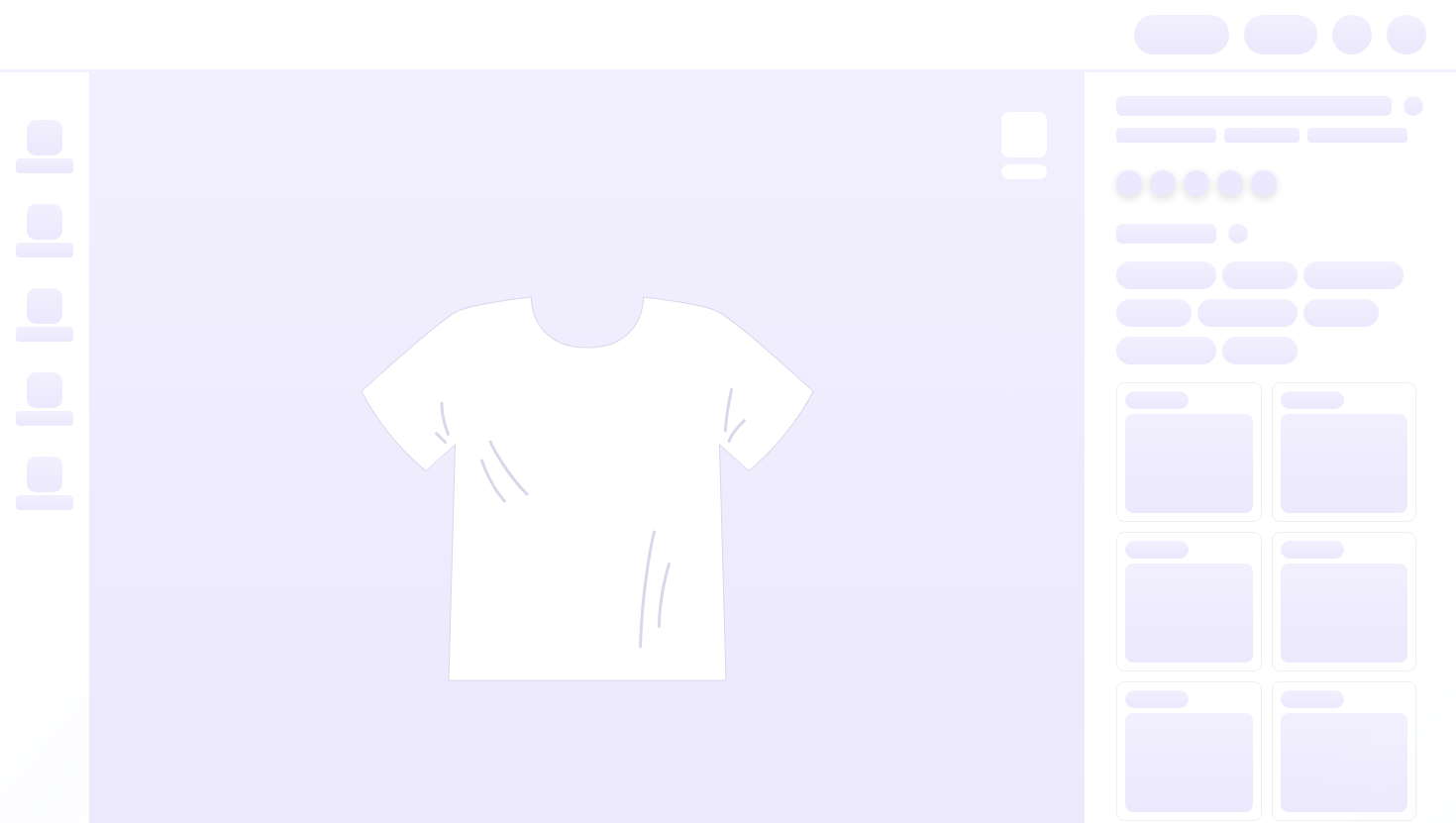 scroll, scrollTop: 0, scrollLeft: 0, axis: both 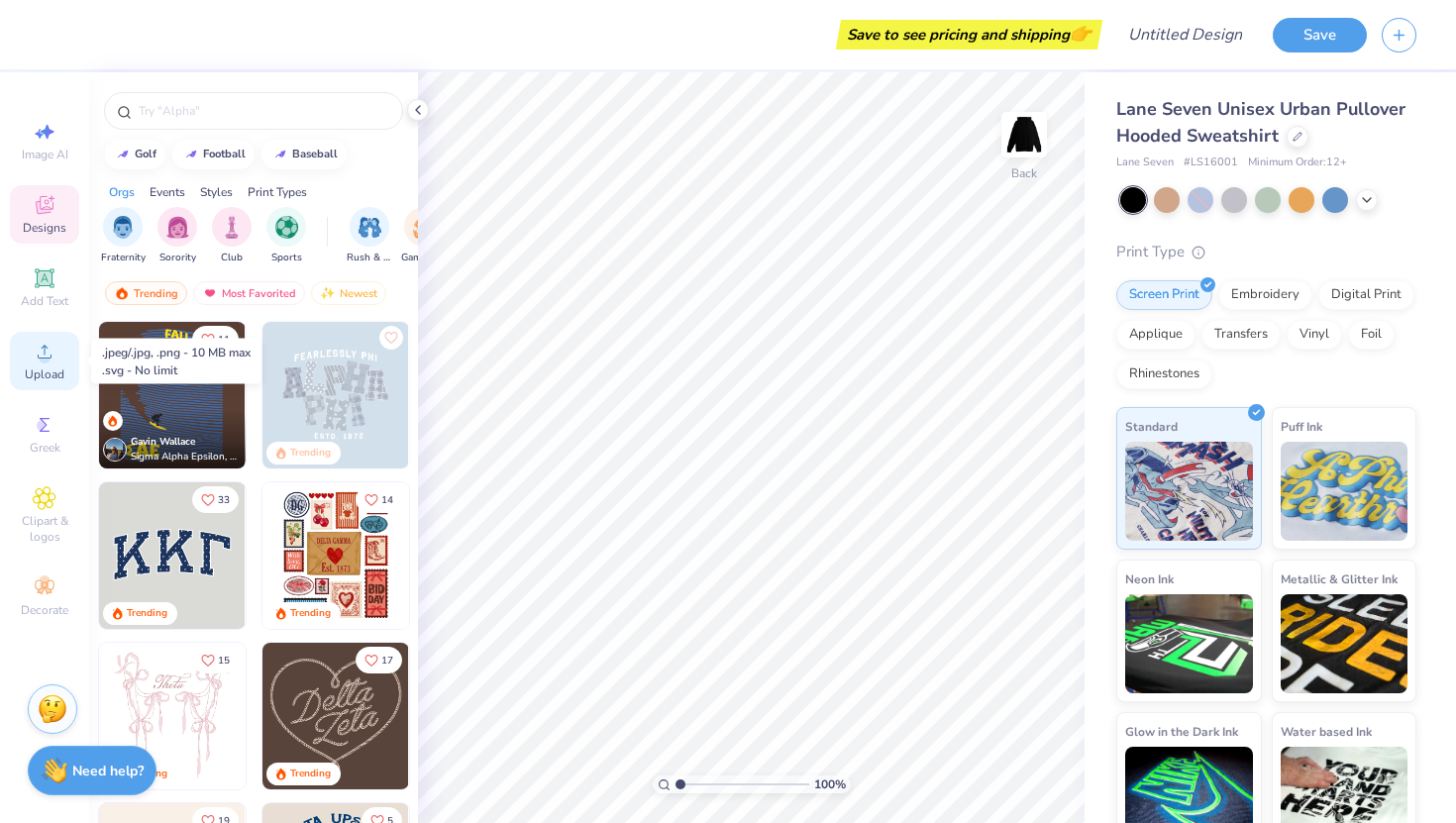 click on "Upload" at bounding box center [45, 374] 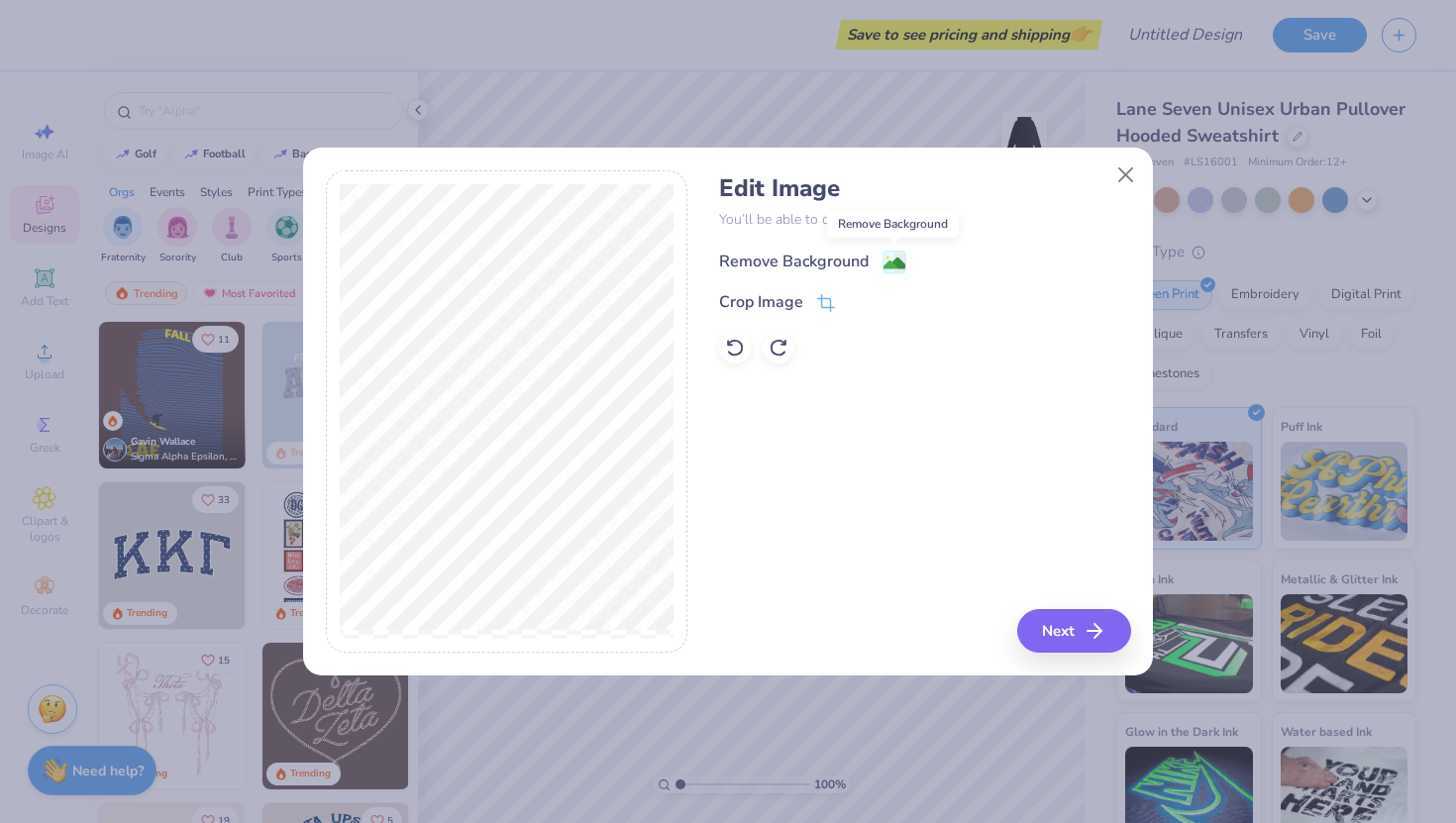 click 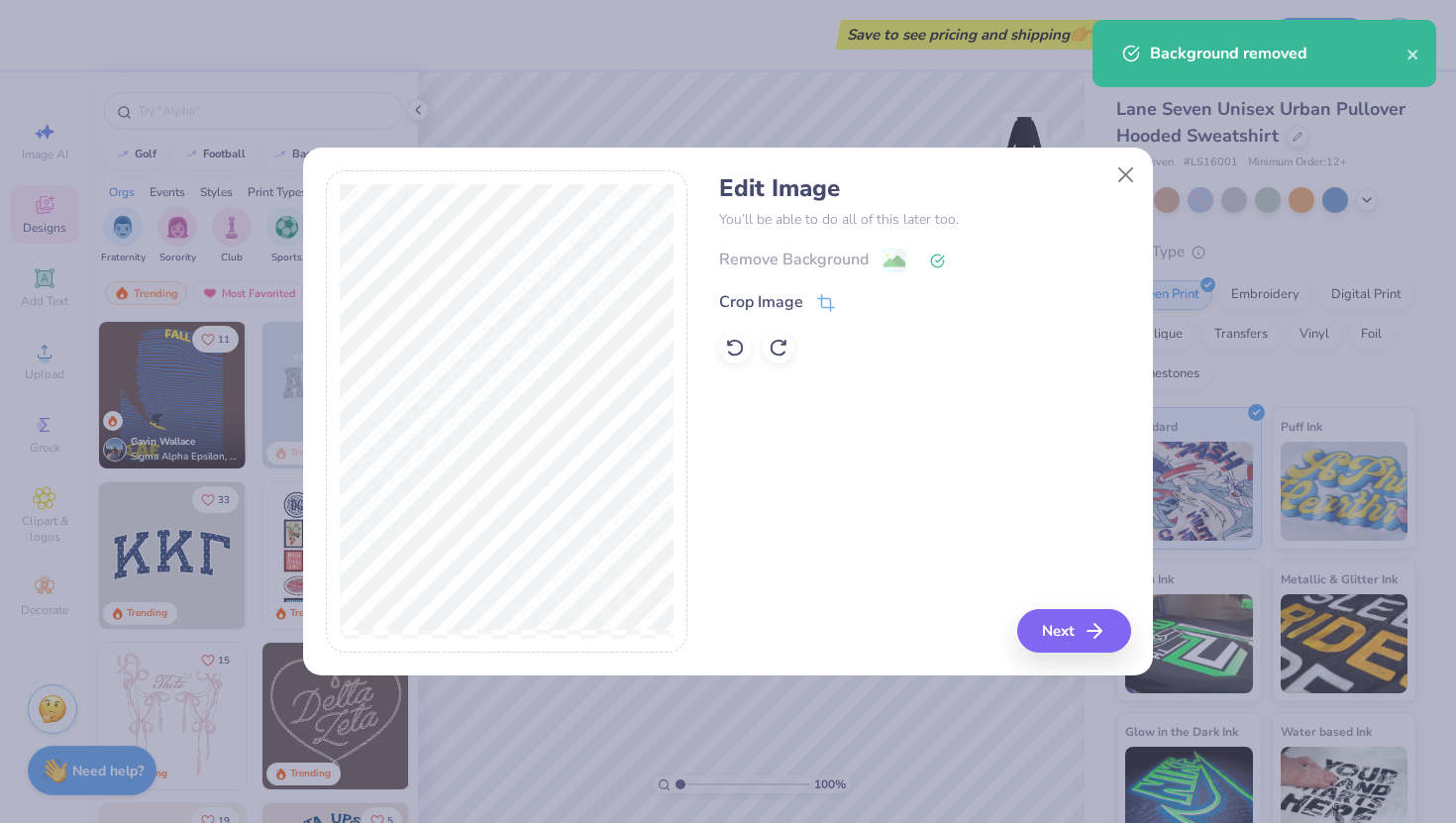 click on "Edit Image You’ll be able to do all of this later too. Remove Background Crop Image Next" at bounding box center [728, 423] 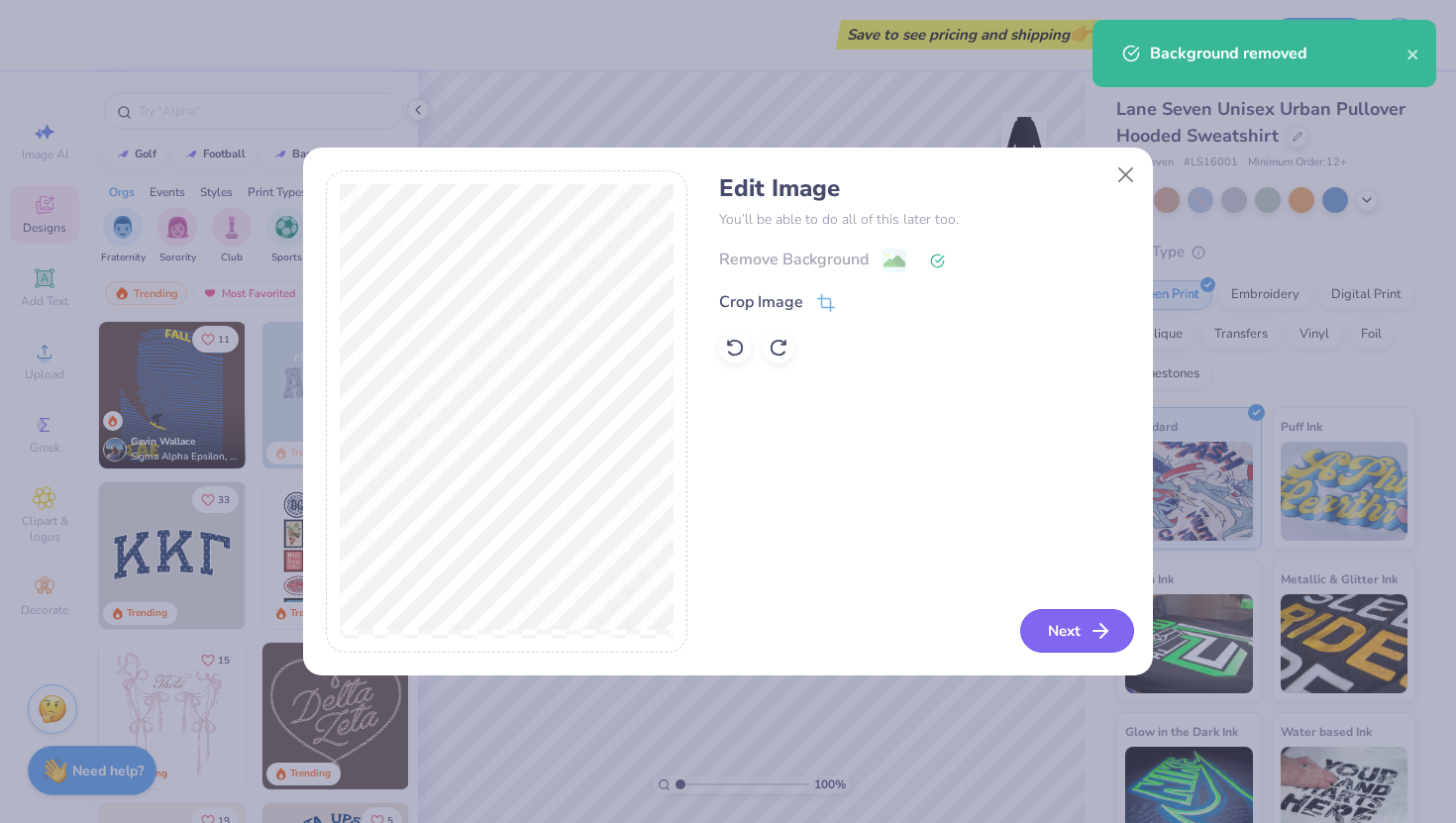 click on "Next" at bounding box center (1077, 631) 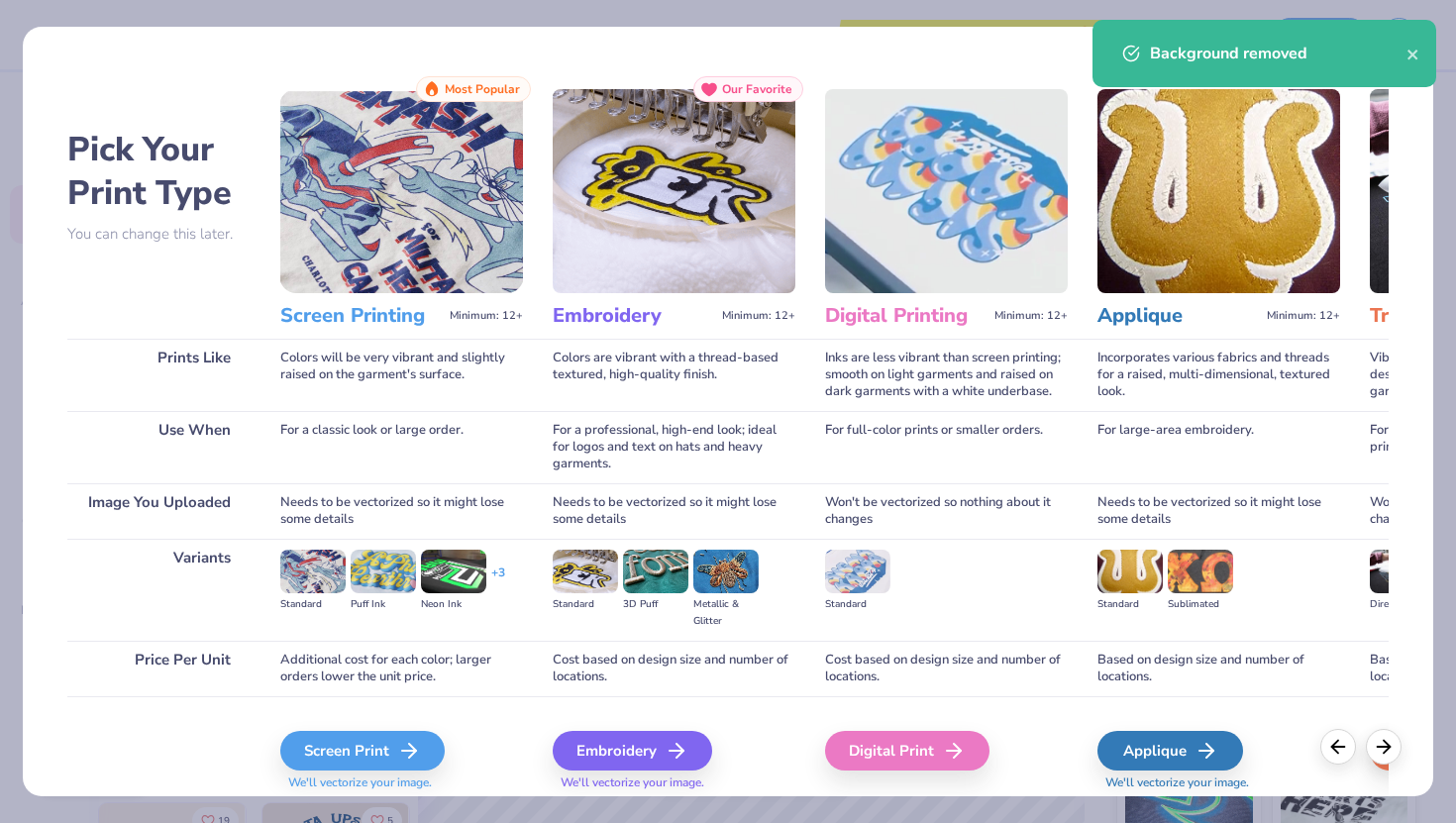 click on "We'll vectorize your image." at bounding box center [401, 782] 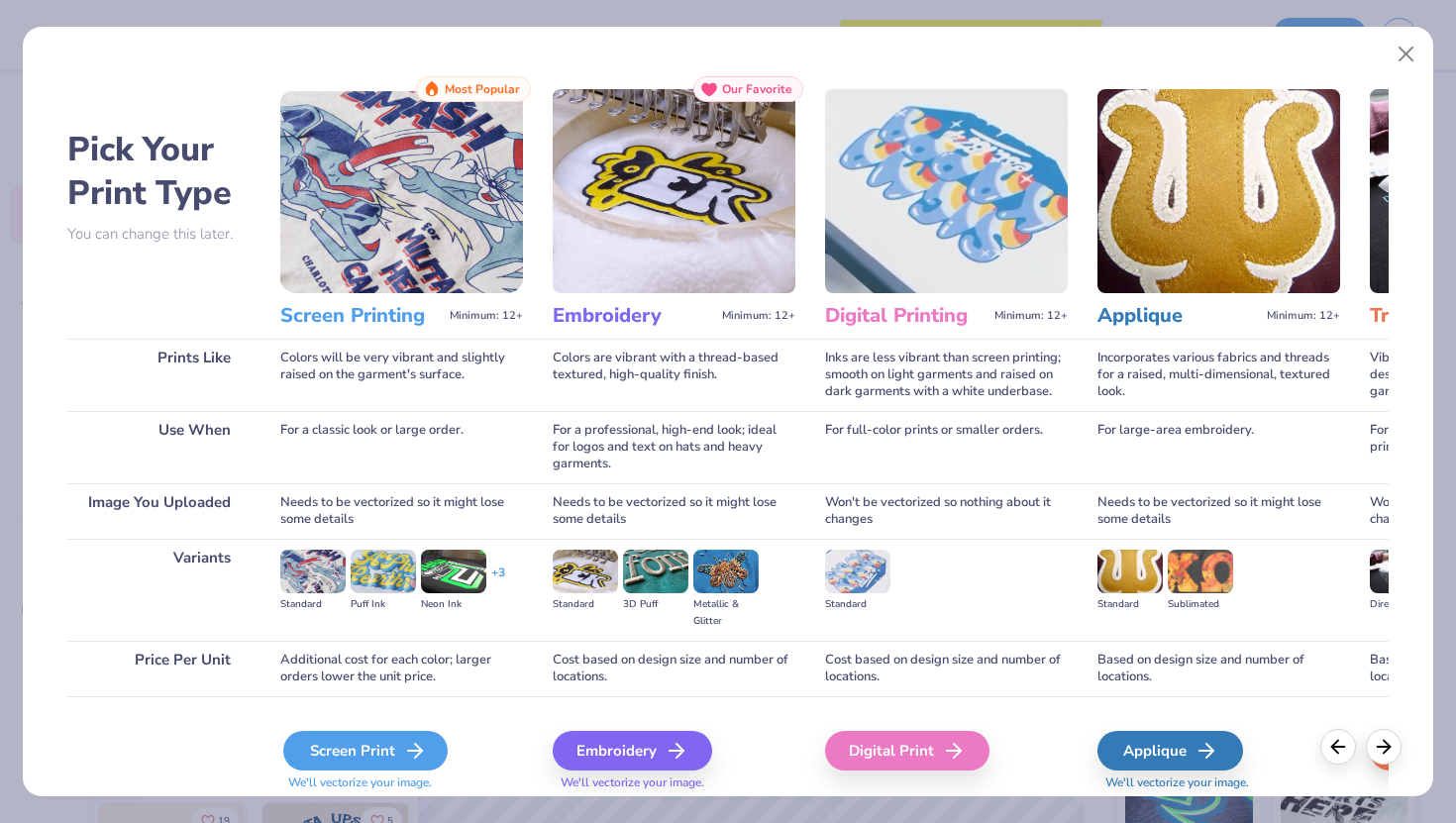 click on "Screen Print" at bounding box center (365, 751) 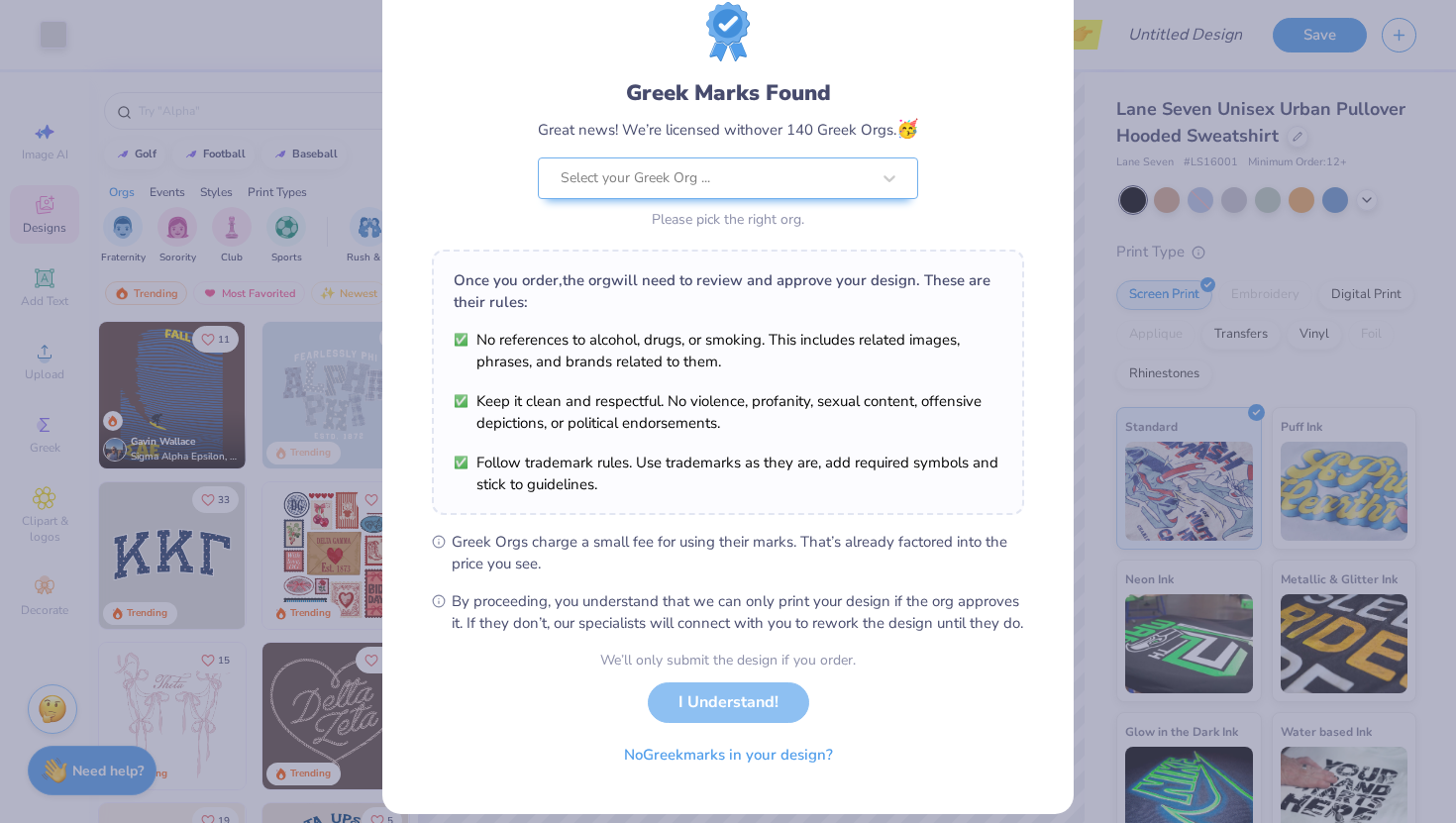 scroll, scrollTop: 104, scrollLeft: 0, axis: vertical 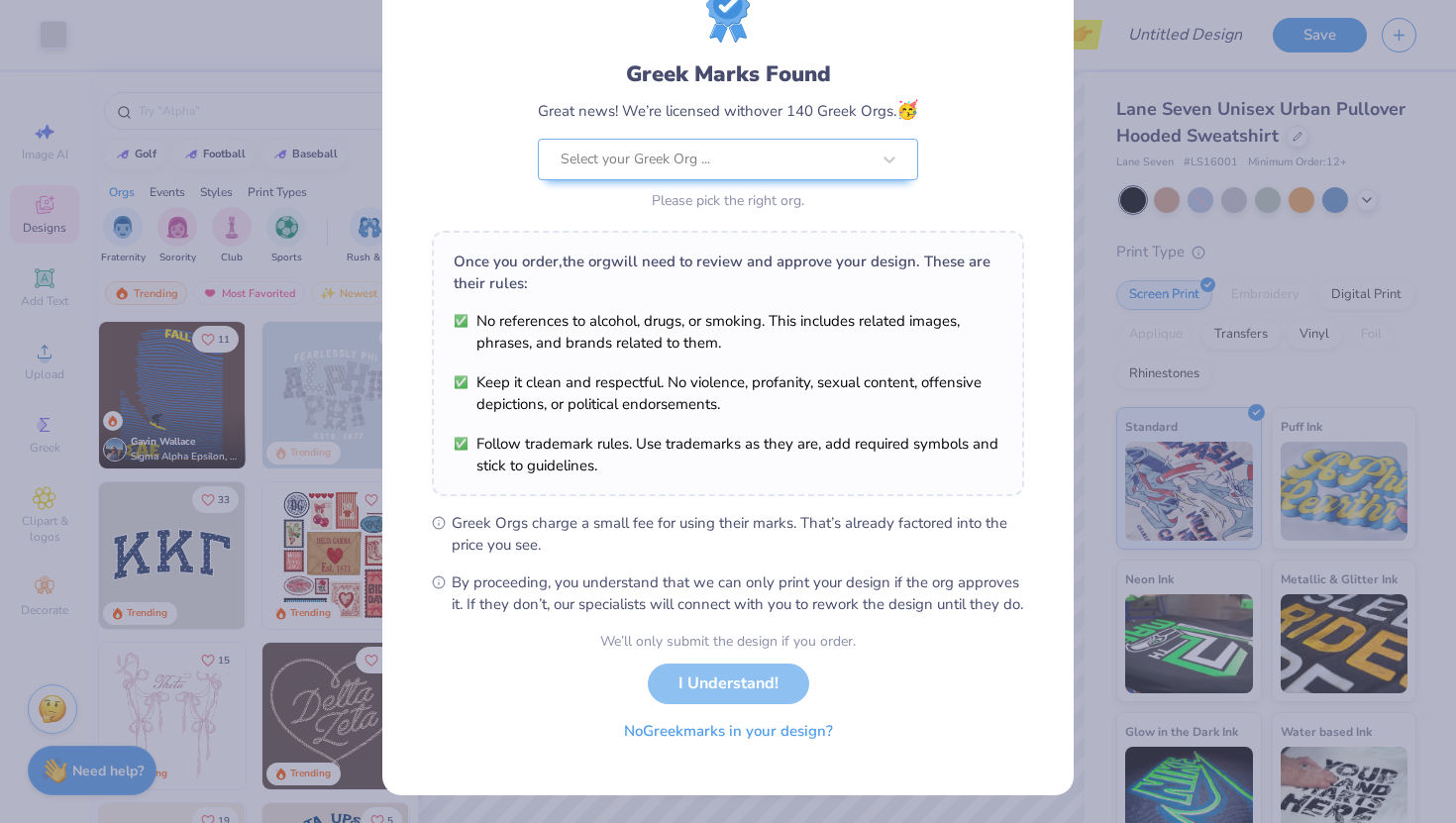 click on "No  Greek  marks in your design?" at bounding box center (728, 731) 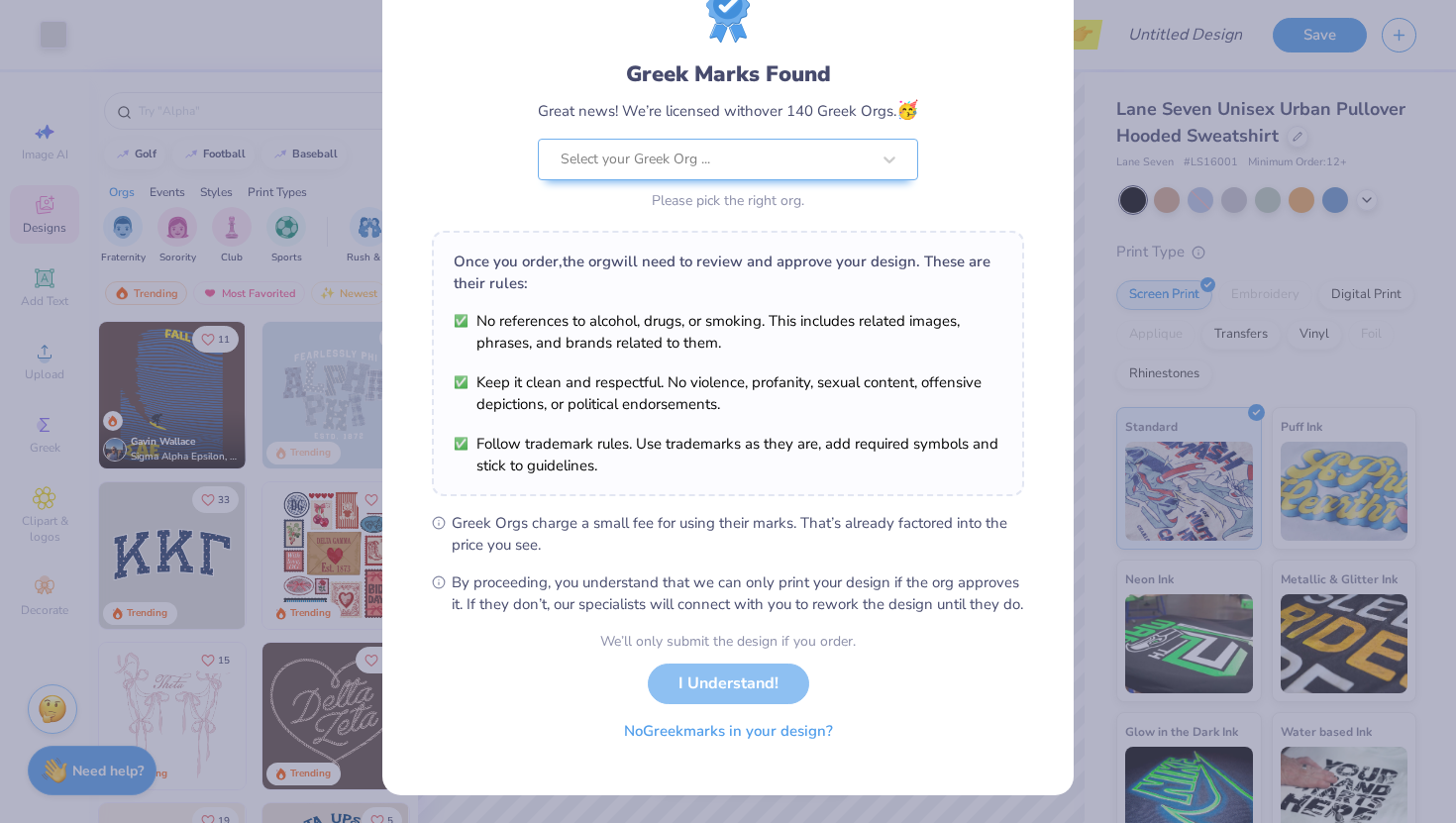 scroll, scrollTop: 0, scrollLeft: 0, axis: both 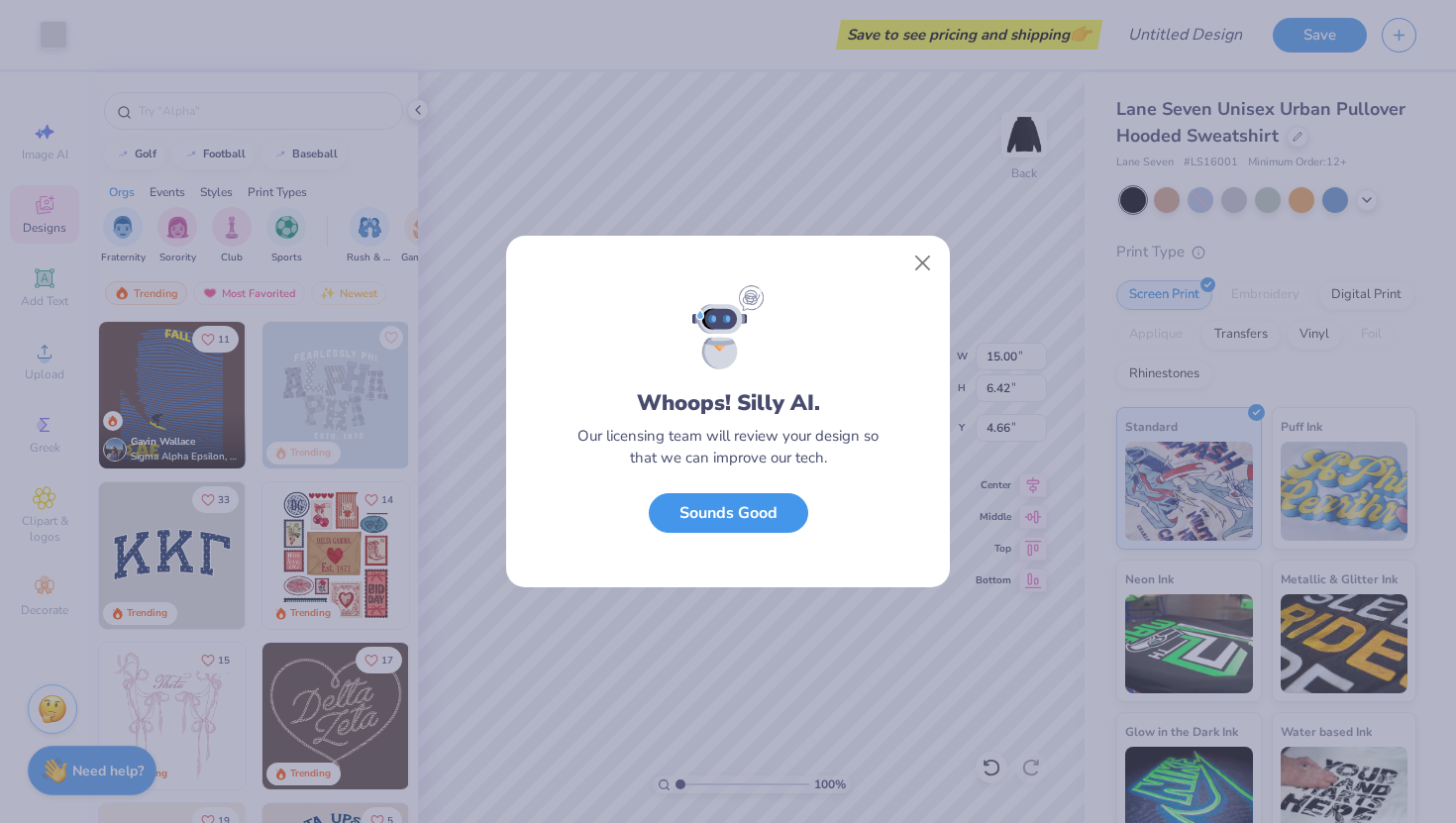 click on "Sounds Good" at bounding box center [728, 513] 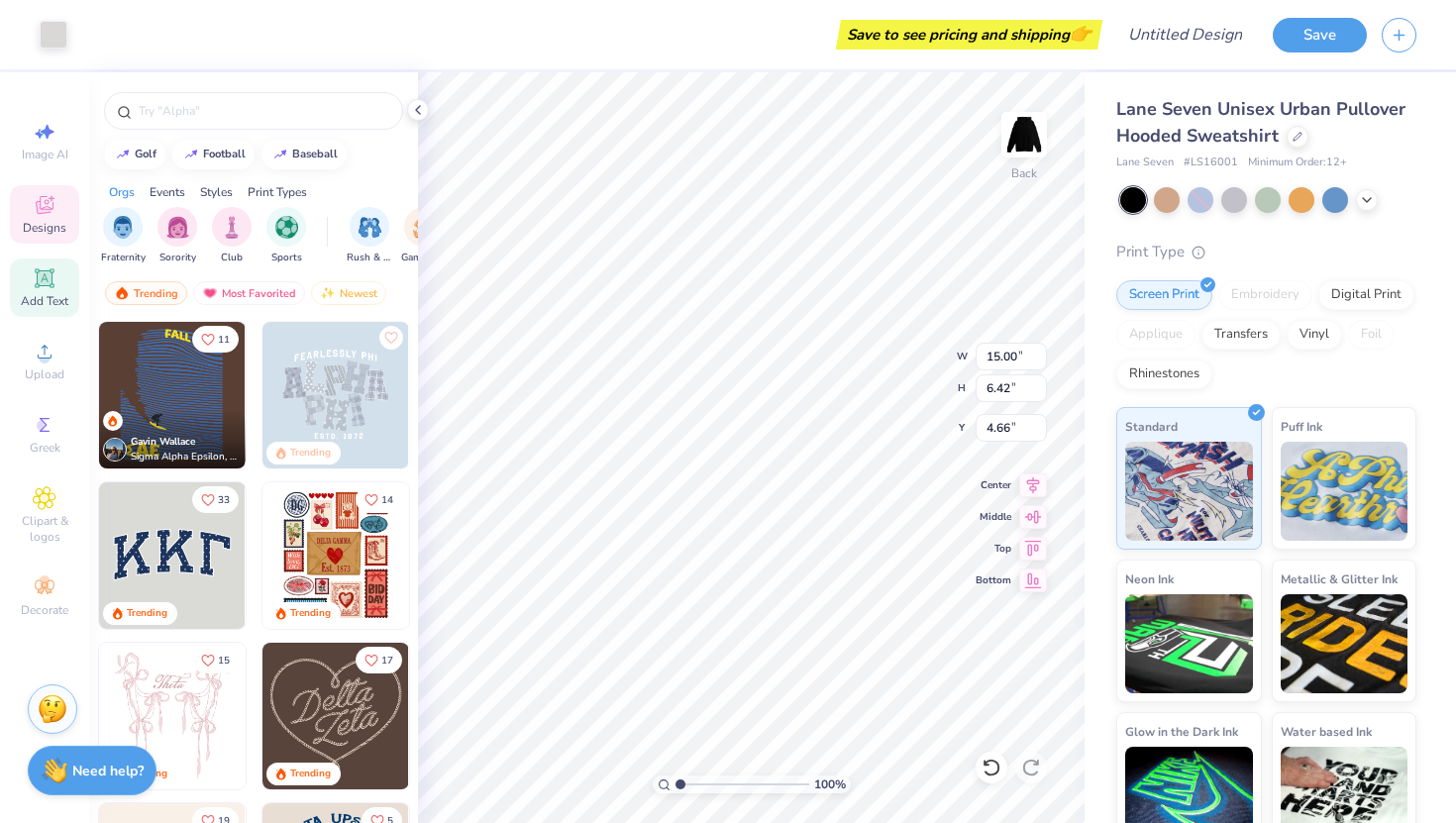 click on "Add Text" at bounding box center (45, 301) 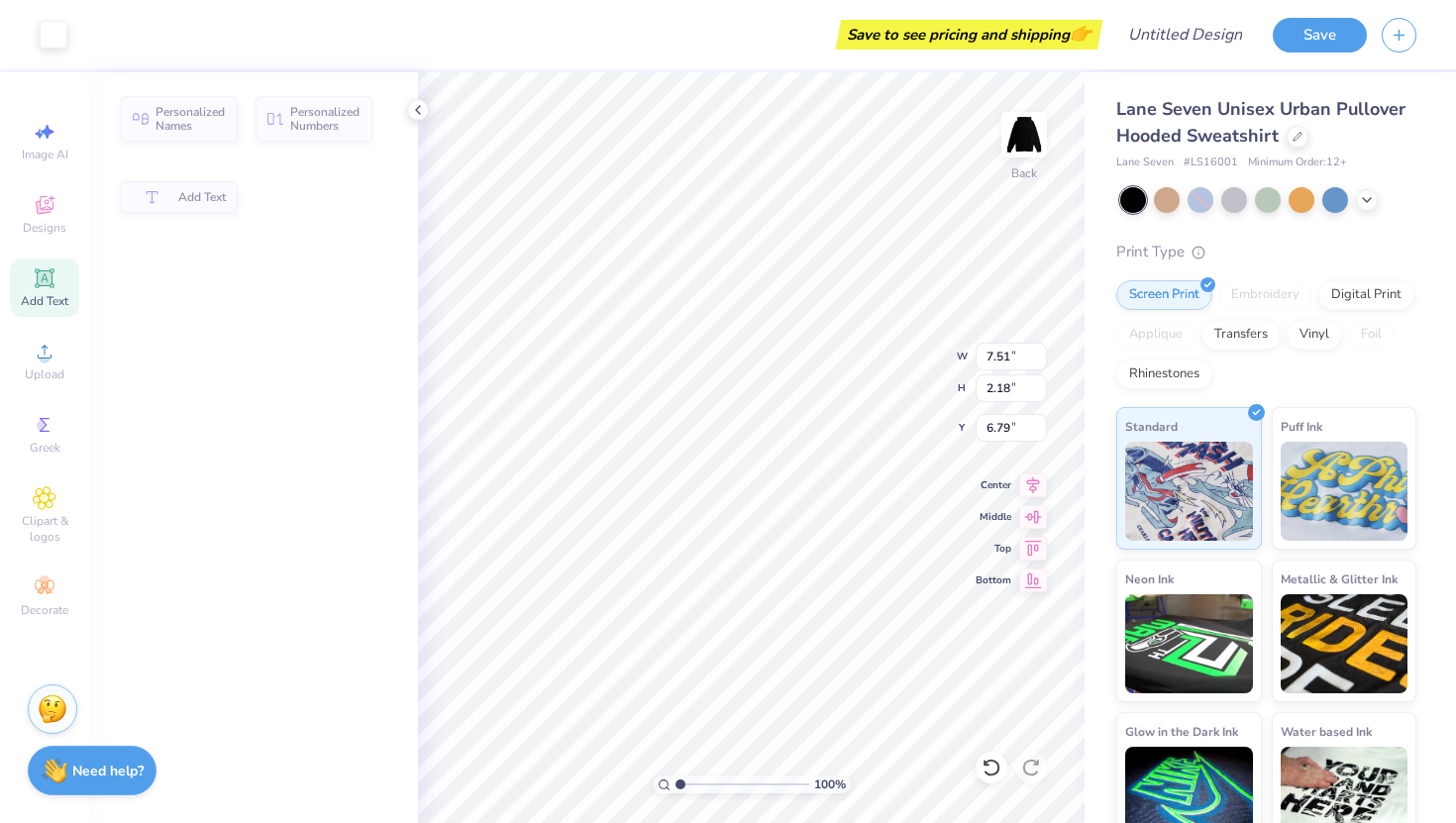 type on "7.51" 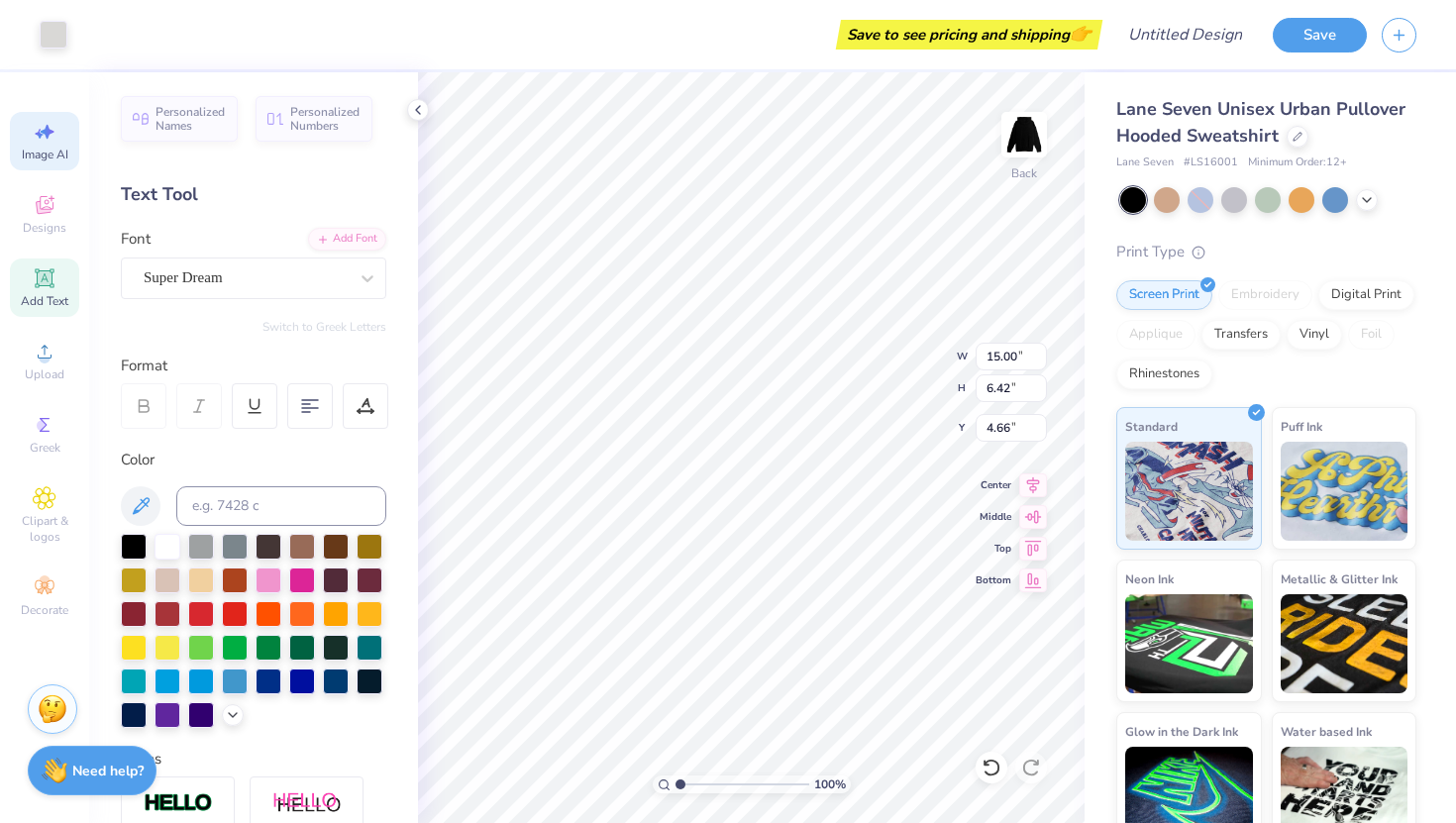 click 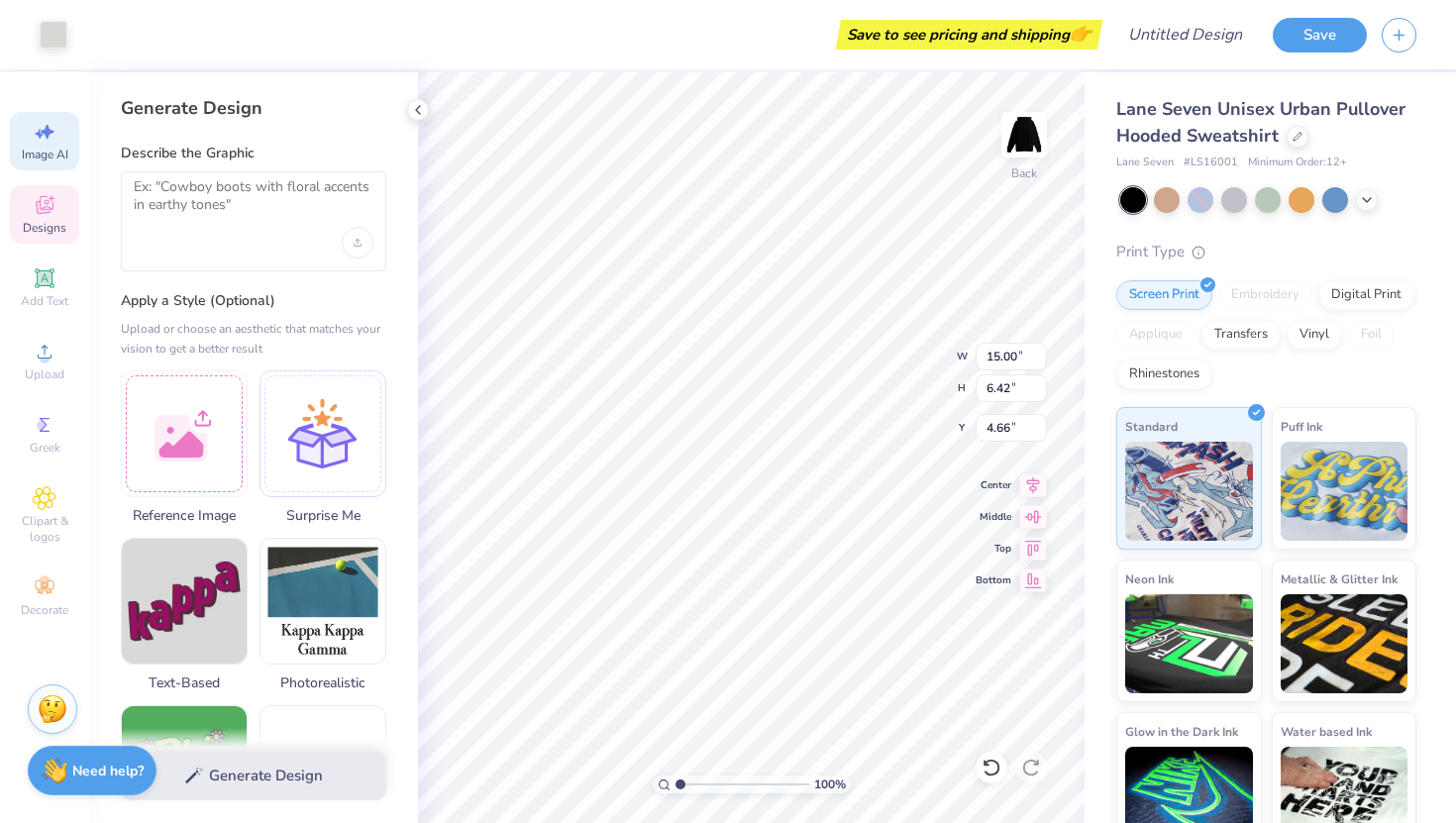 click on "Designs" at bounding box center (45, 228) 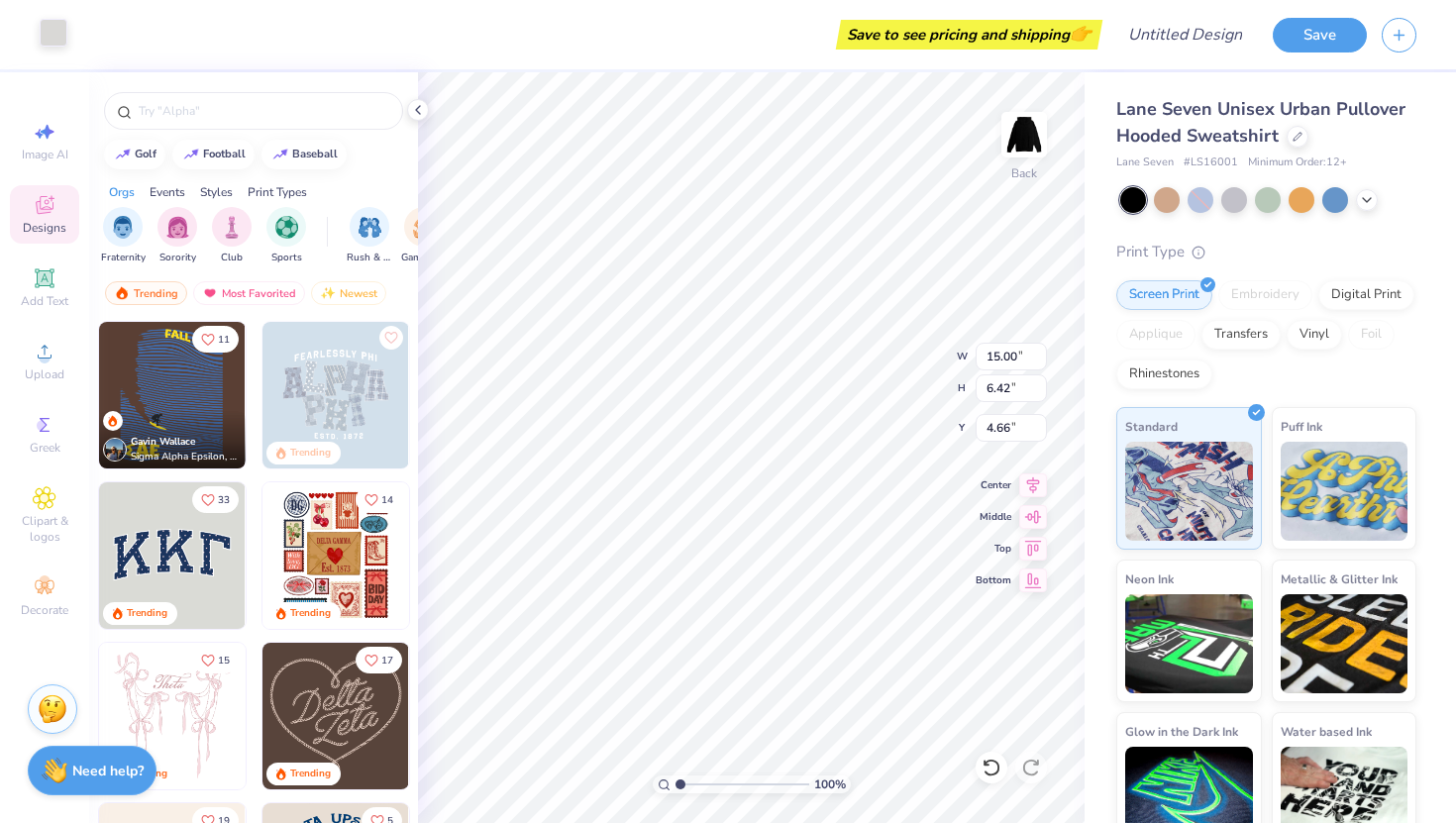 click at bounding box center [53, 33] 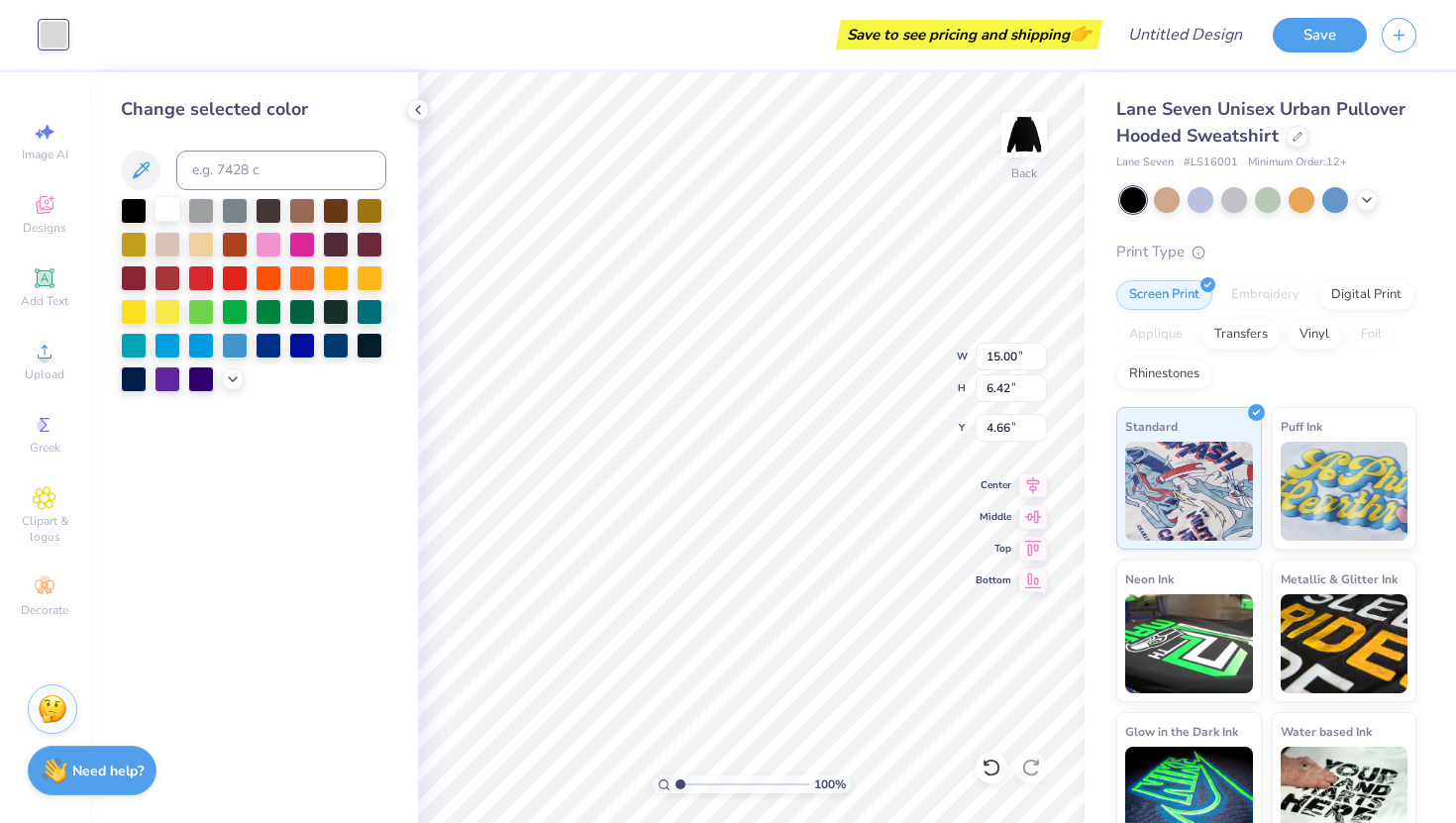click at bounding box center [167, 209] 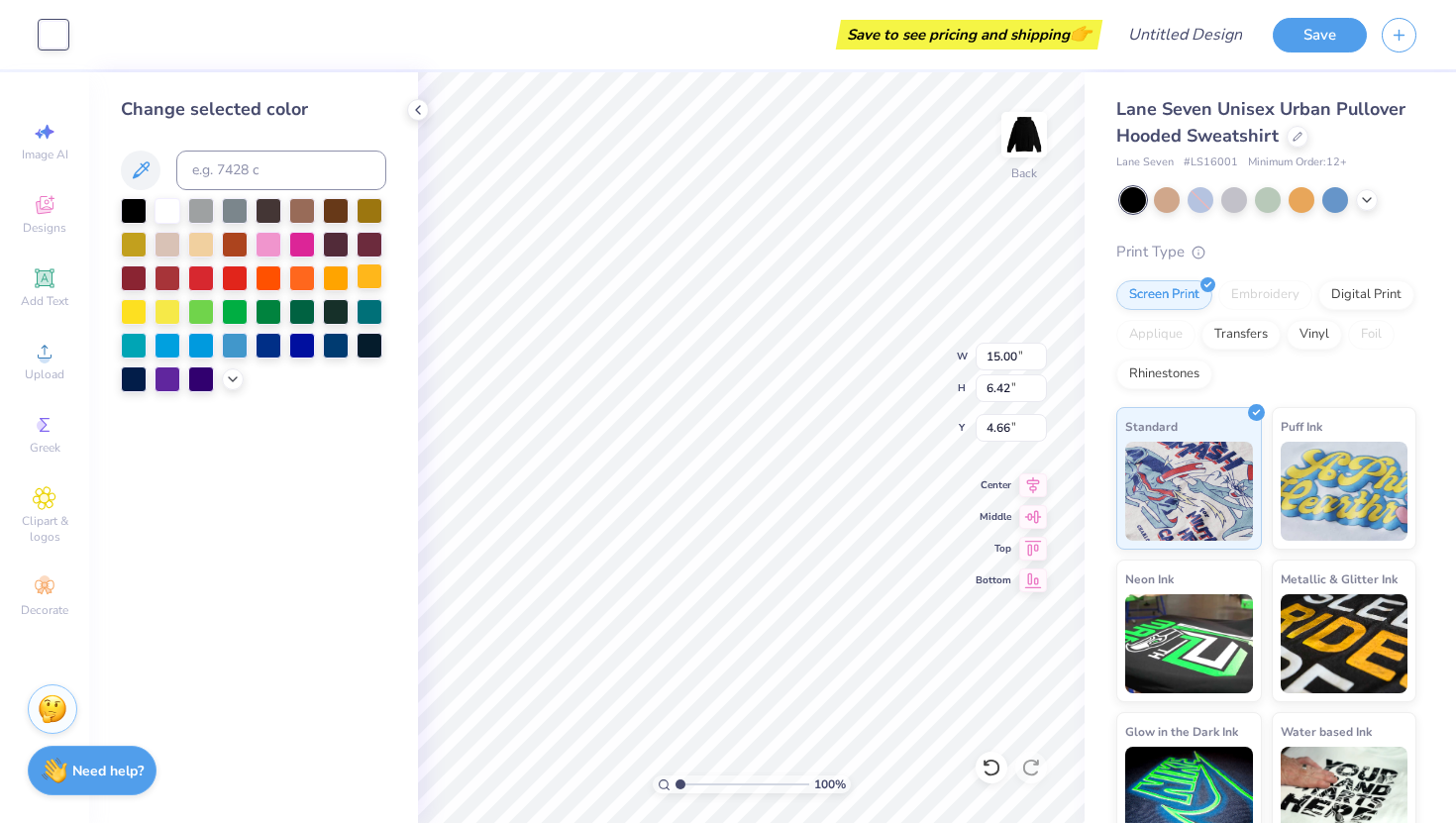 type on "7.23" 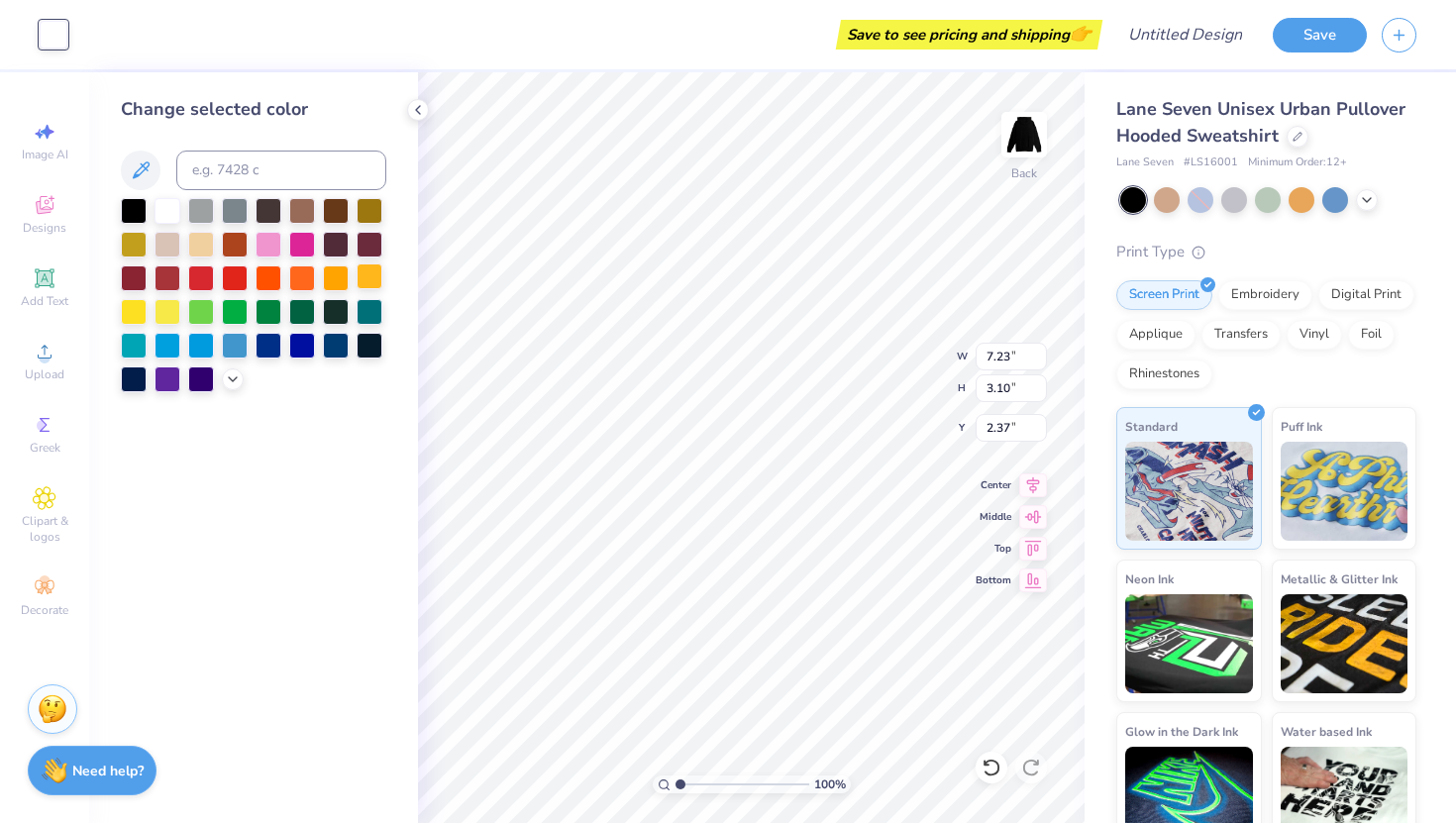 type on "3.00" 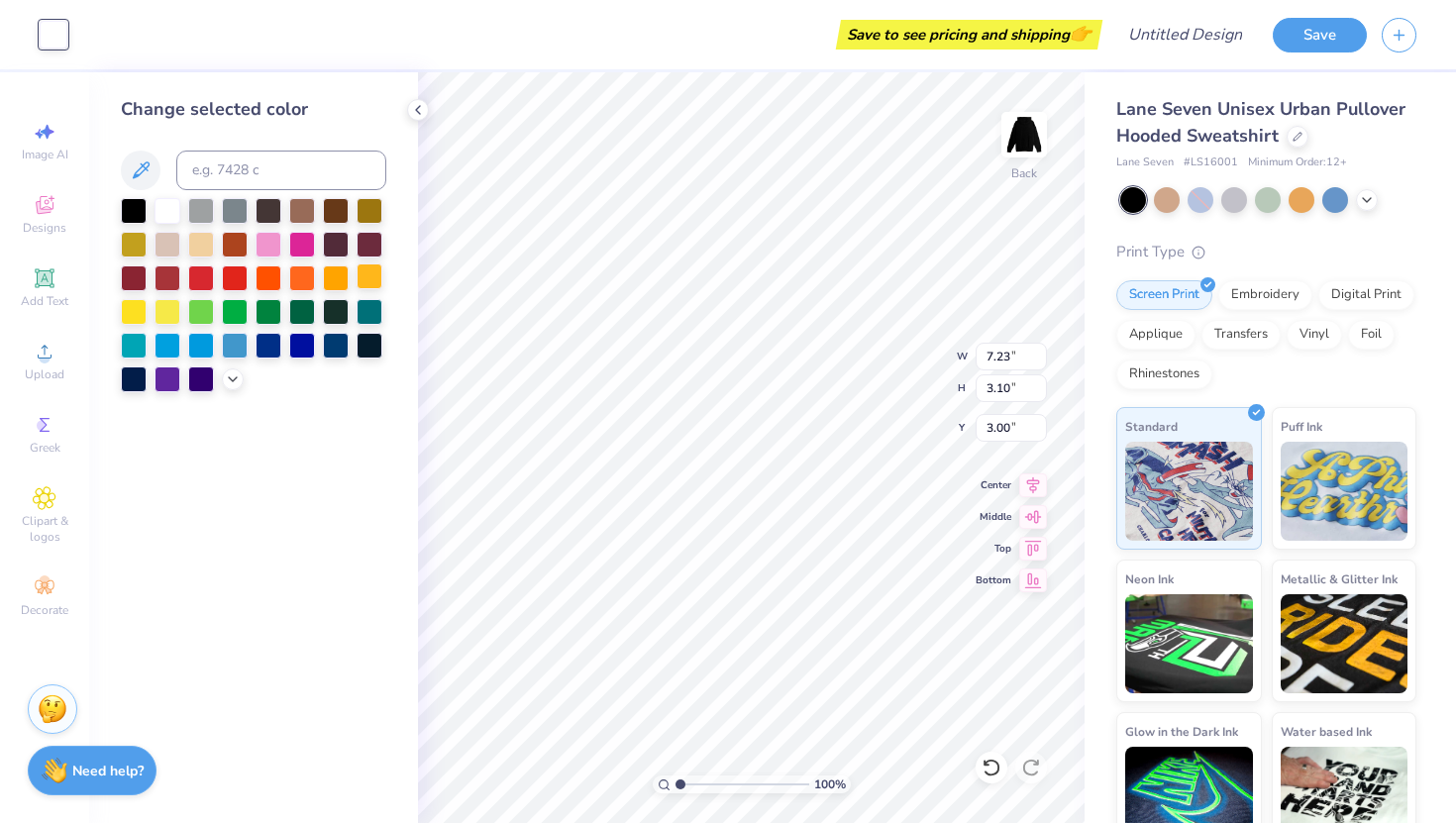 type on "5.76" 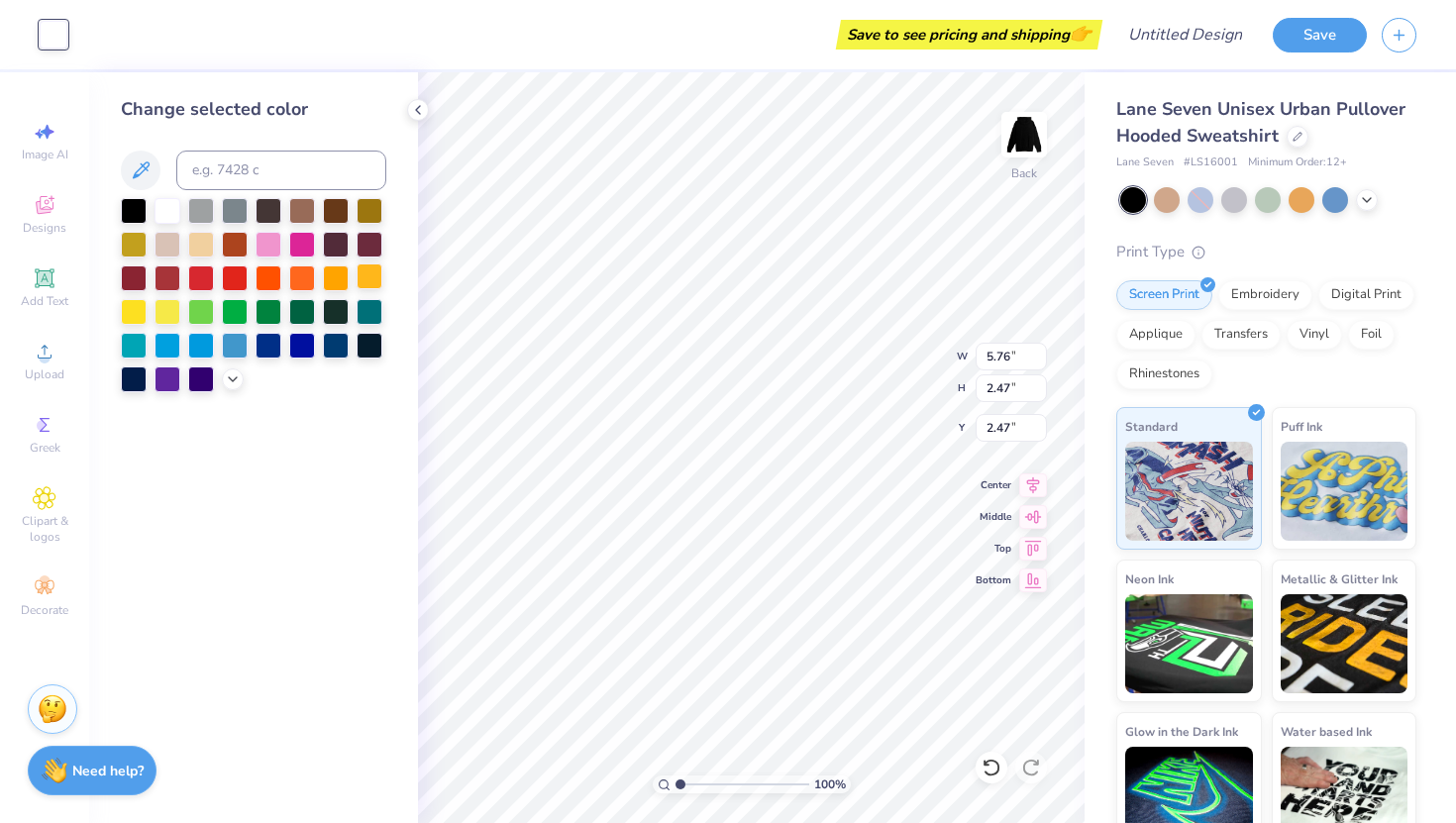 type on "1.77" 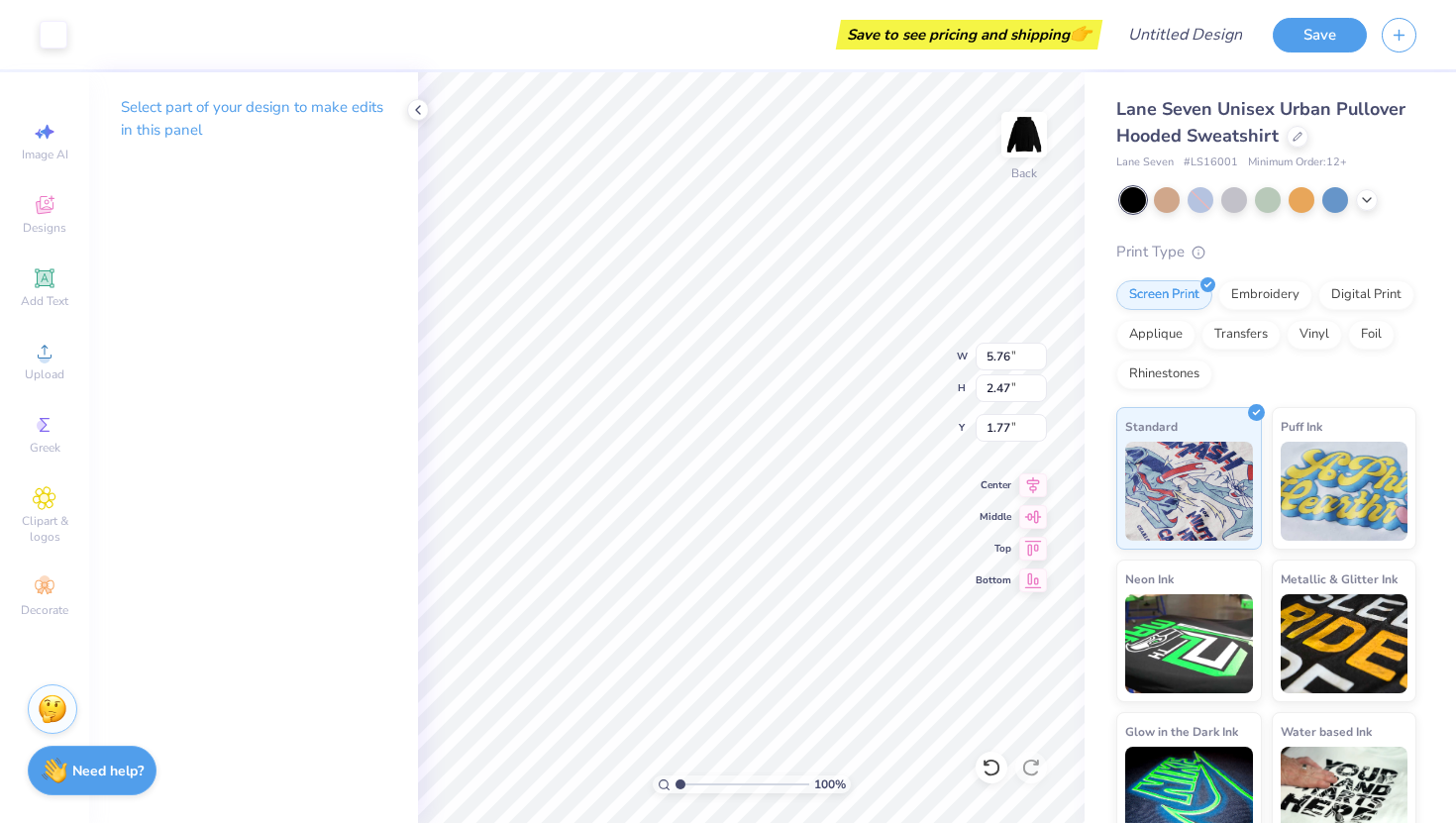 type on "3.00" 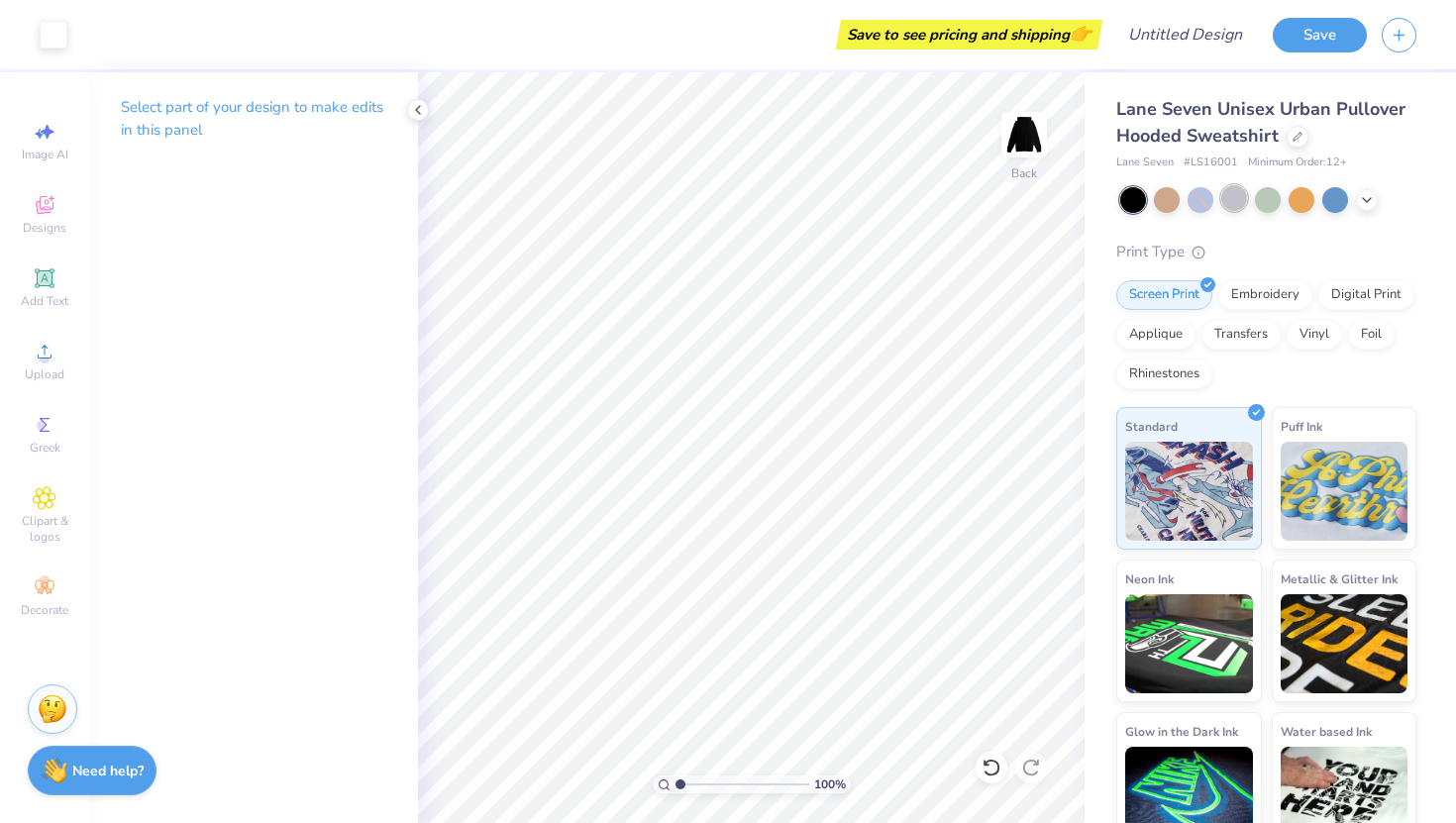 click at bounding box center [1234, 198] 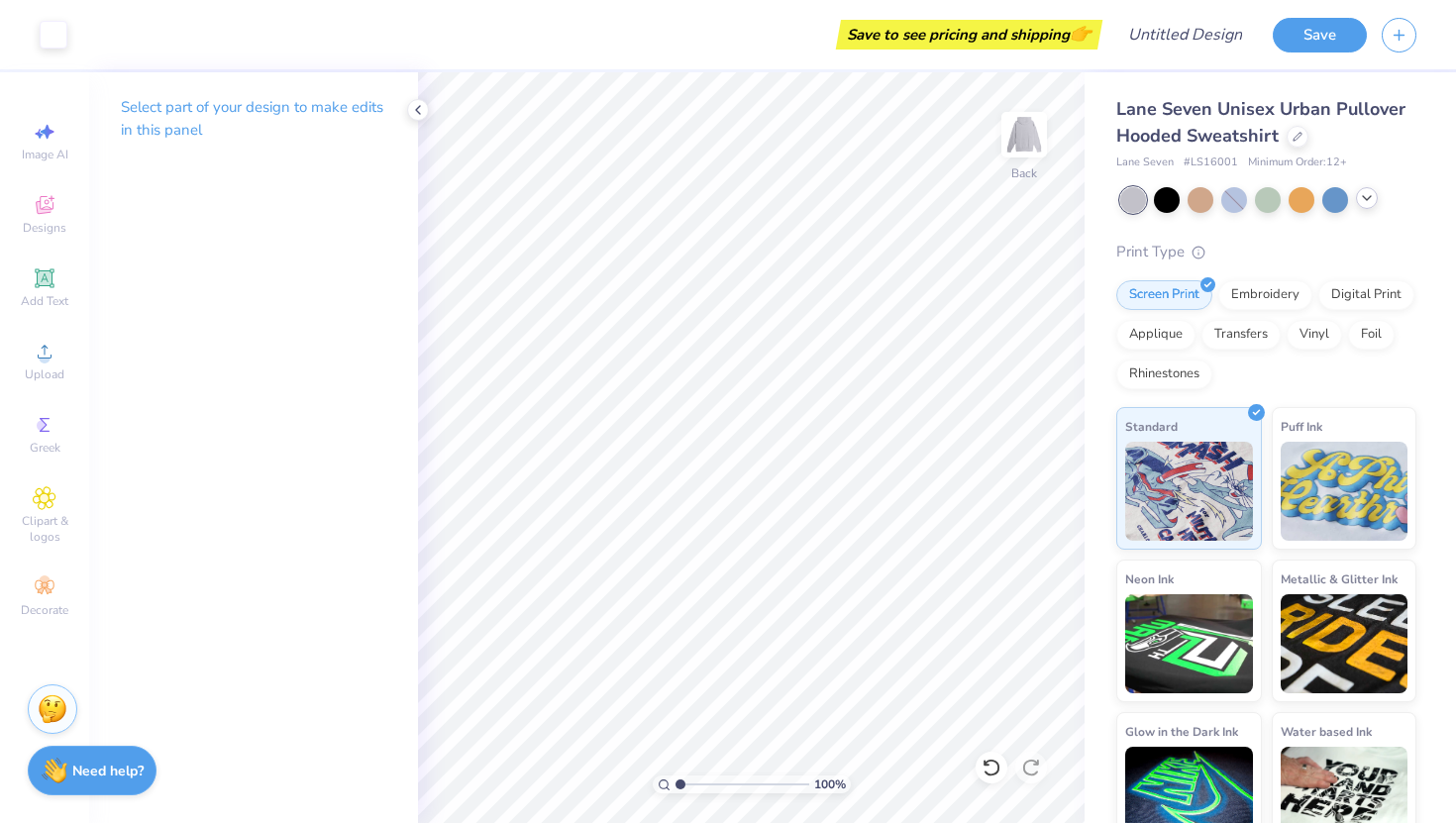 click 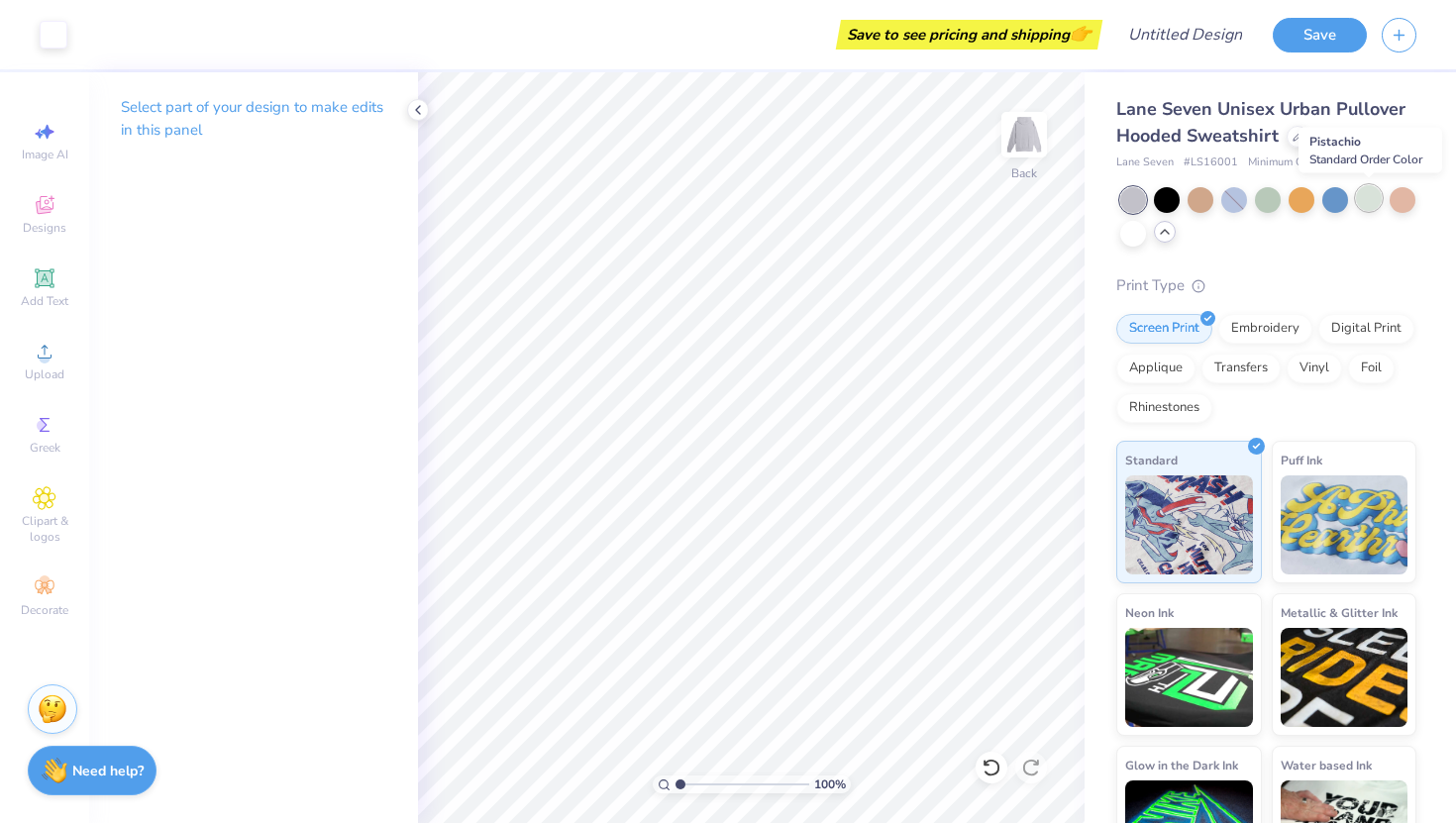 click at bounding box center (1369, 198) 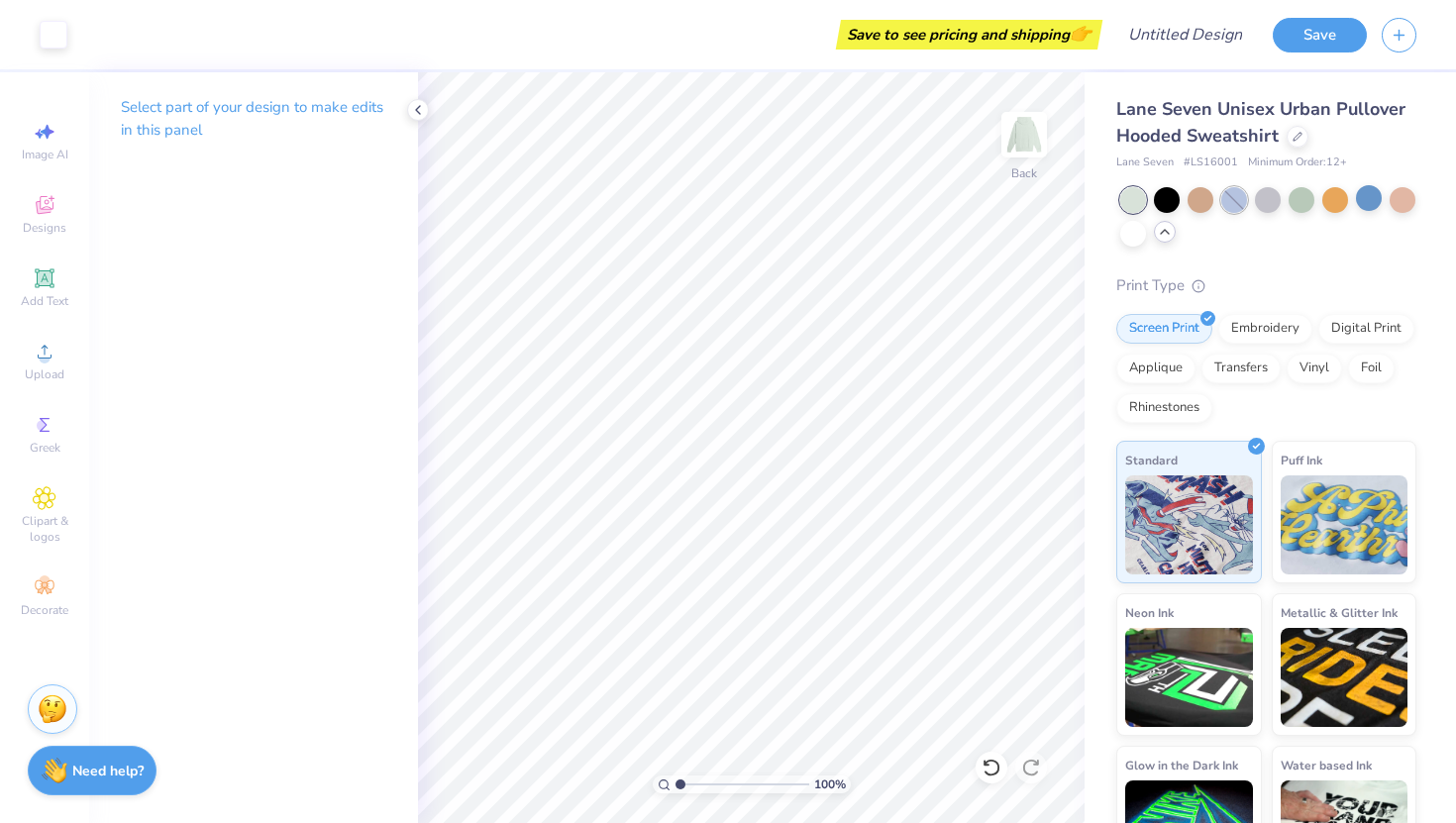 click at bounding box center (1234, 200) 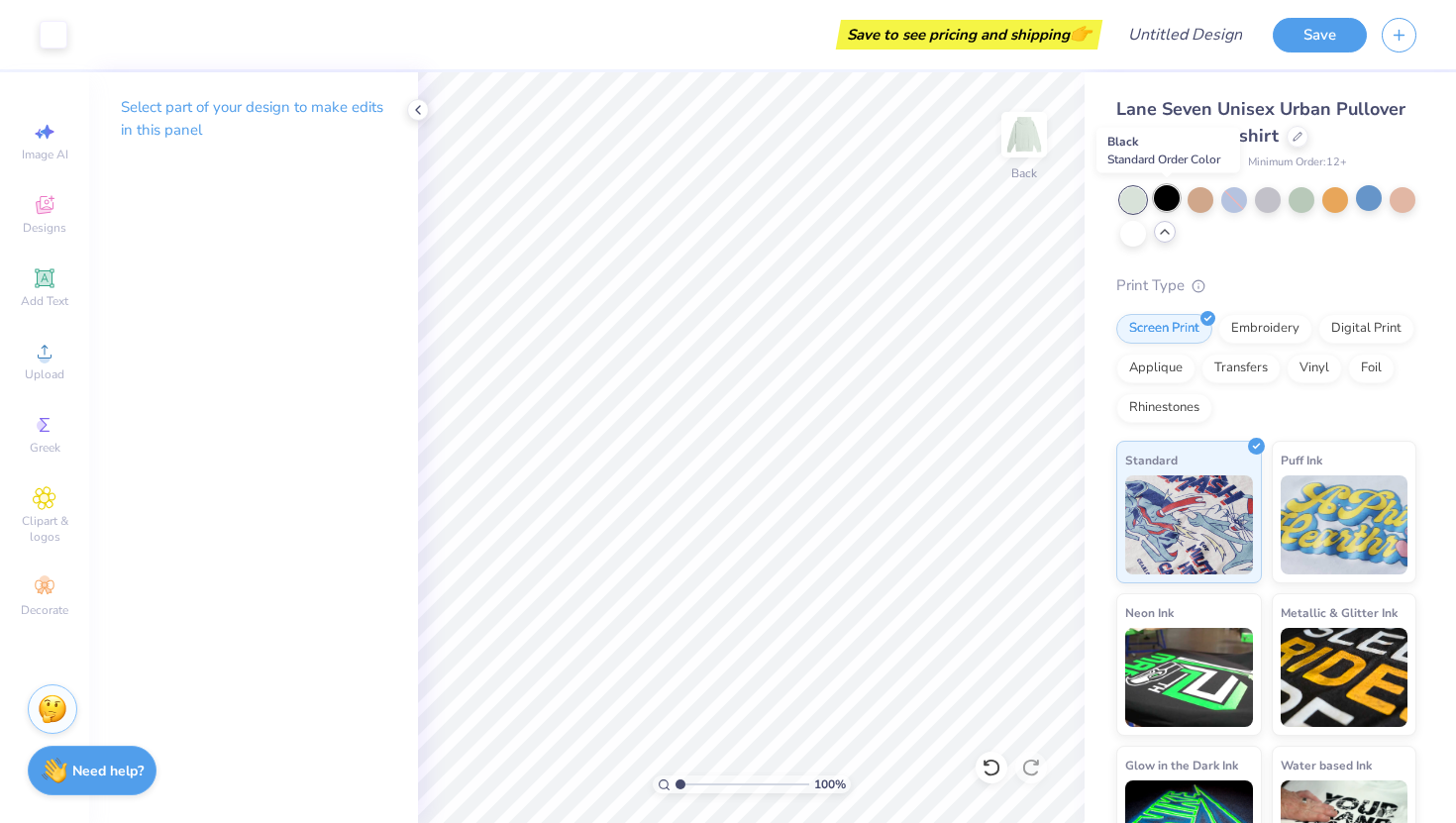 click at bounding box center [1167, 198] 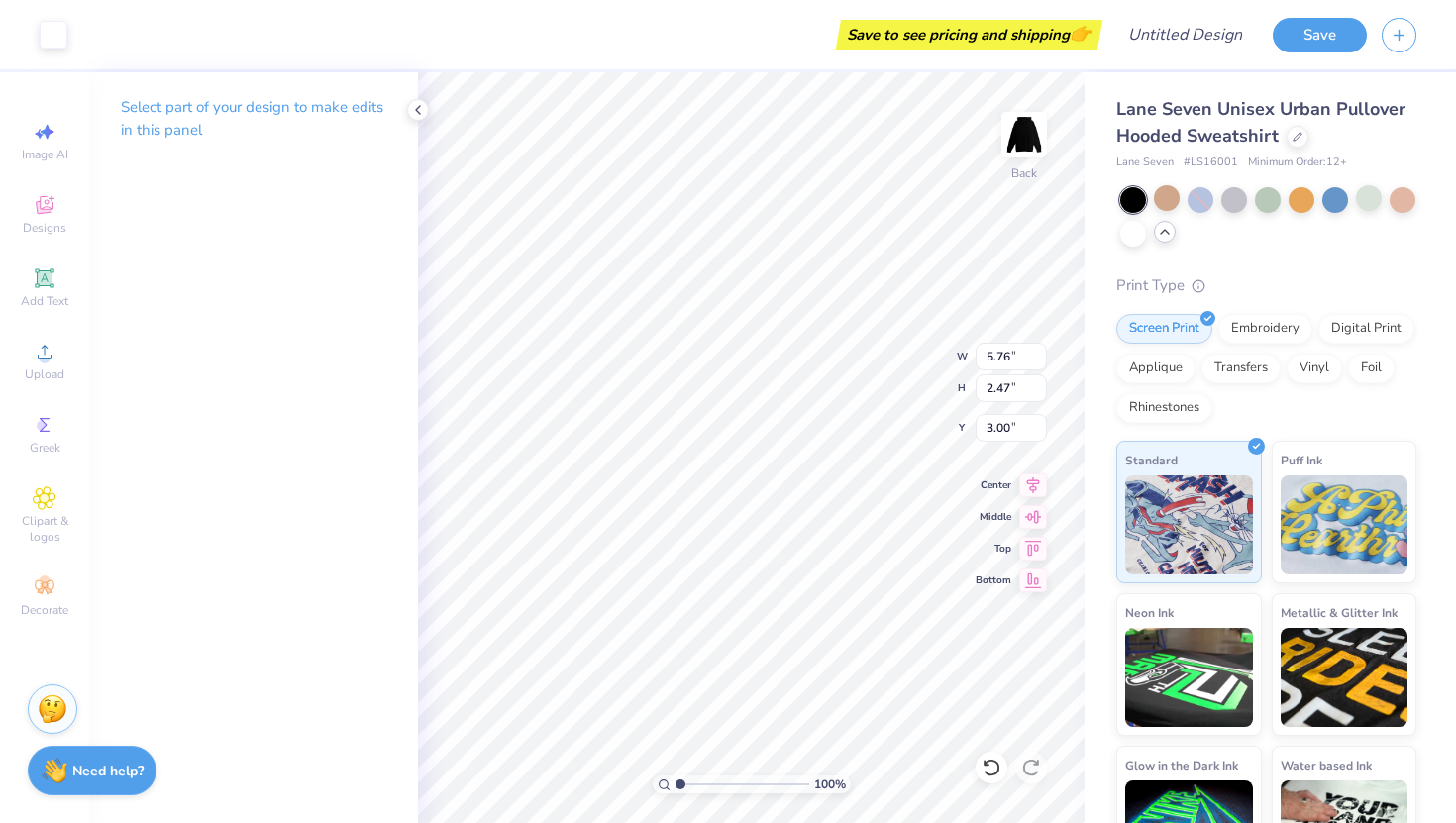 type on "5.41" 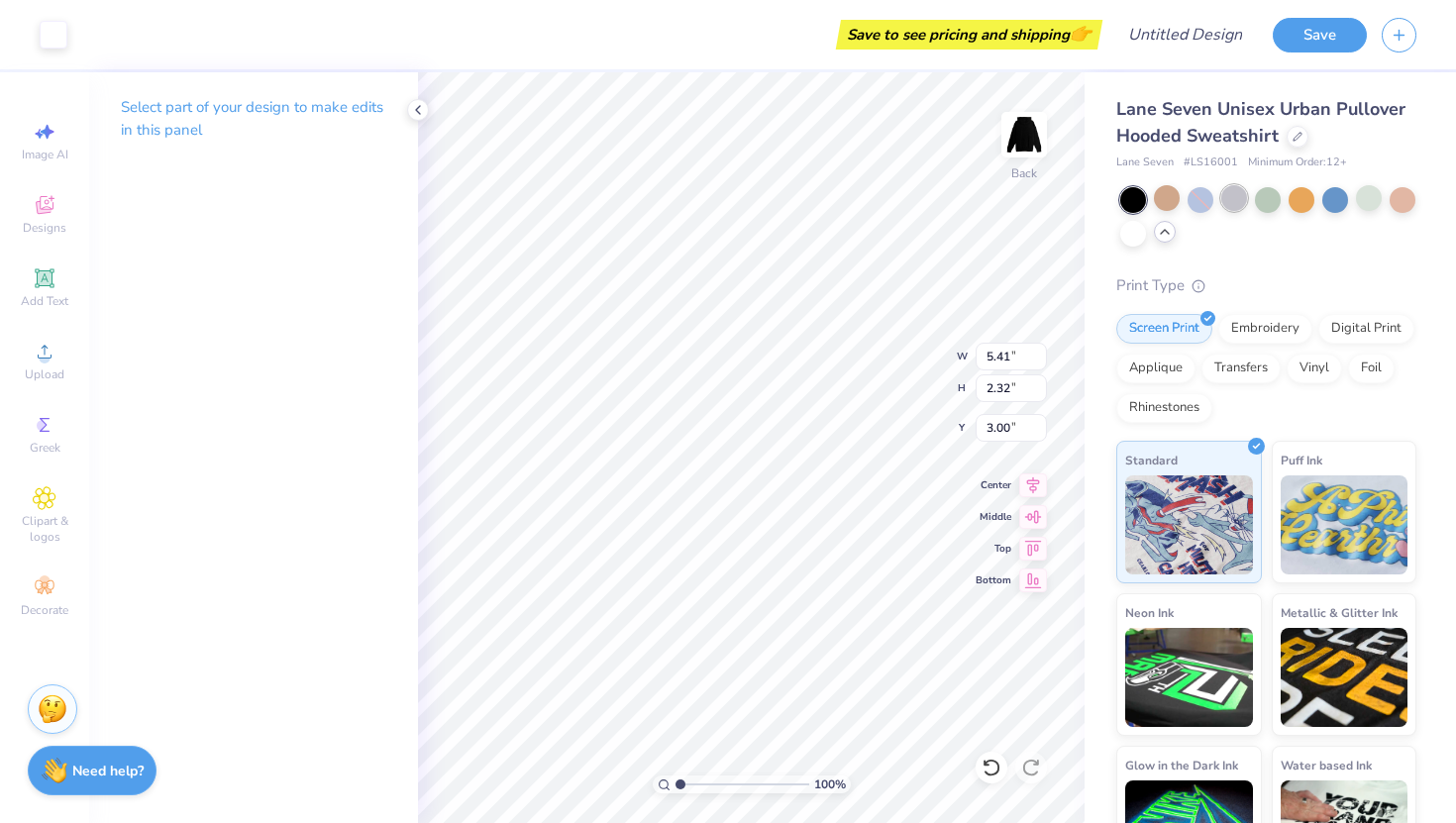 click at bounding box center [1234, 198] 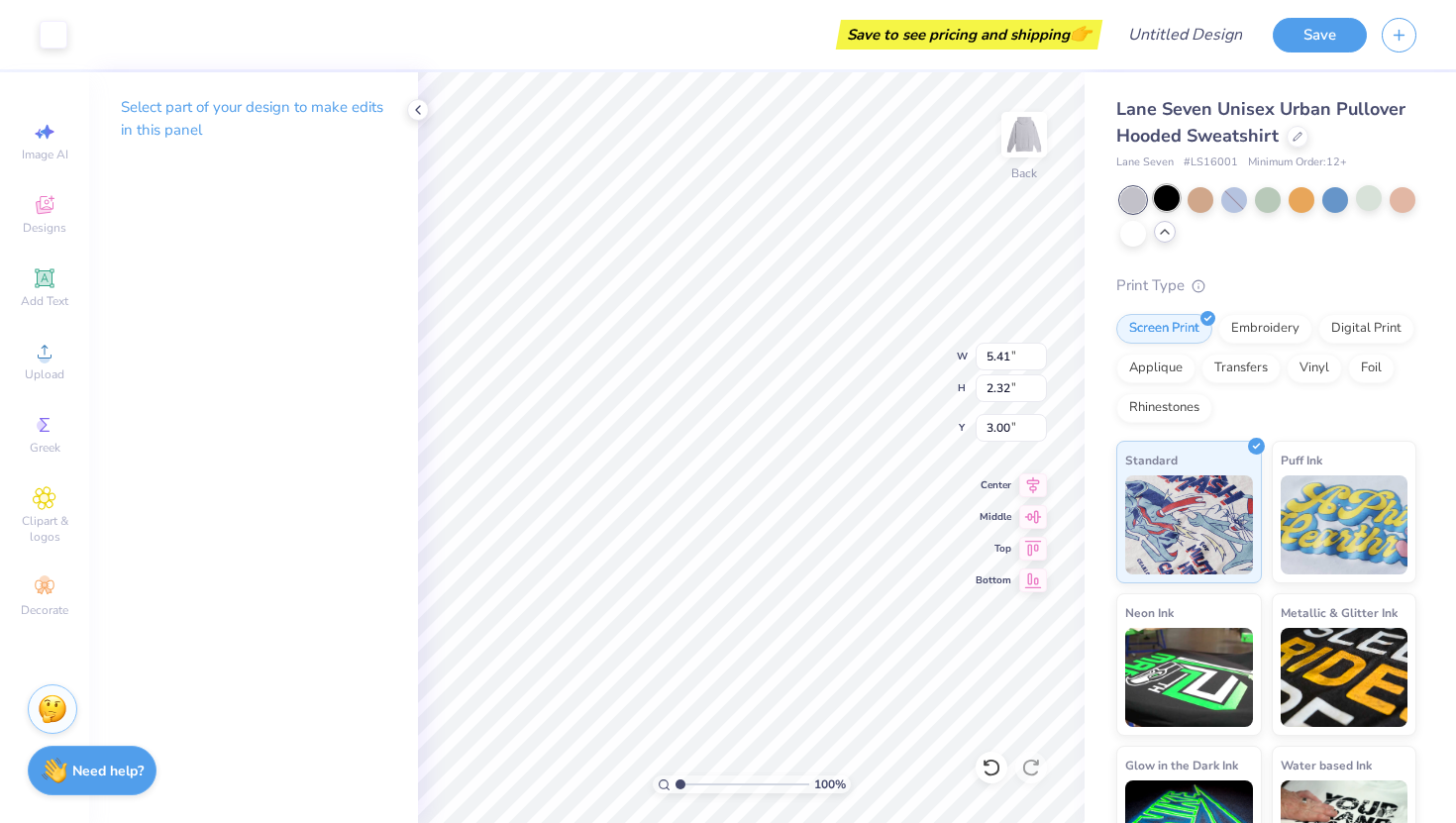 click at bounding box center [1167, 198] 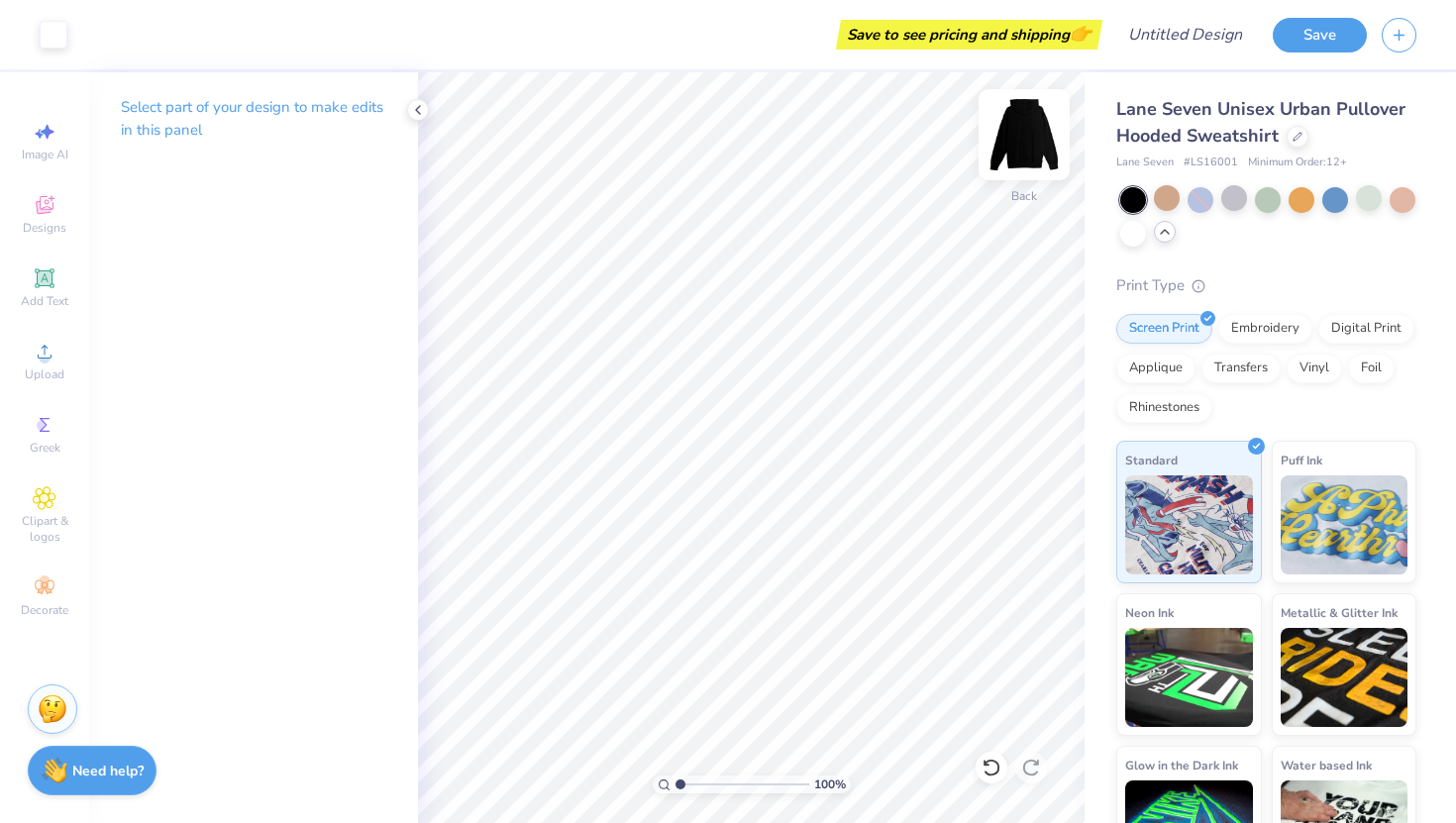 click at bounding box center (1024, 135) 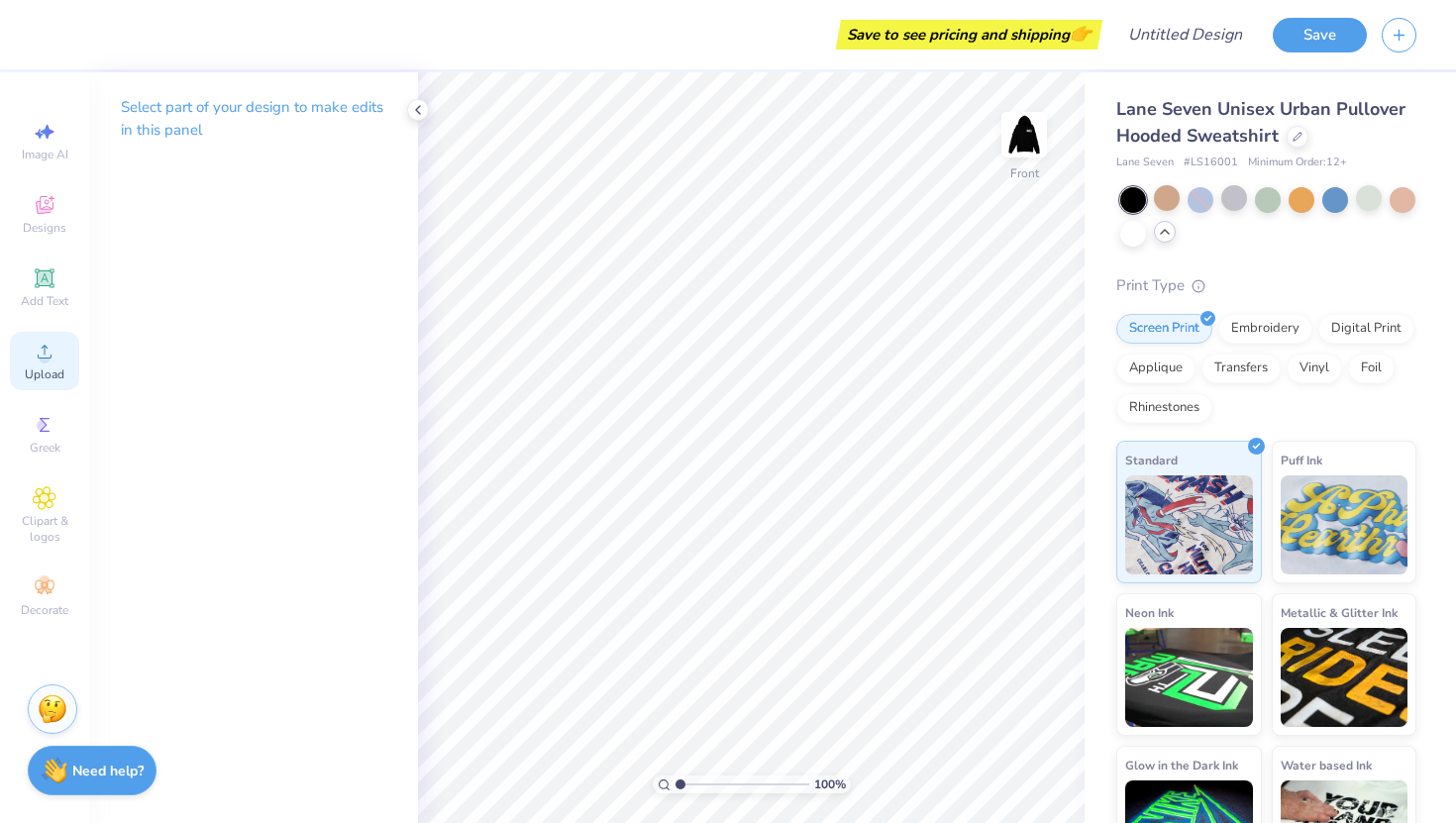 click on "Upload" at bounding box center [45, 360] 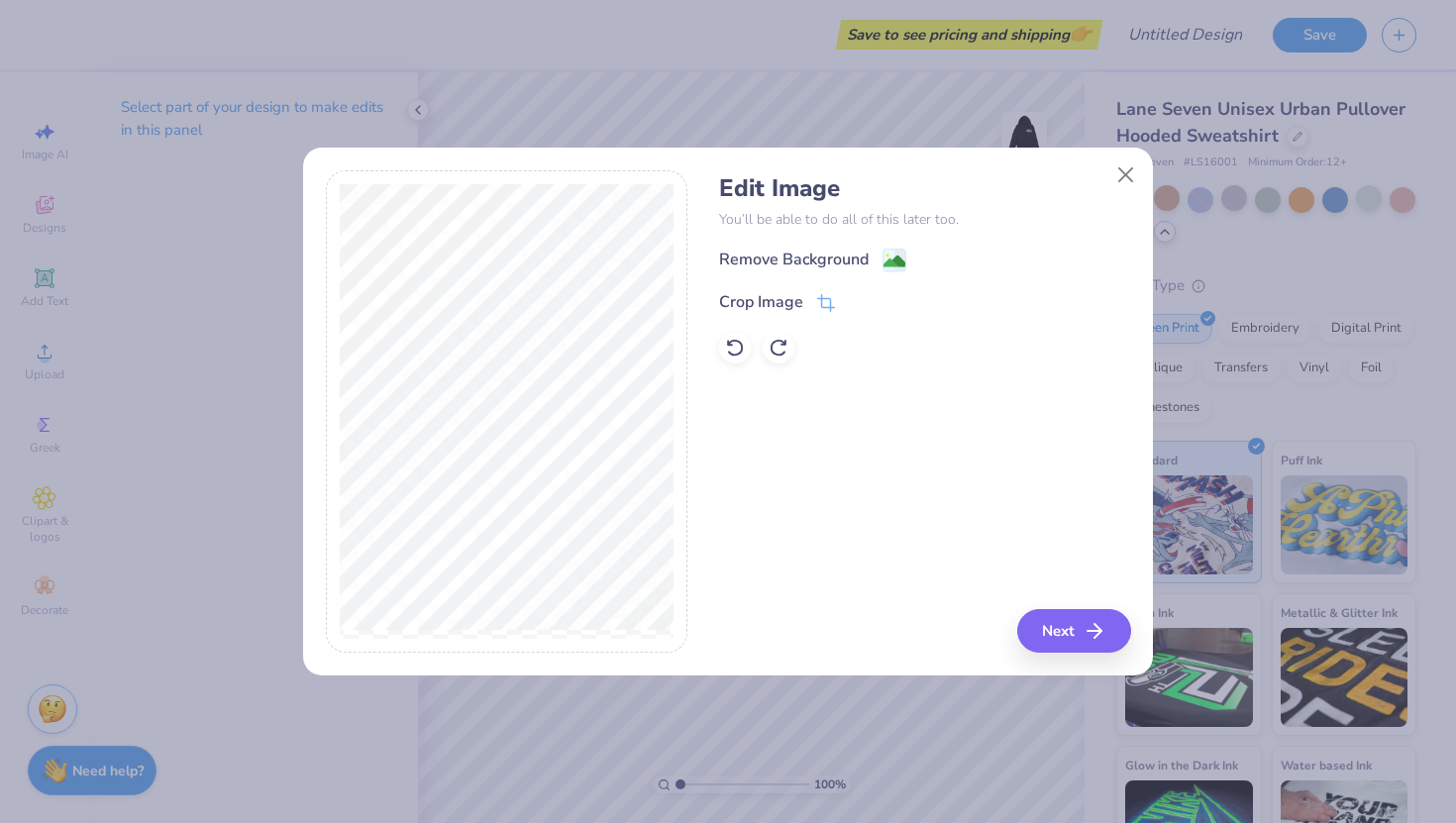 click on "Edit Image You’ll be able to do all of this later too. Remove Background Crop Image Next" at bounding box center (728, 423) 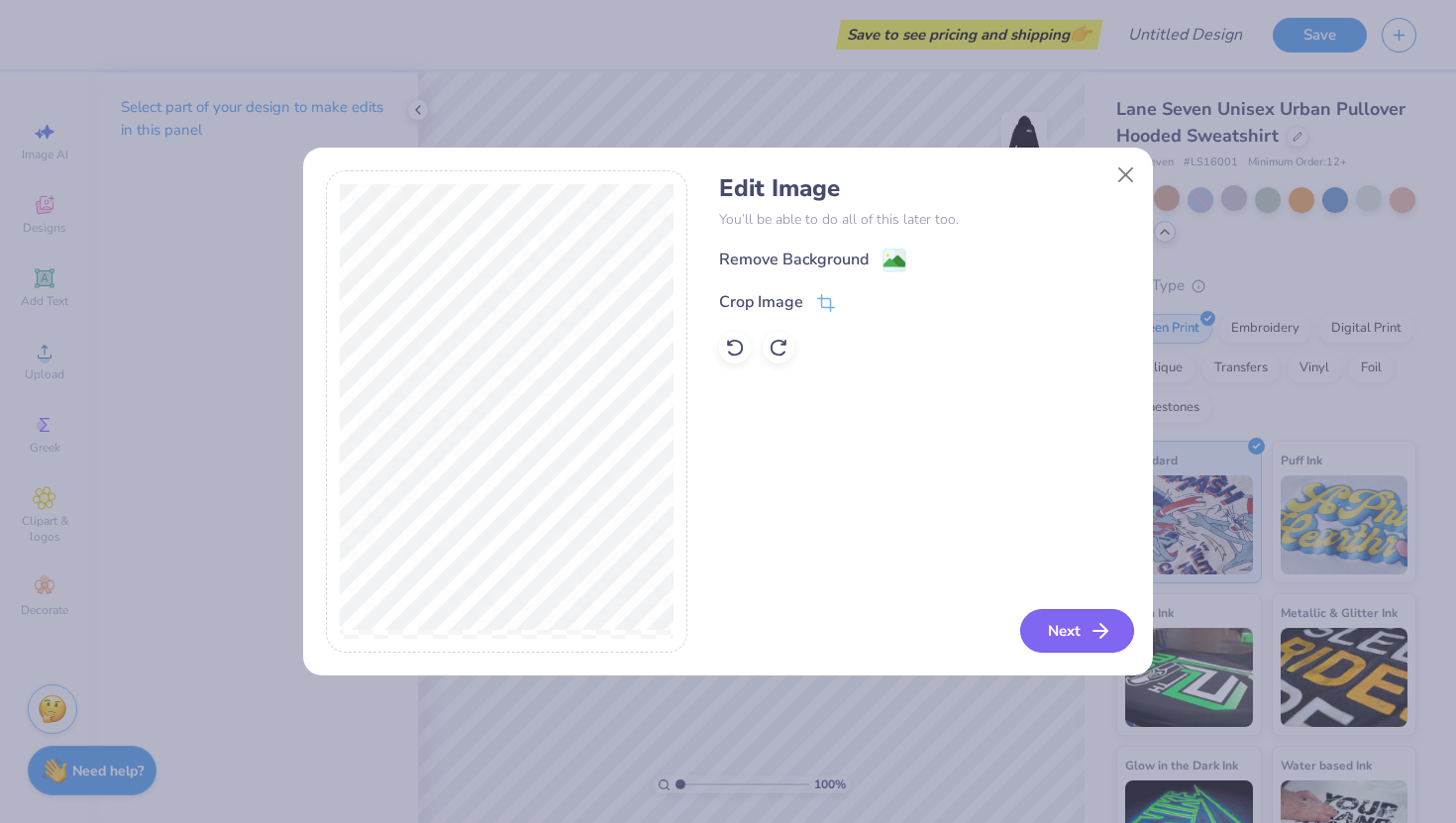 click on "Next" at bounding box center [1077, 631] 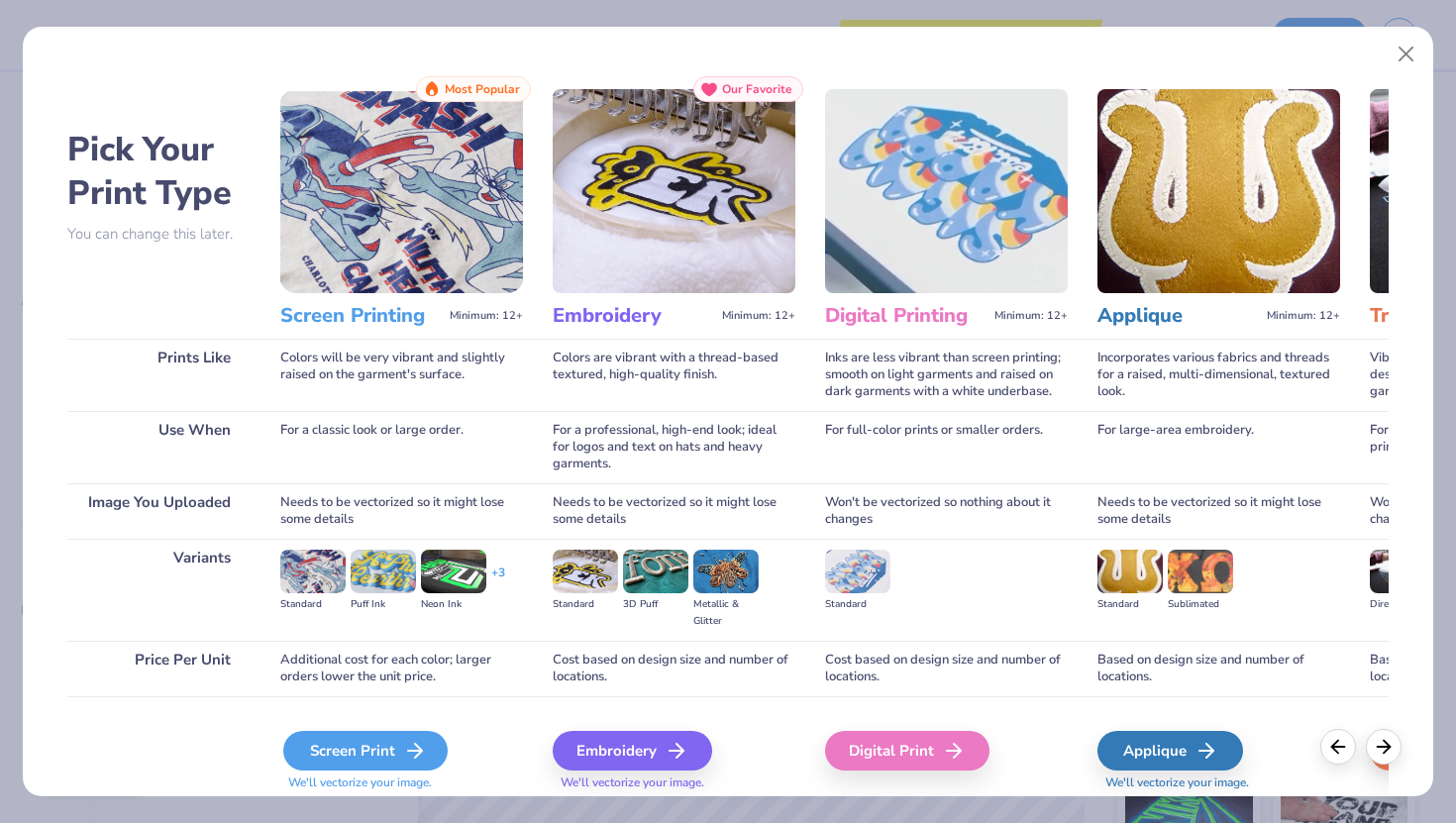 click on "Screen Print" at bounding box center (365, 751) 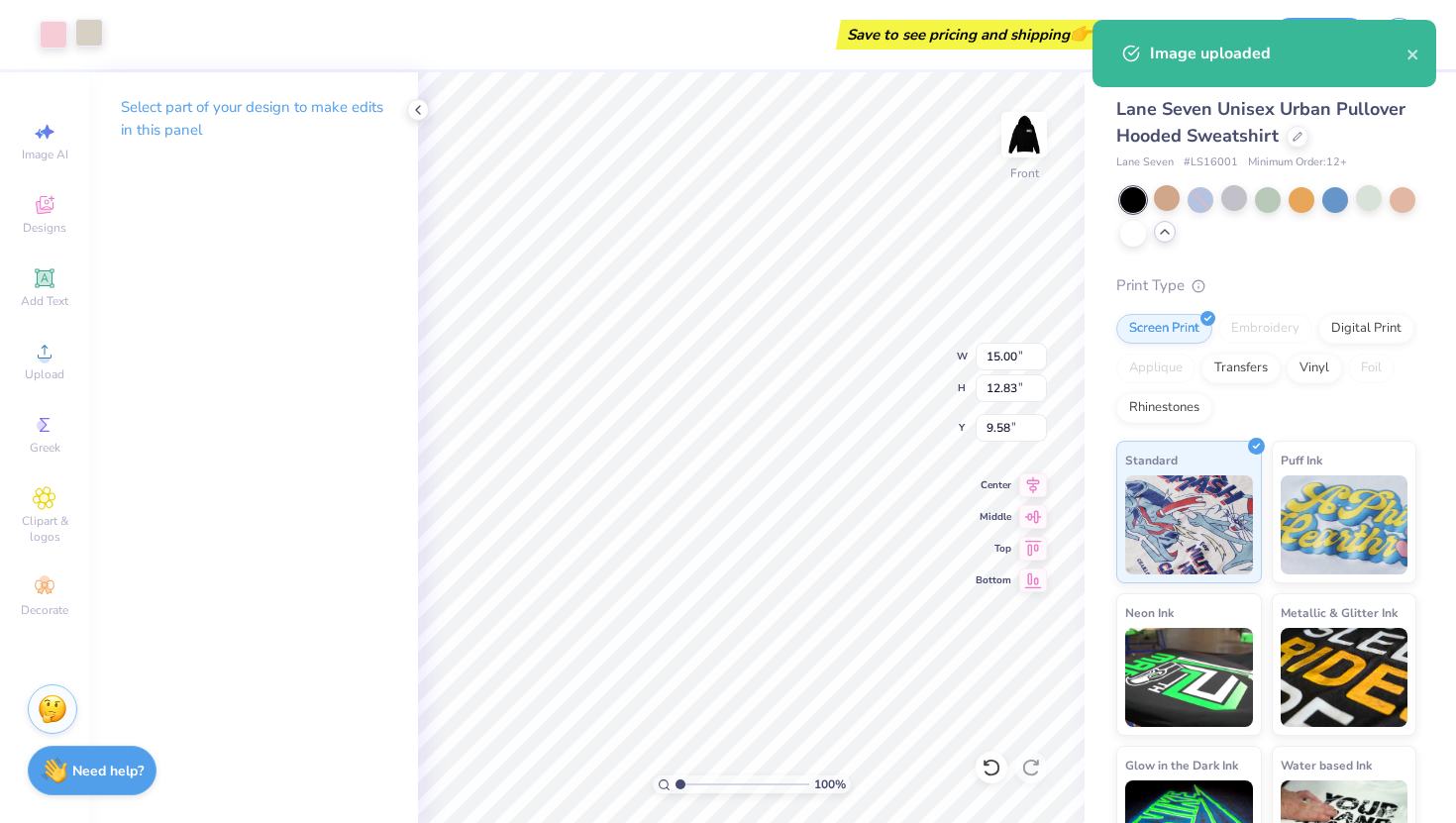 click at bounding box center [89, 33] 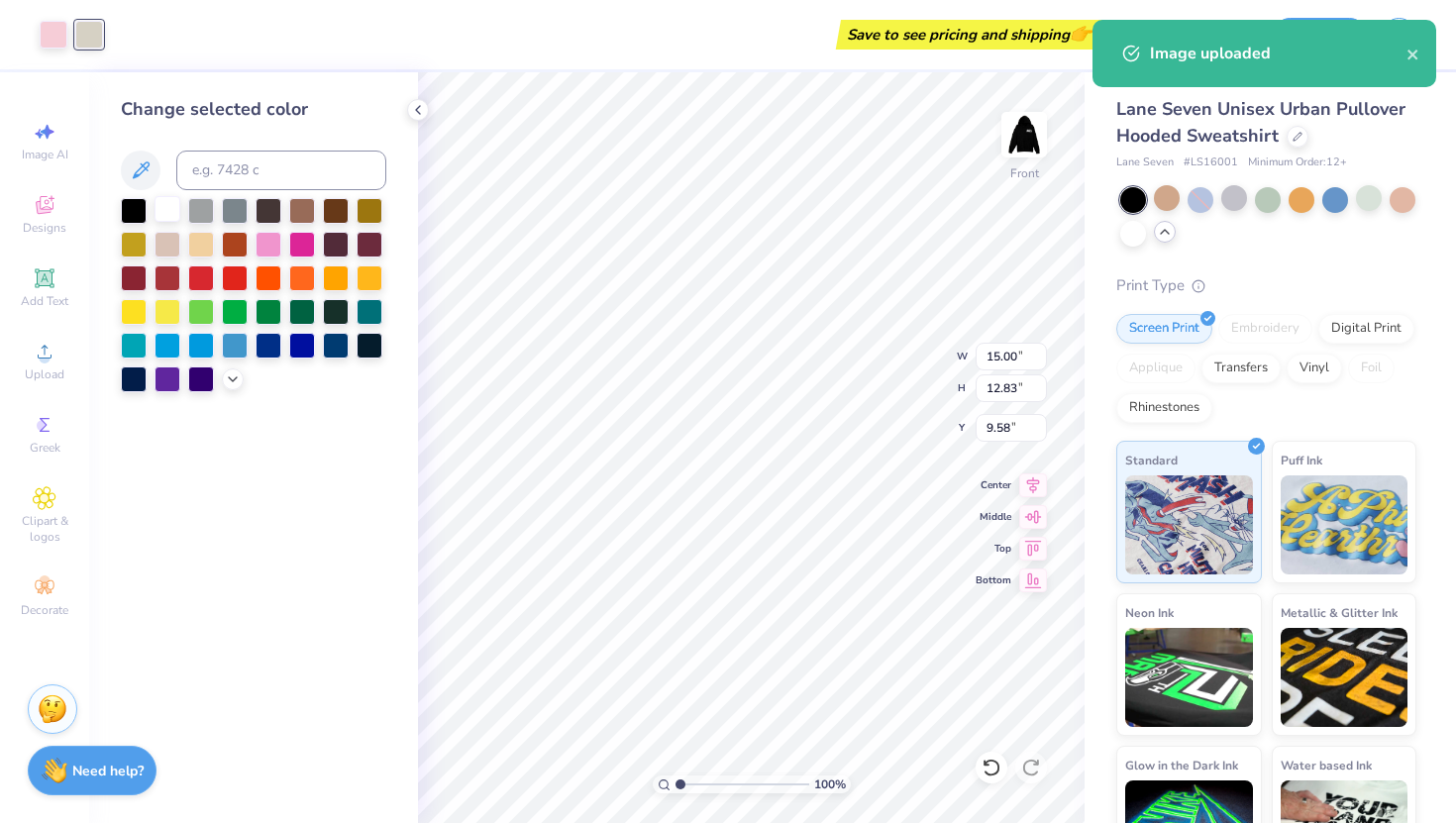 click at bounding box center [167, 209] 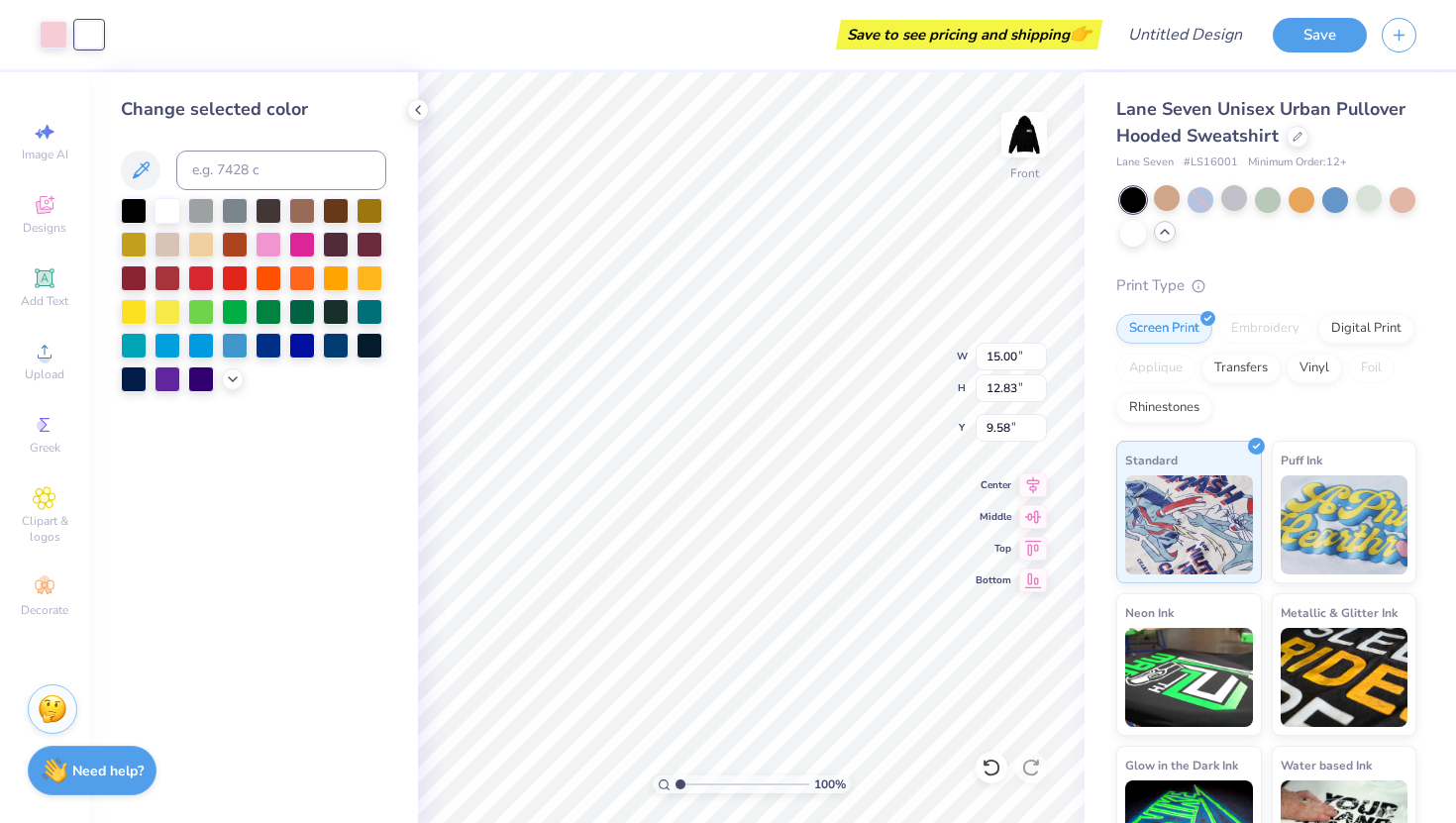 type on "6.00" 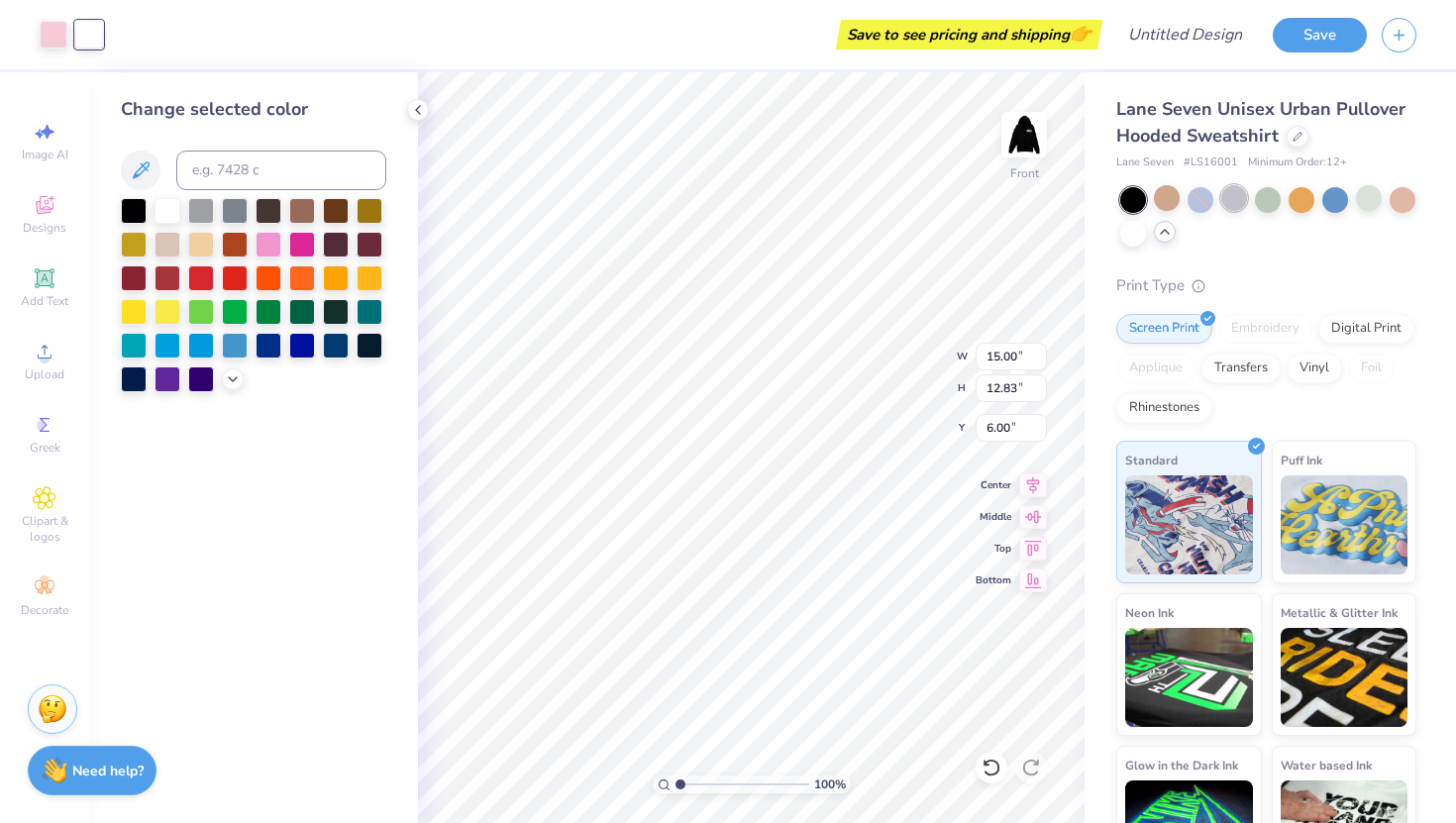 click at bounding box center (1234, 198) 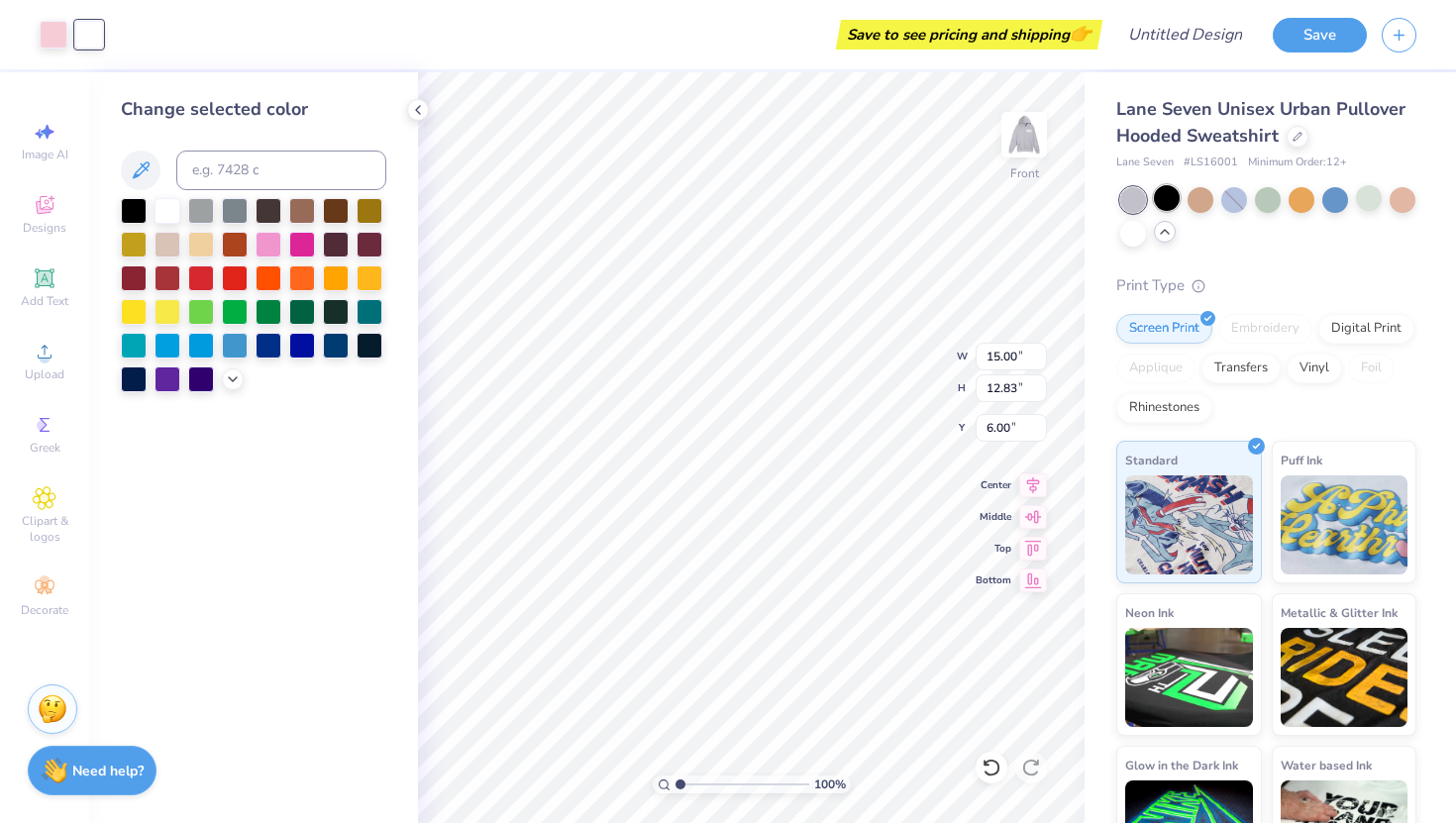 click at bounding box center [1167, 198] 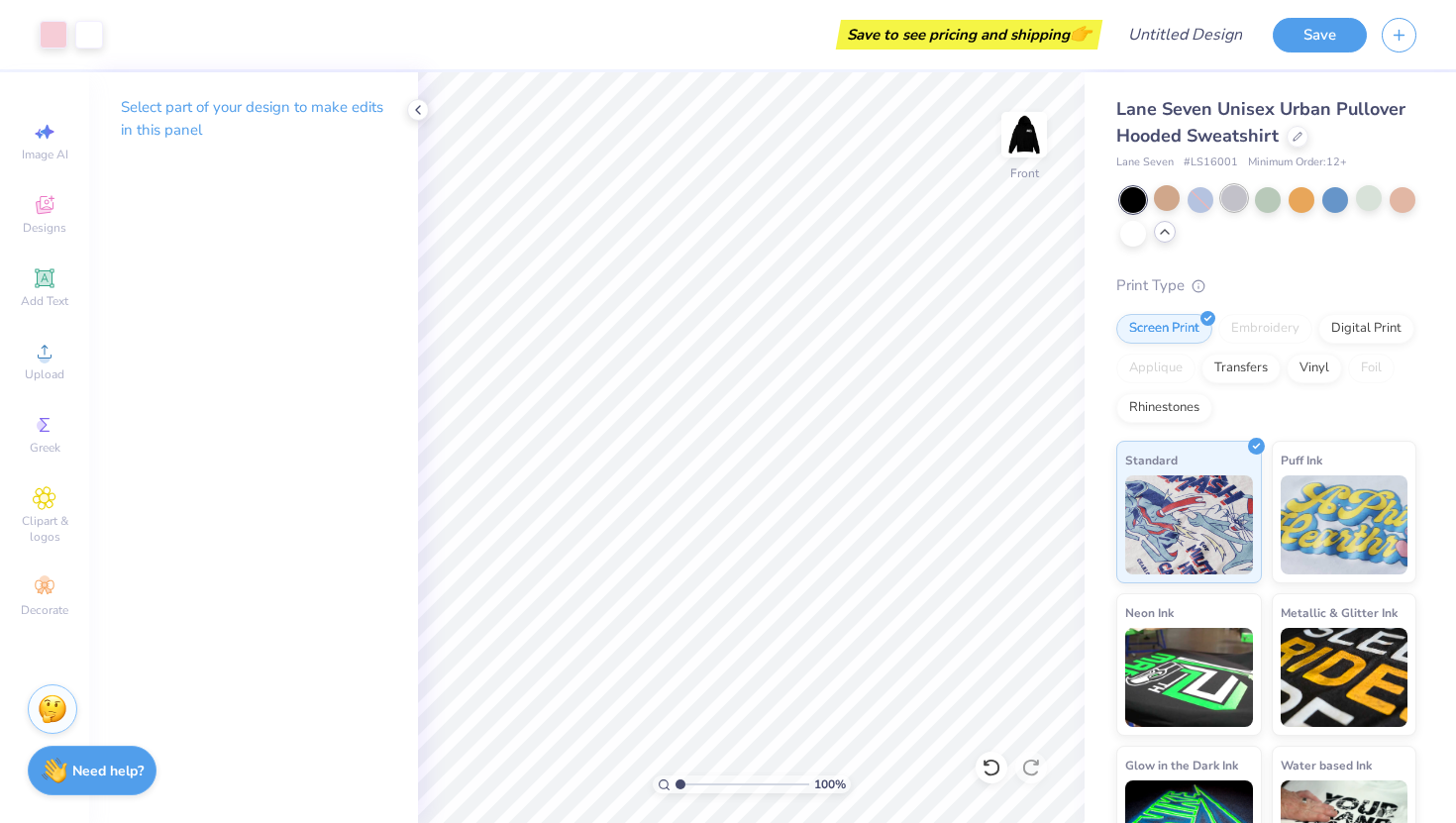 click at bounding box center [1234, 198] 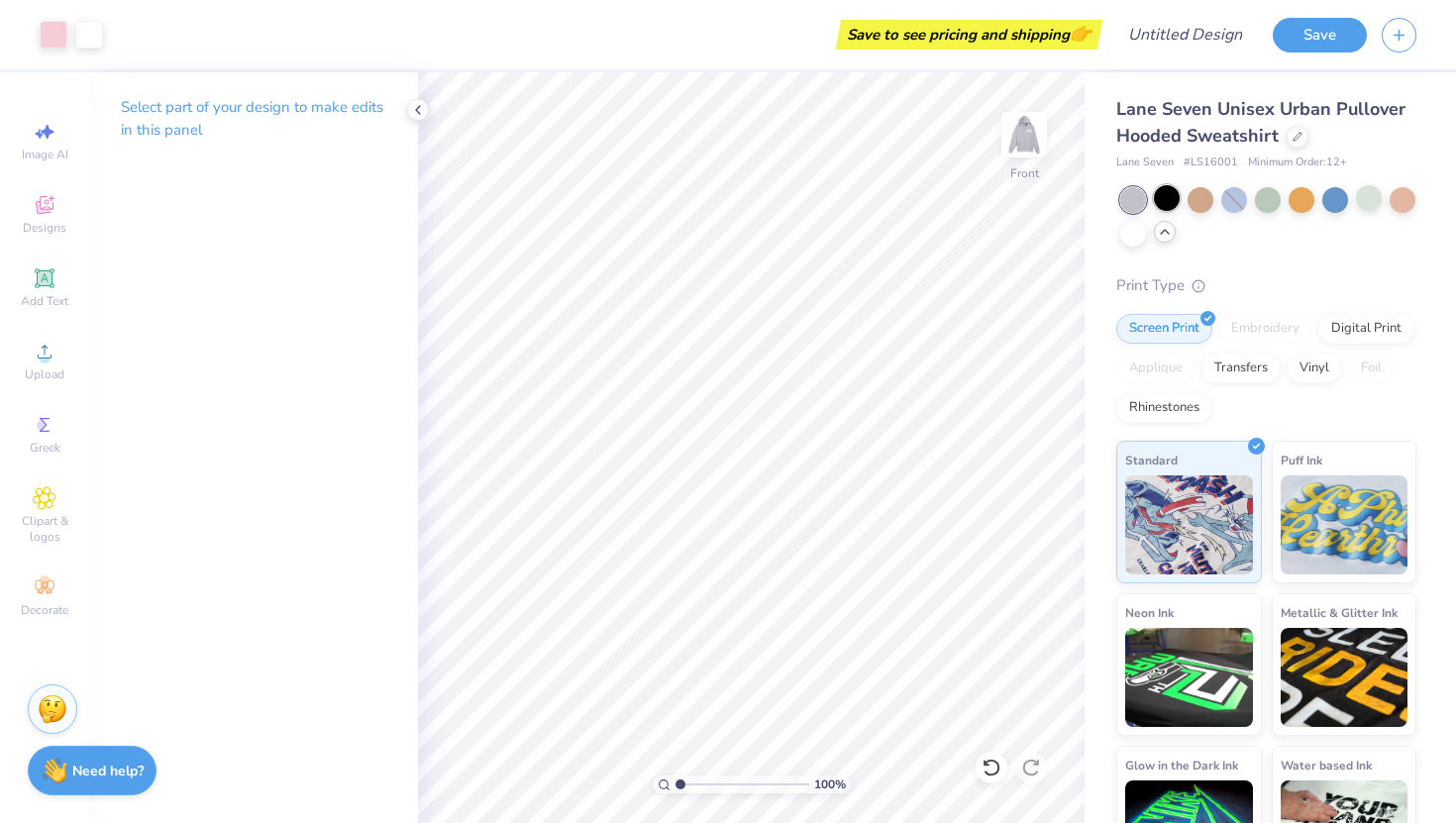 click at bounding box center [1167, 198] 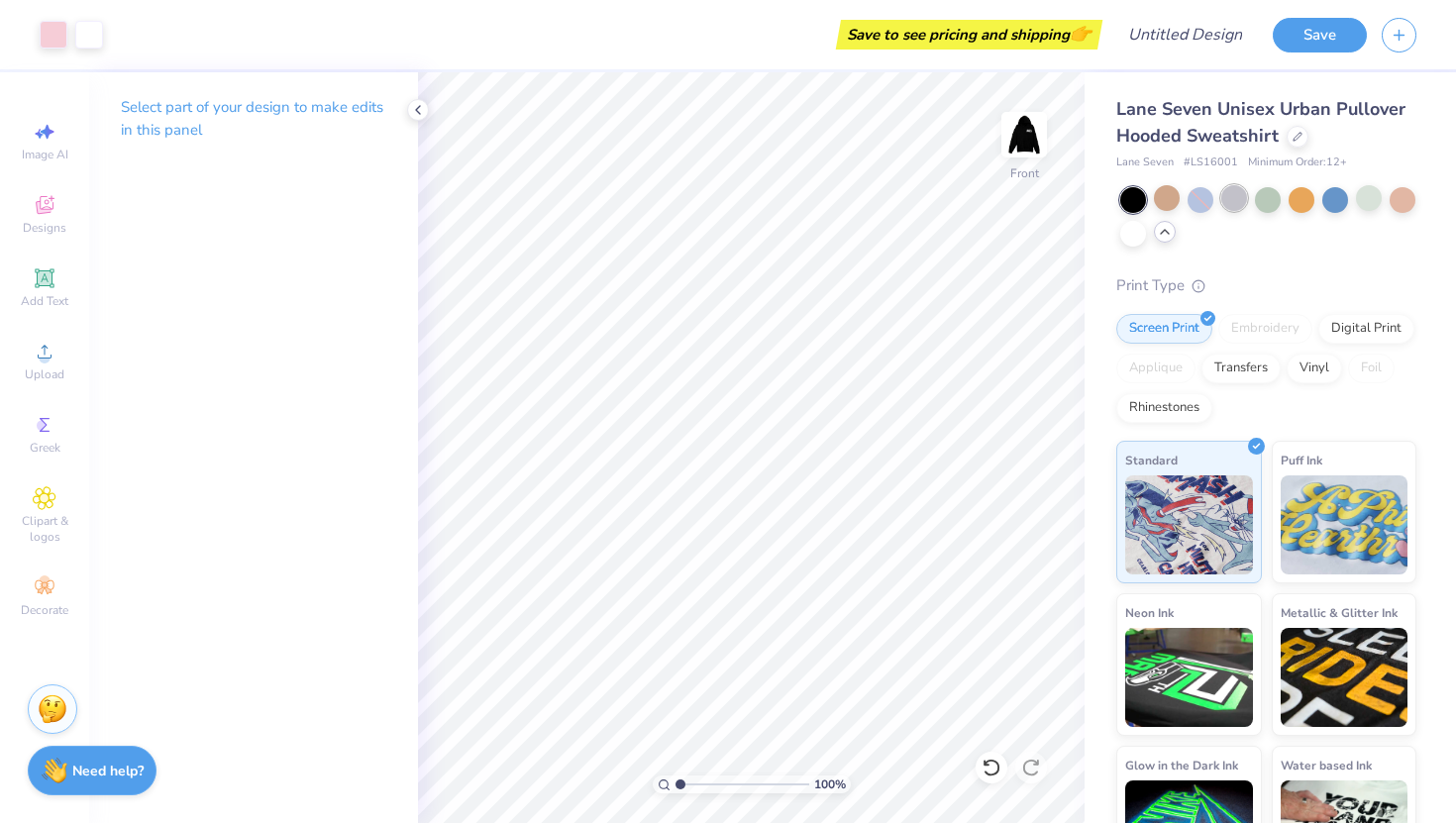 click at bounding box center (1234, 198) 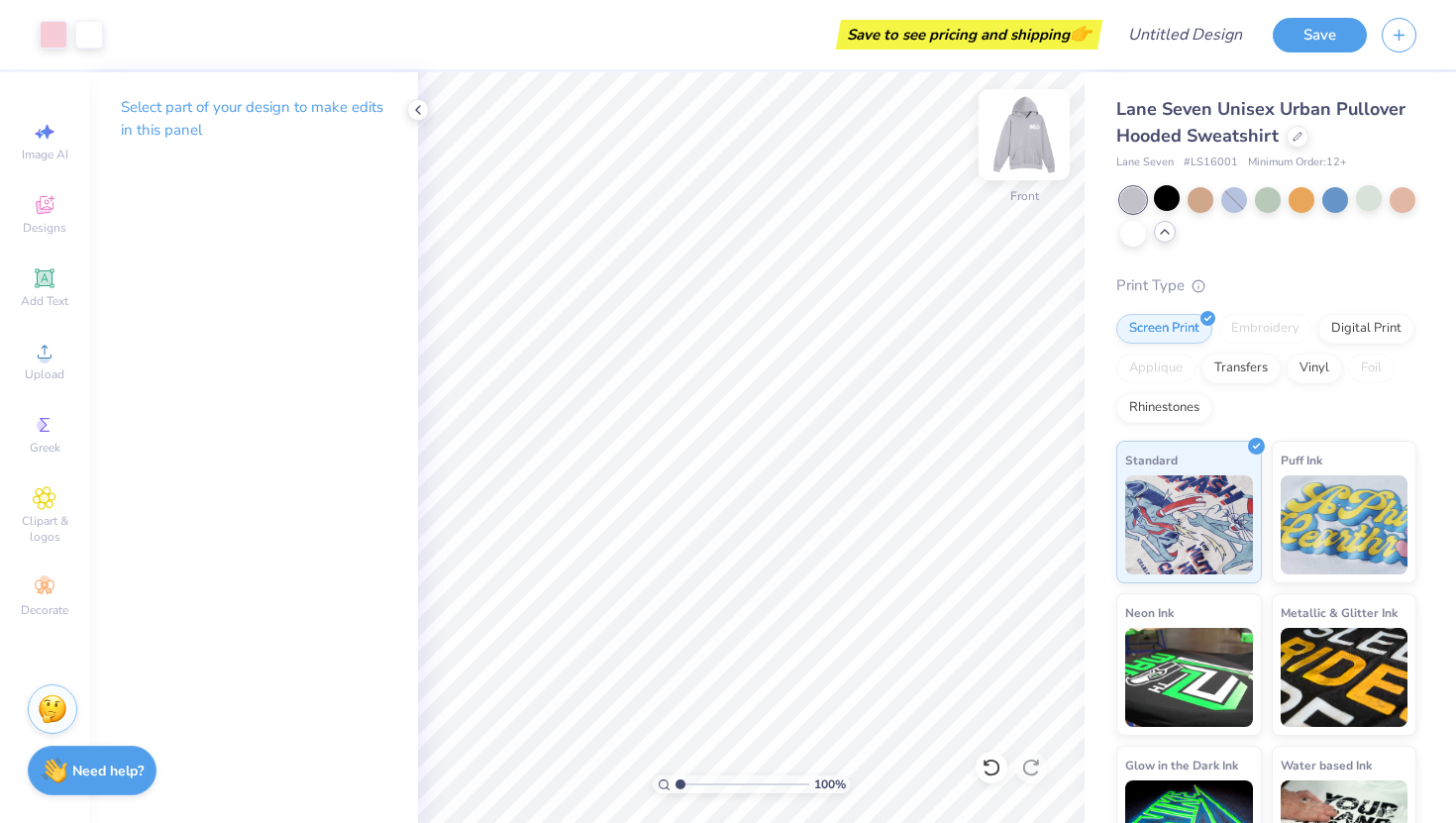 click at bounding box center (1024, 135) 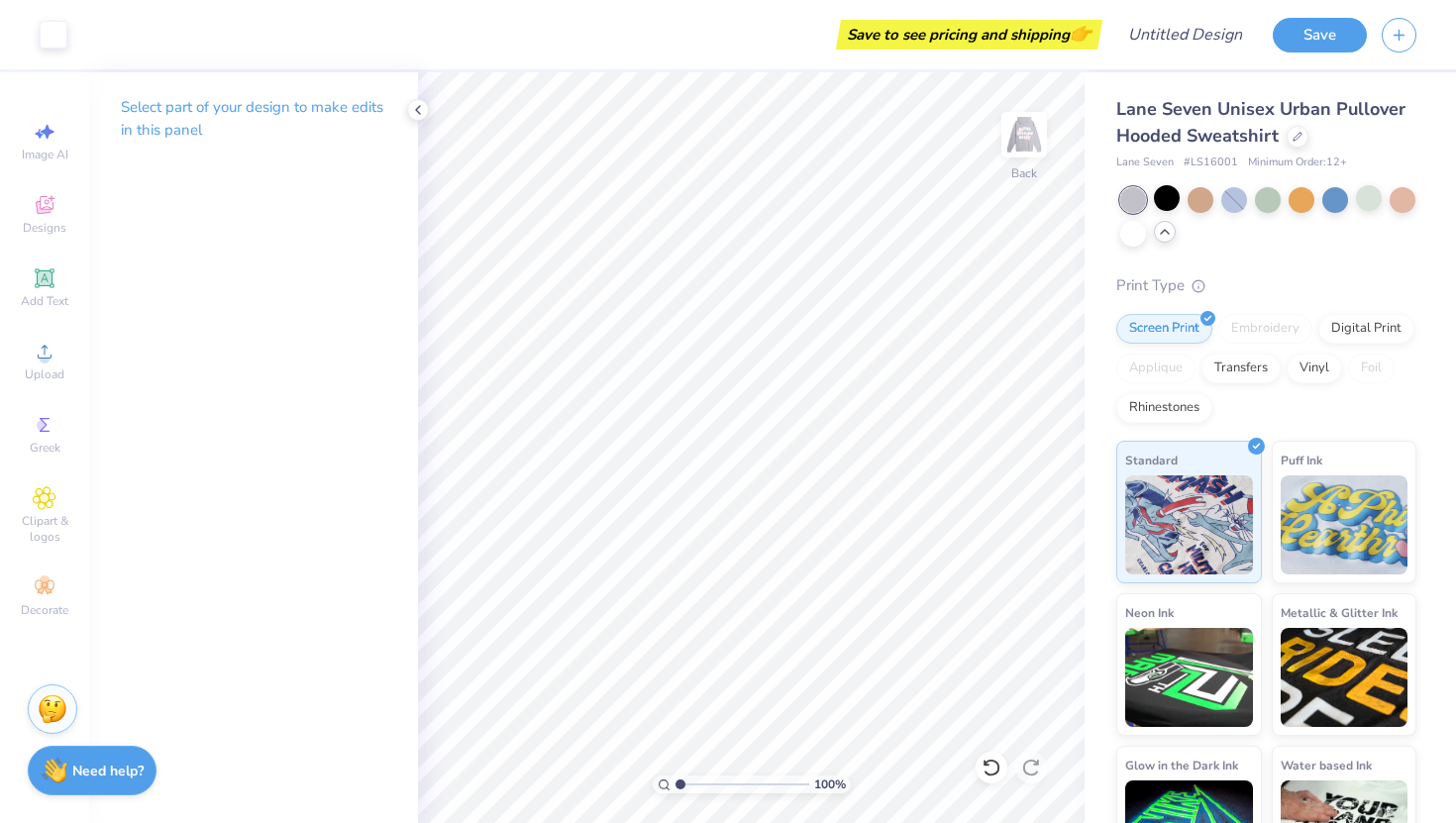 click at bounding box center [1024, 135] 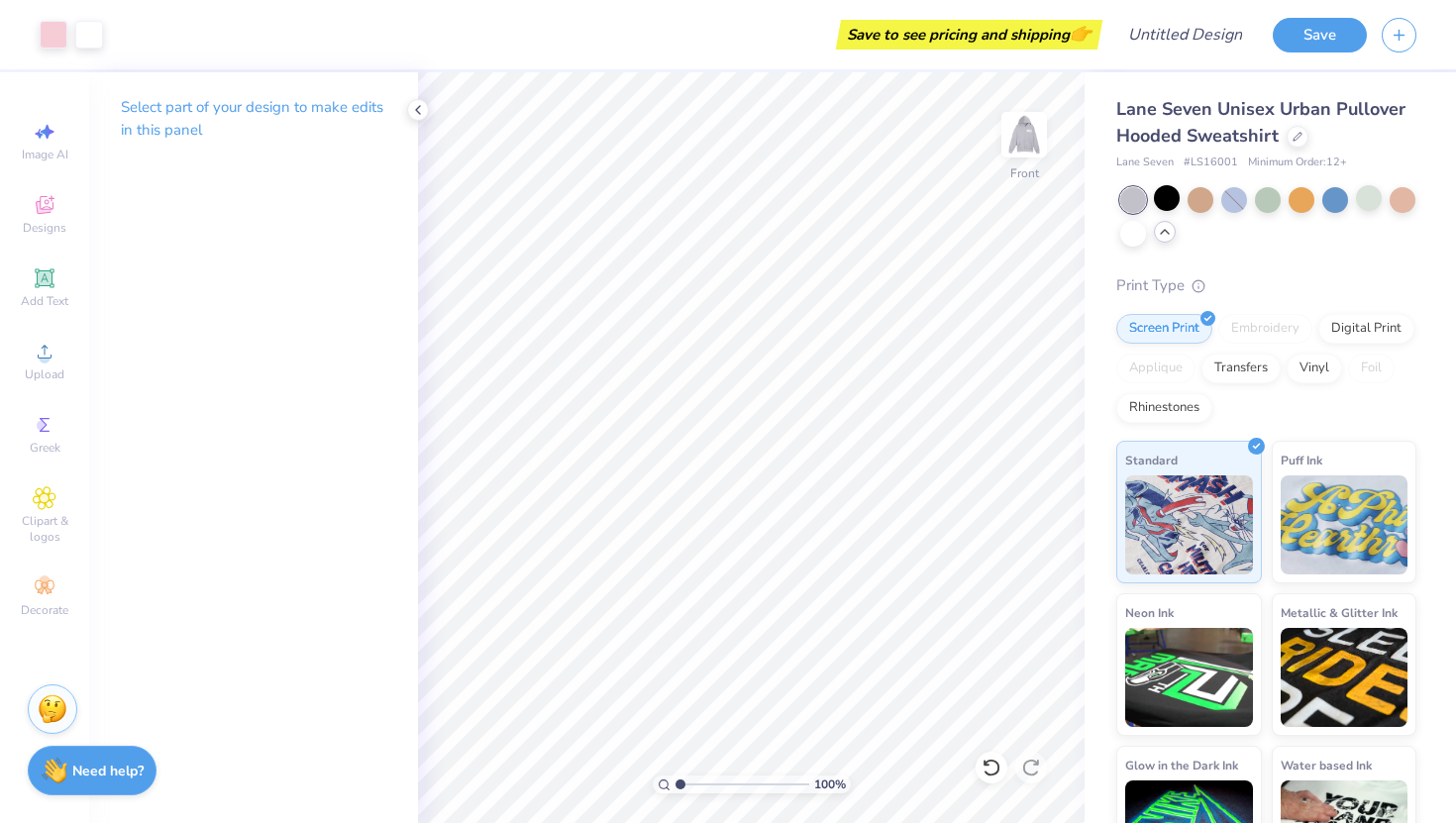 click at bounding box center (1024, 135) 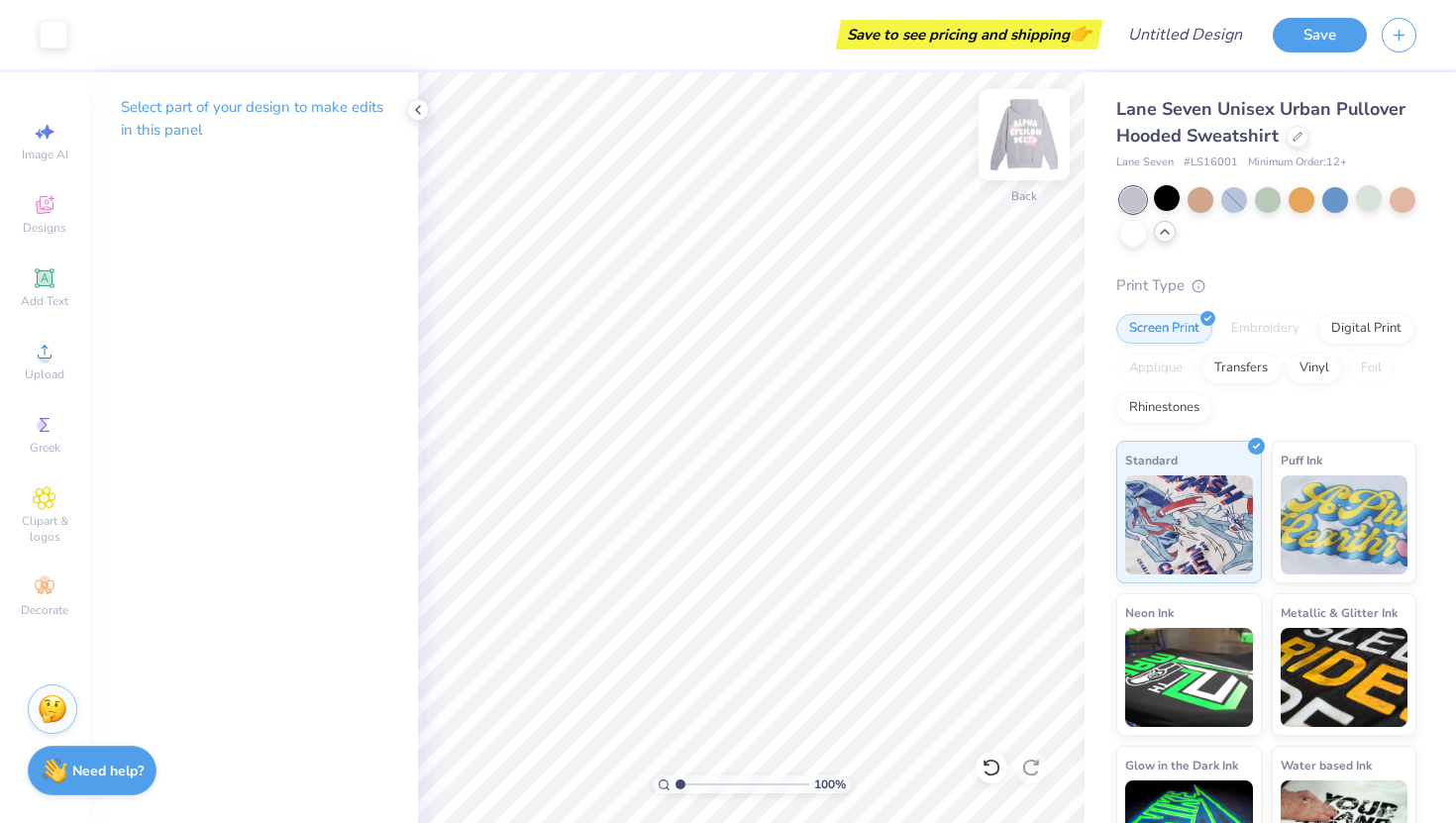 click at bounding box center (1024, 135) 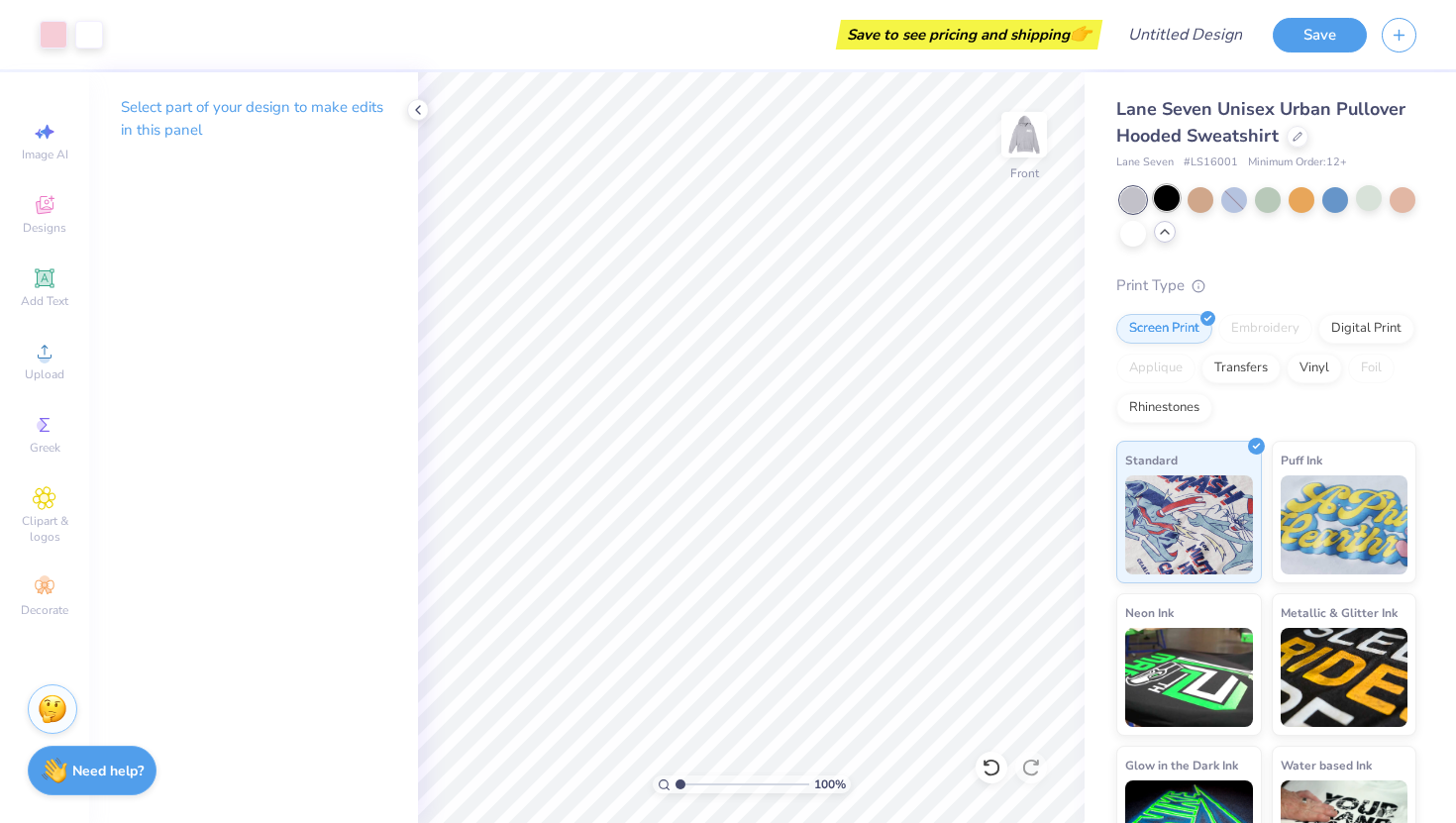 click at bounding box center (1167, 198) 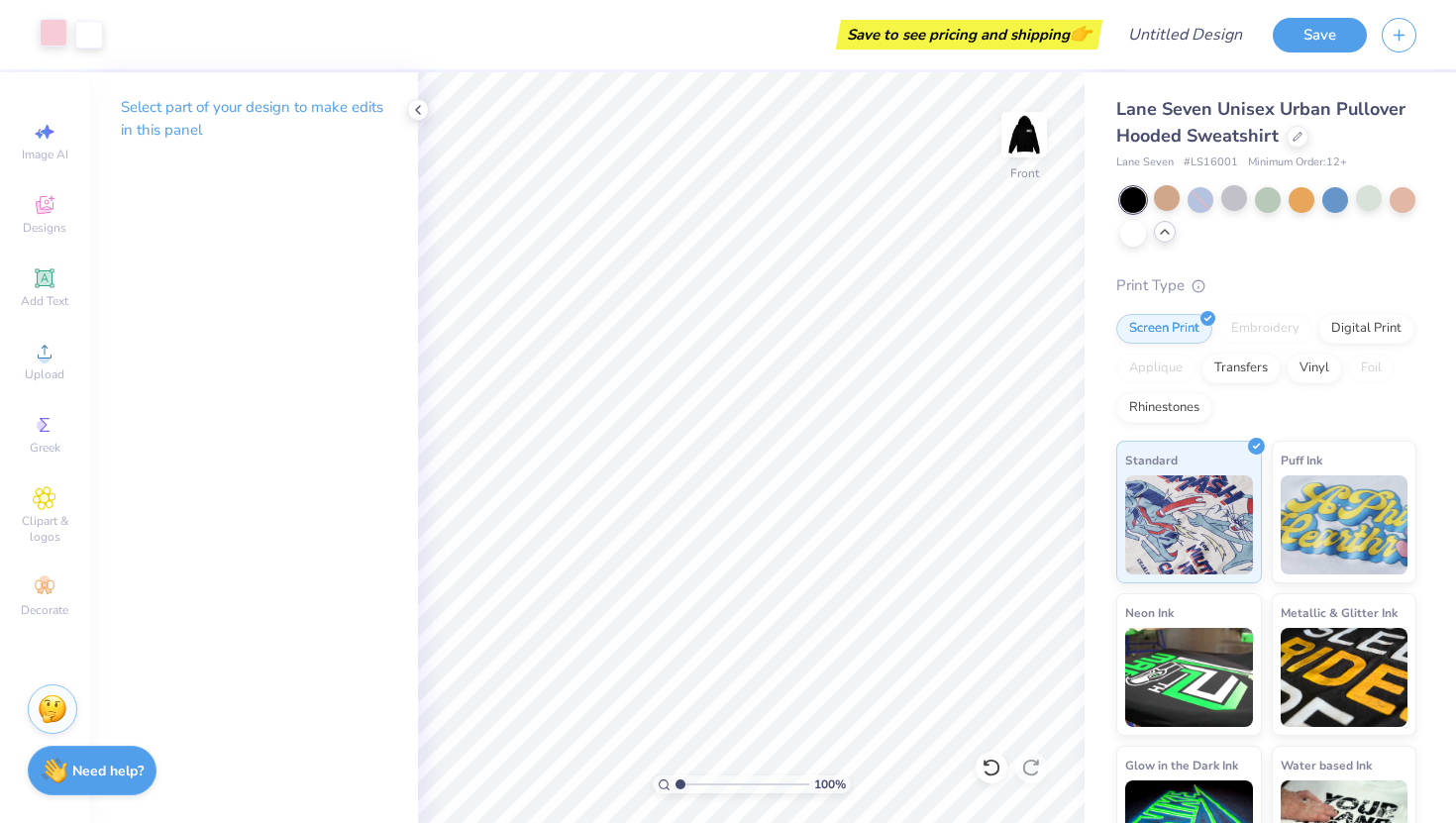 click at bounding box center (53, 33) 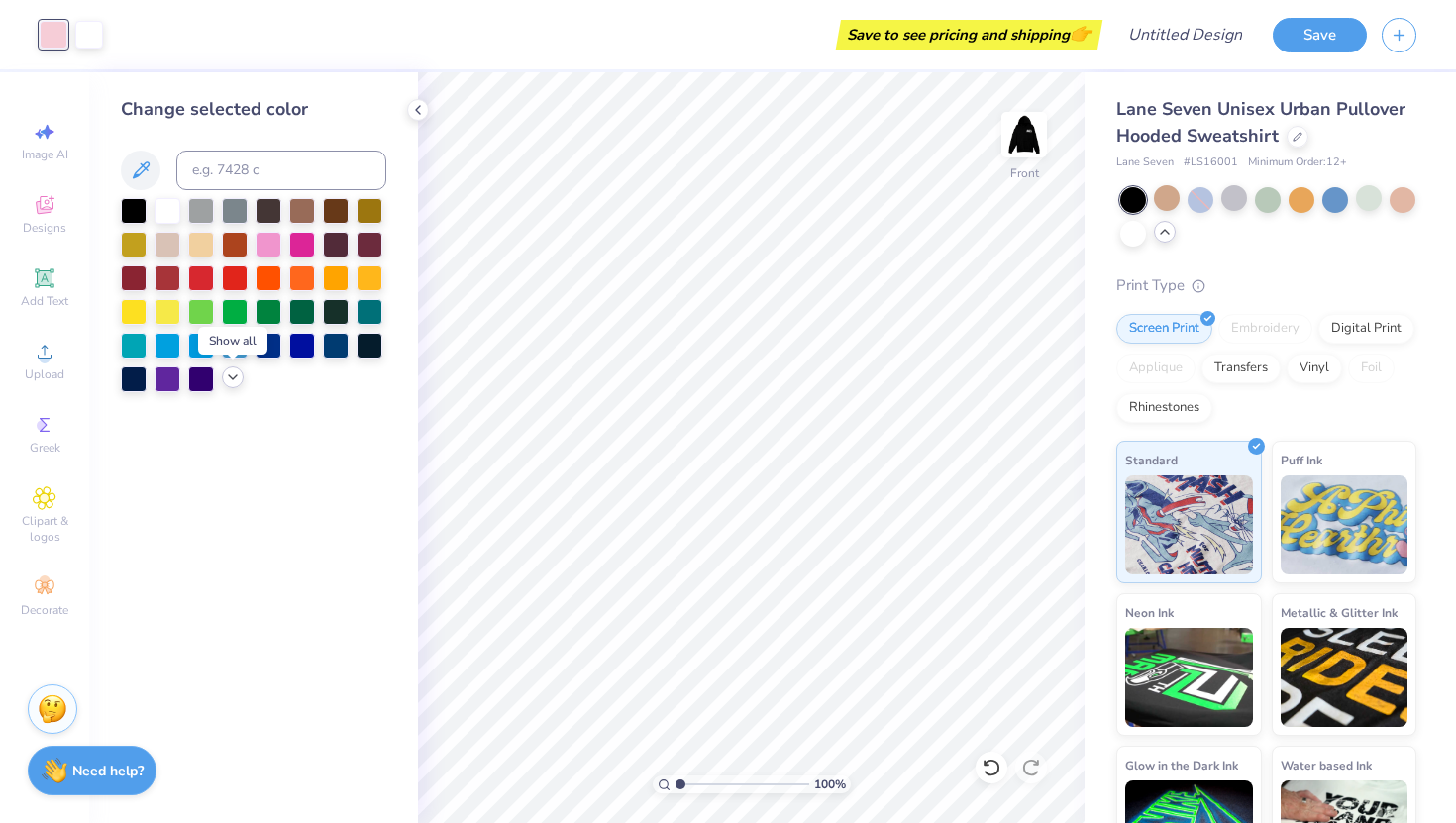 click 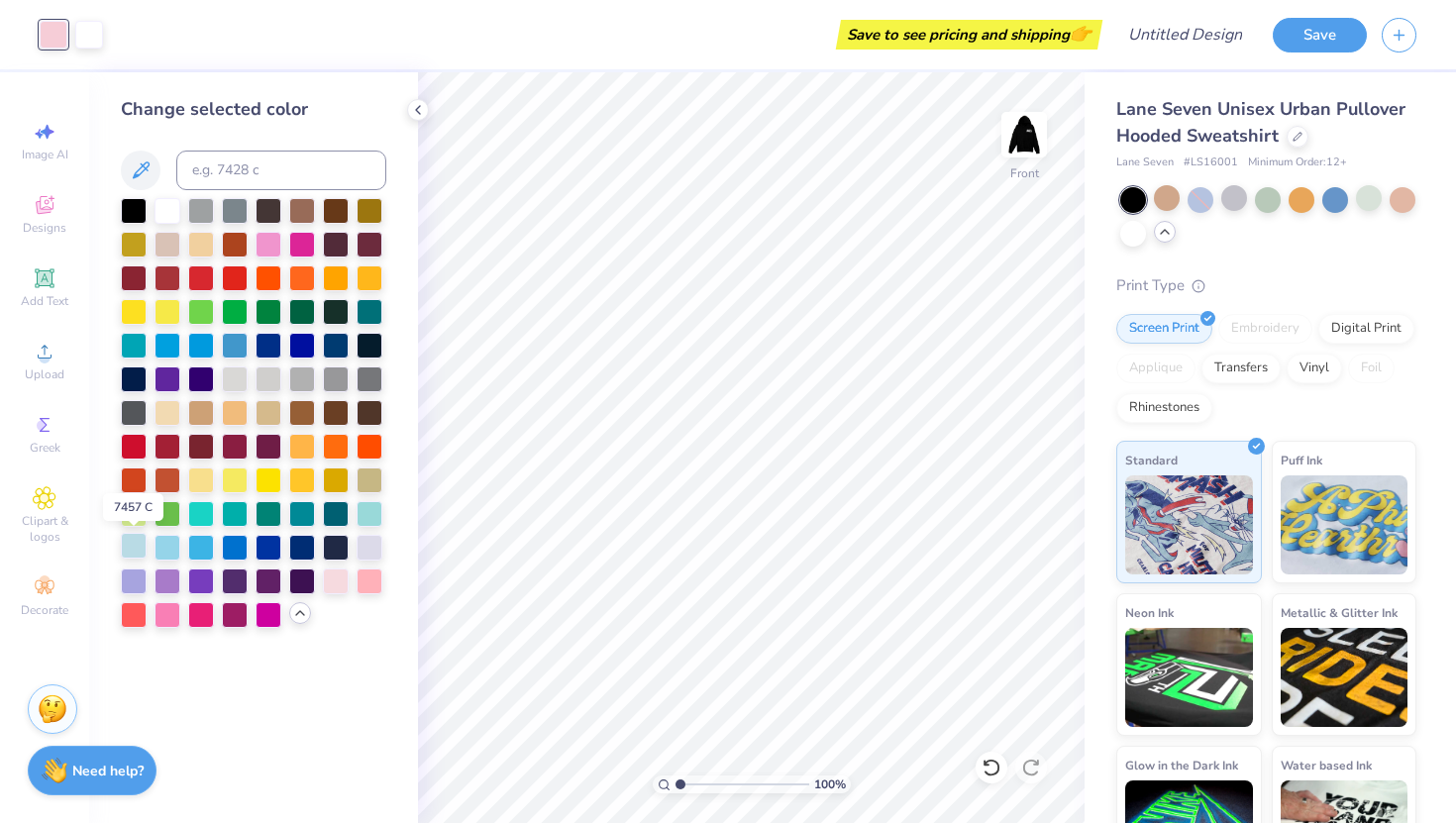 click at bounding box center (134, 546) 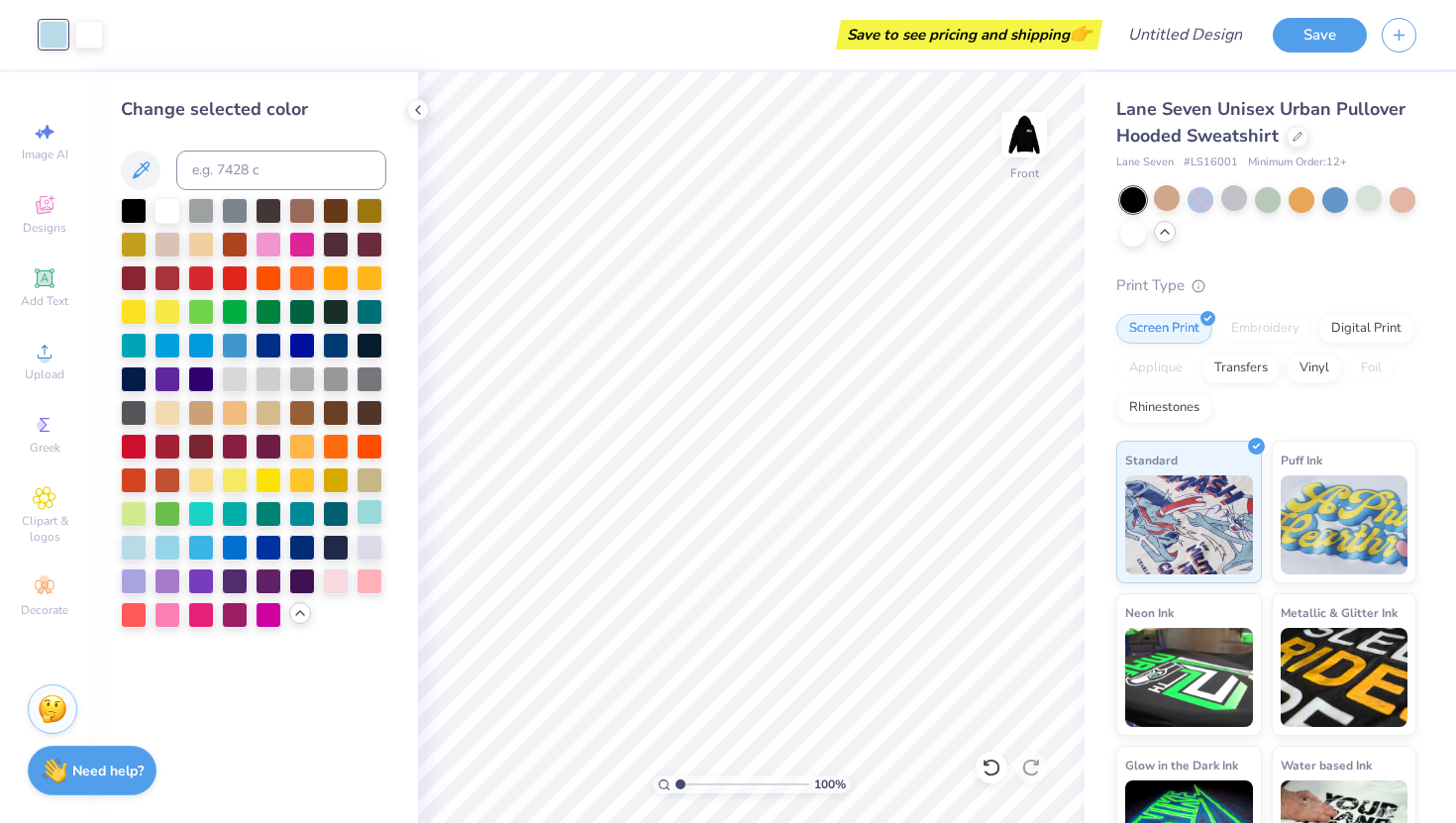 click at bounding box center [369, 512] 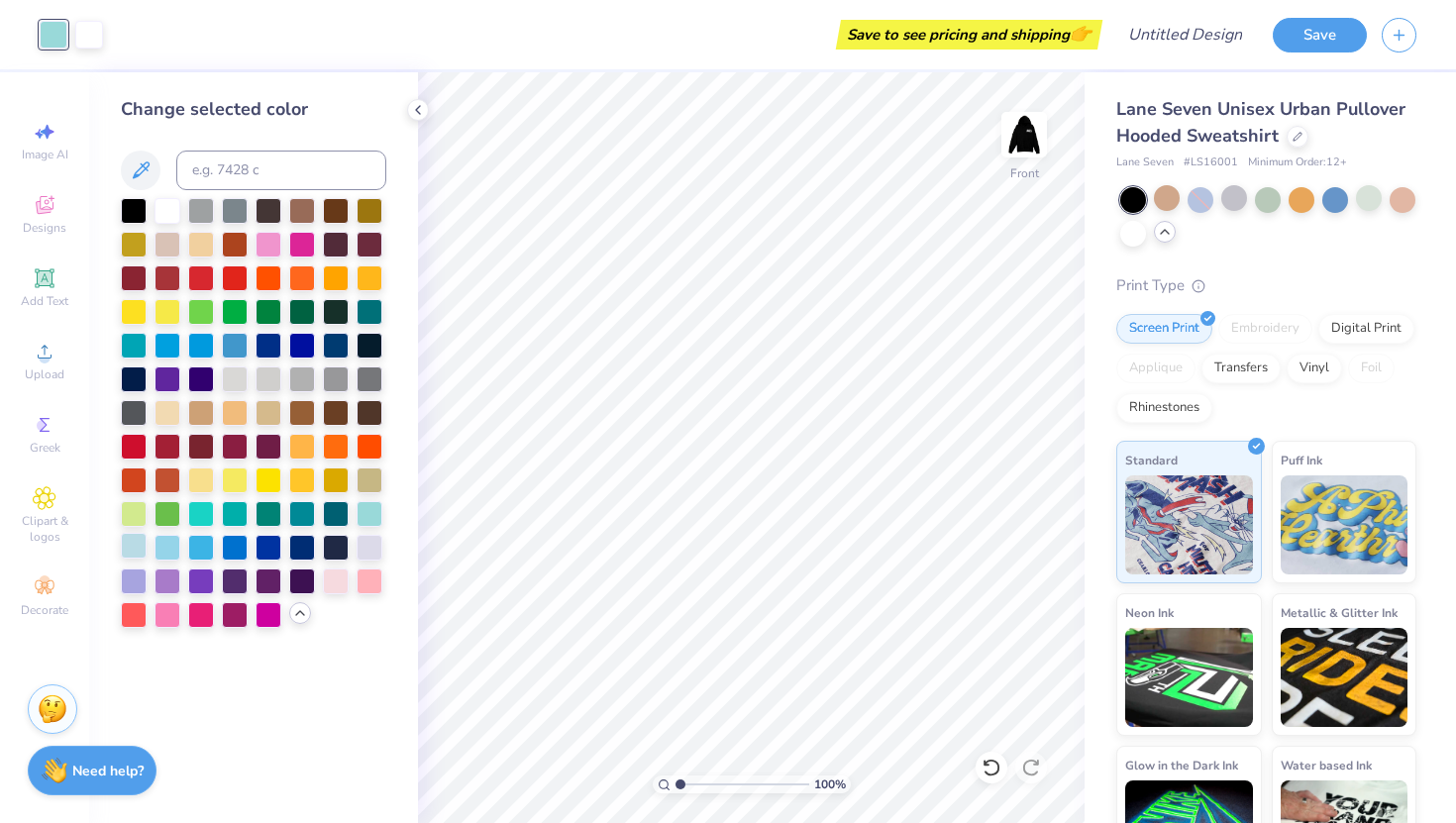 click at bounding box center (134, 546) 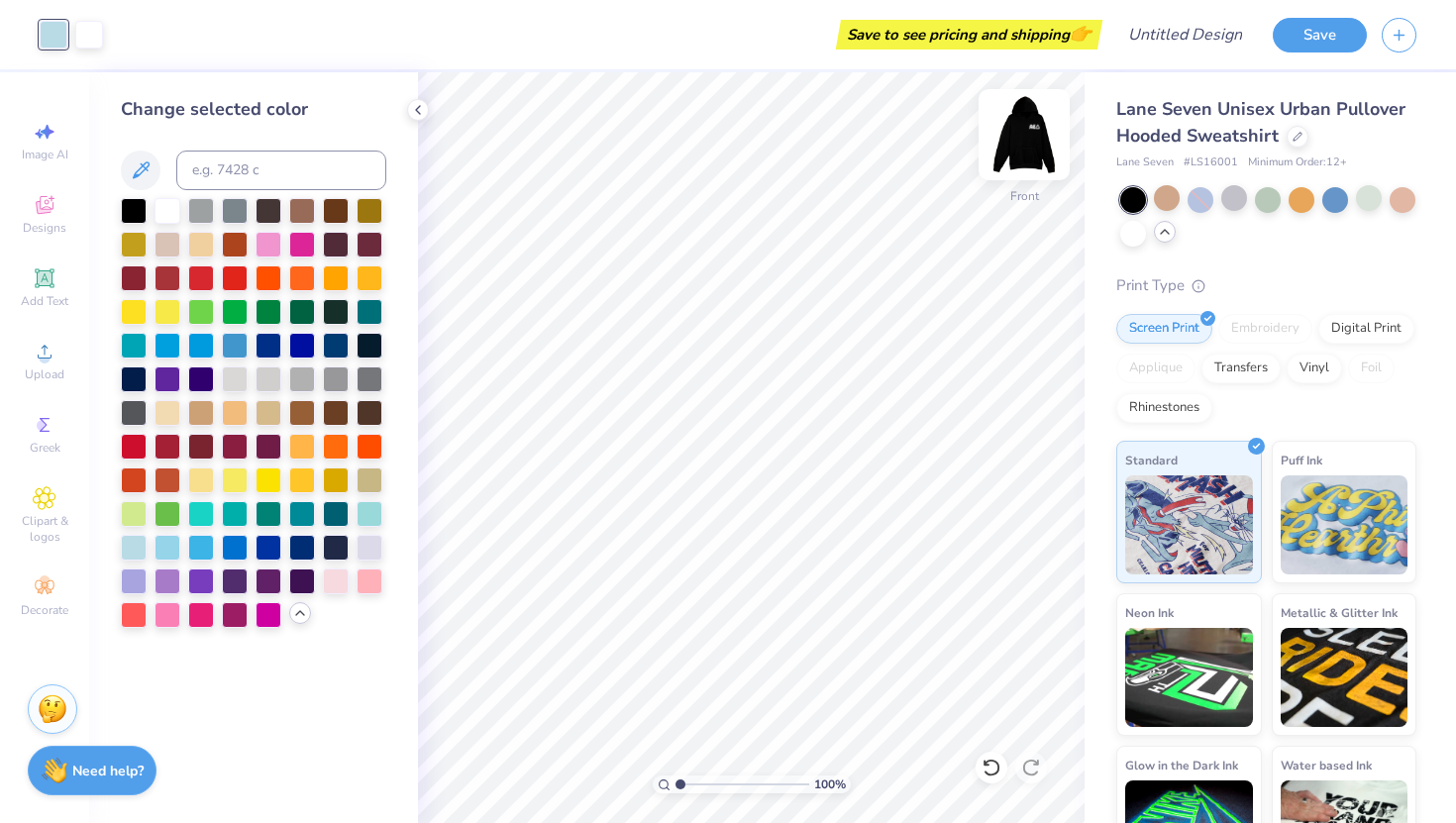 click at bounding box center [1024, 135] 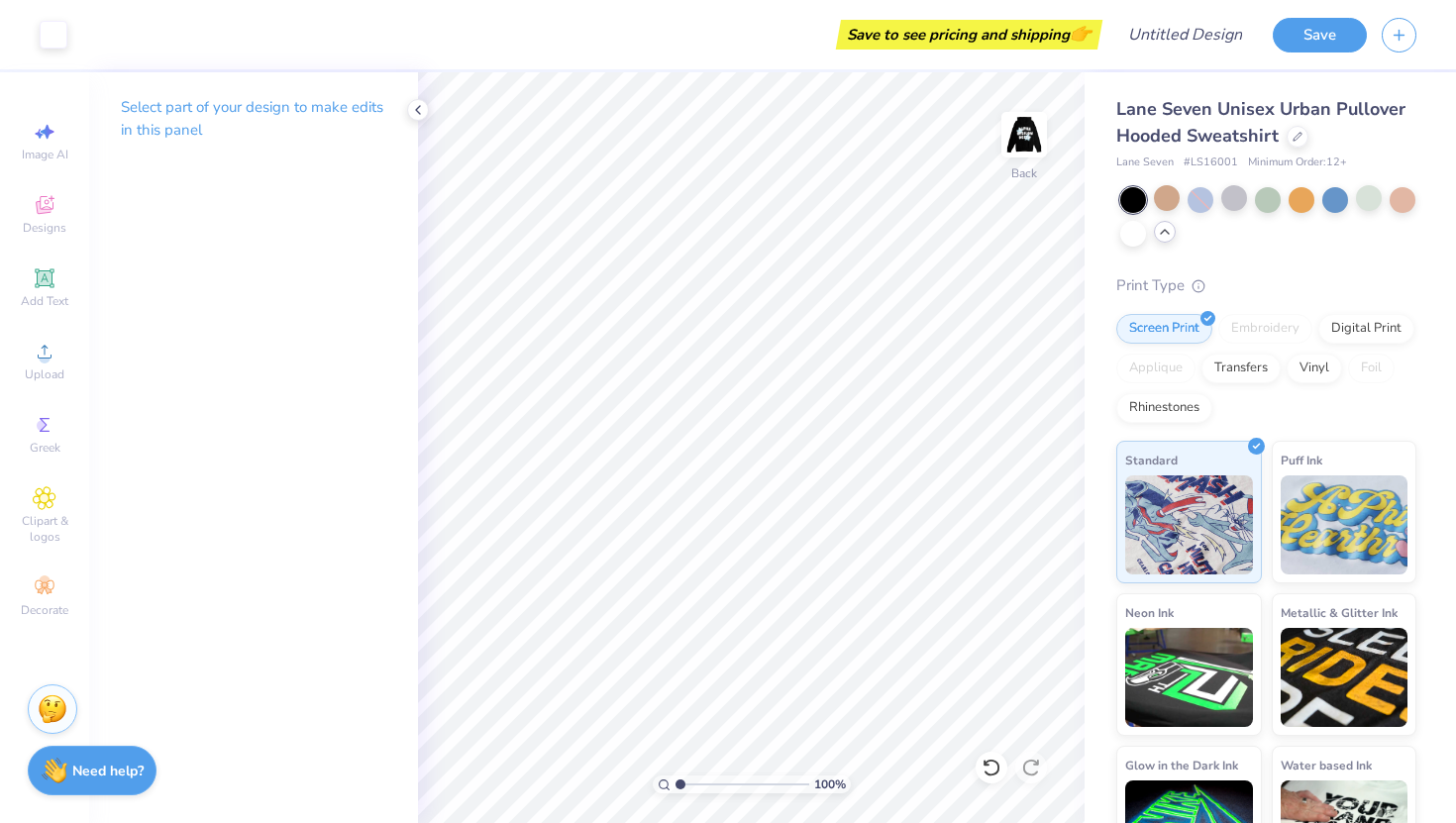click at bounding box center [1024, 135] 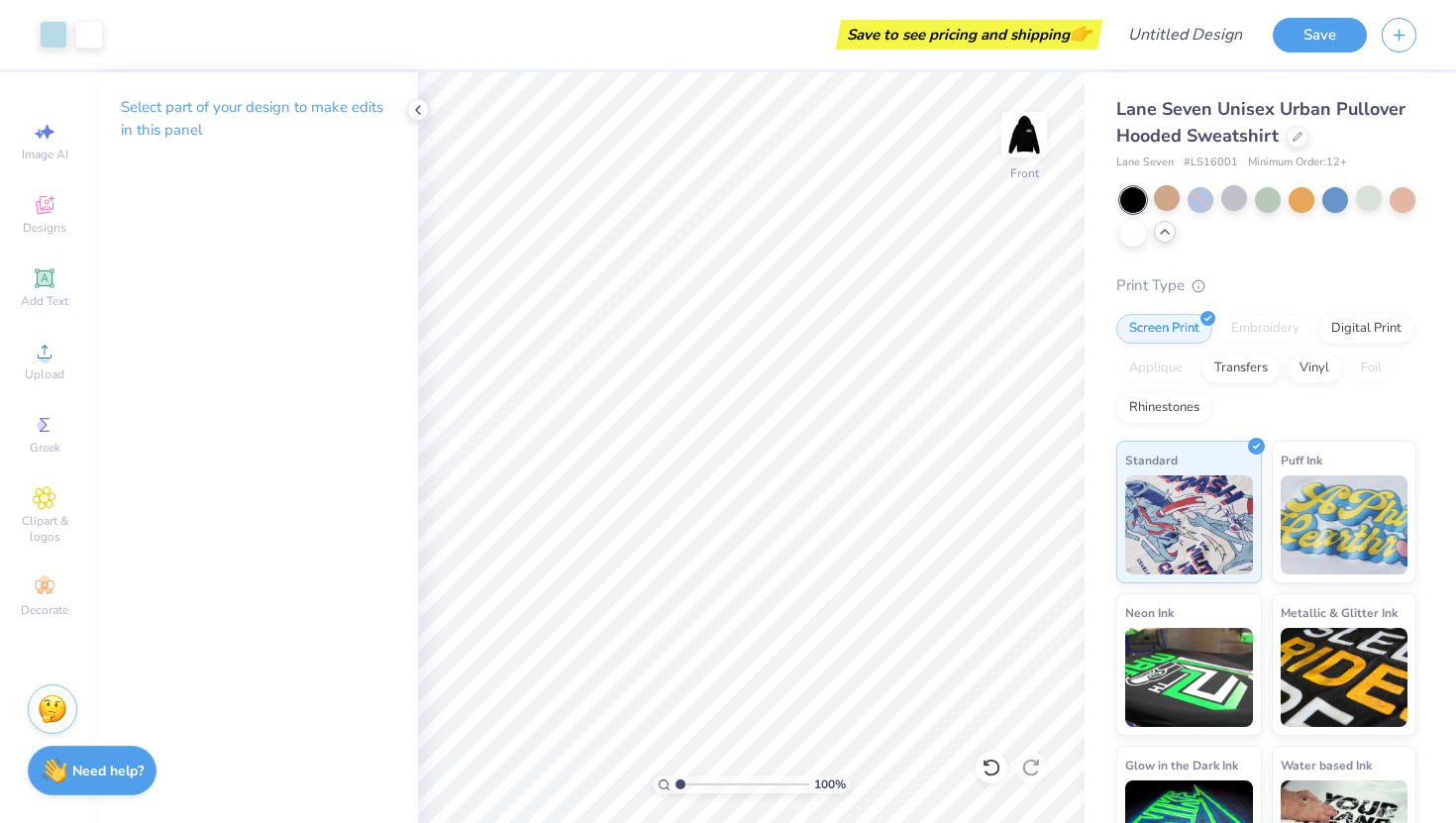 click at bounding box center [1024, 135] 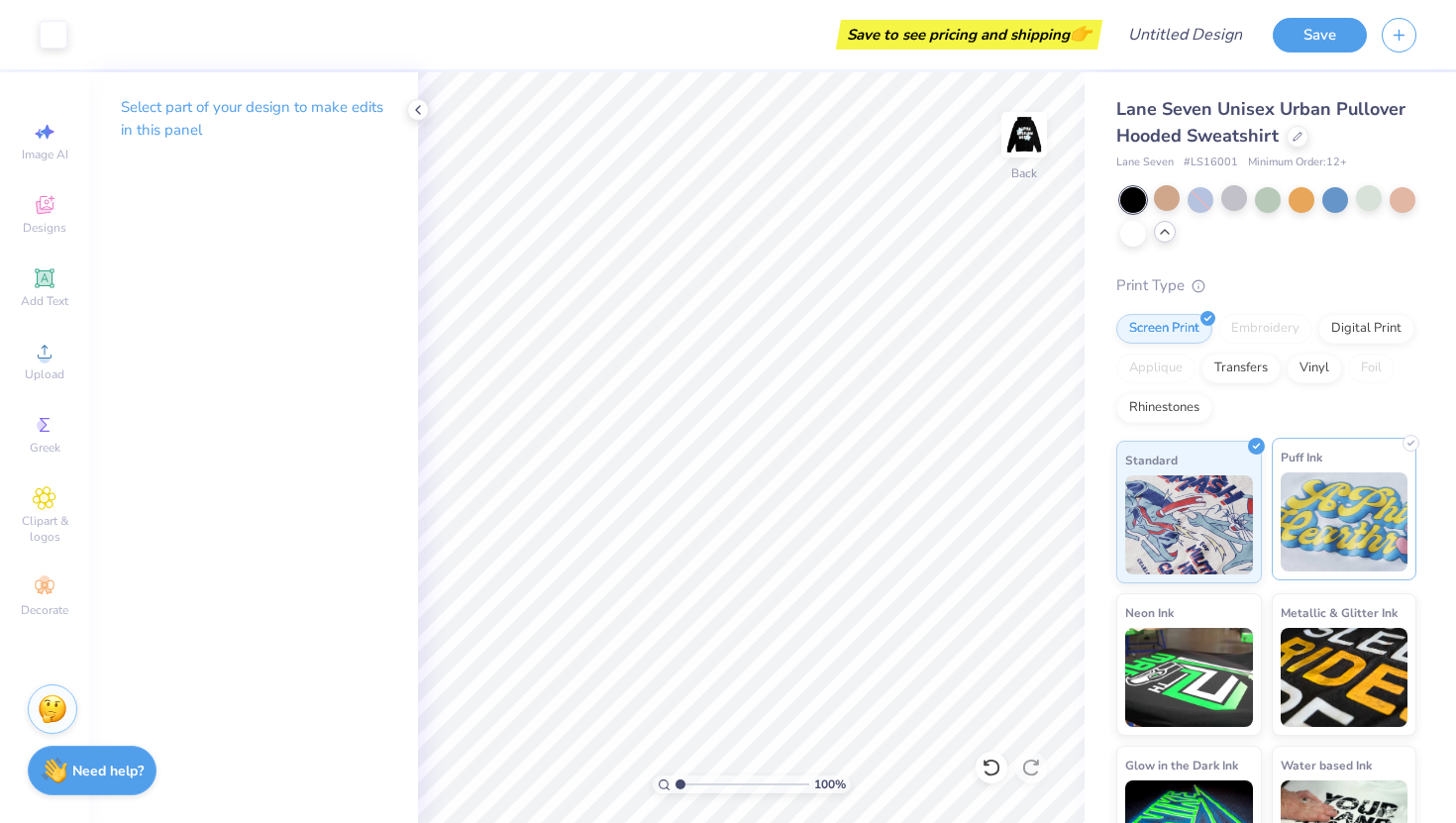 click at bounding box center [1344, 522] 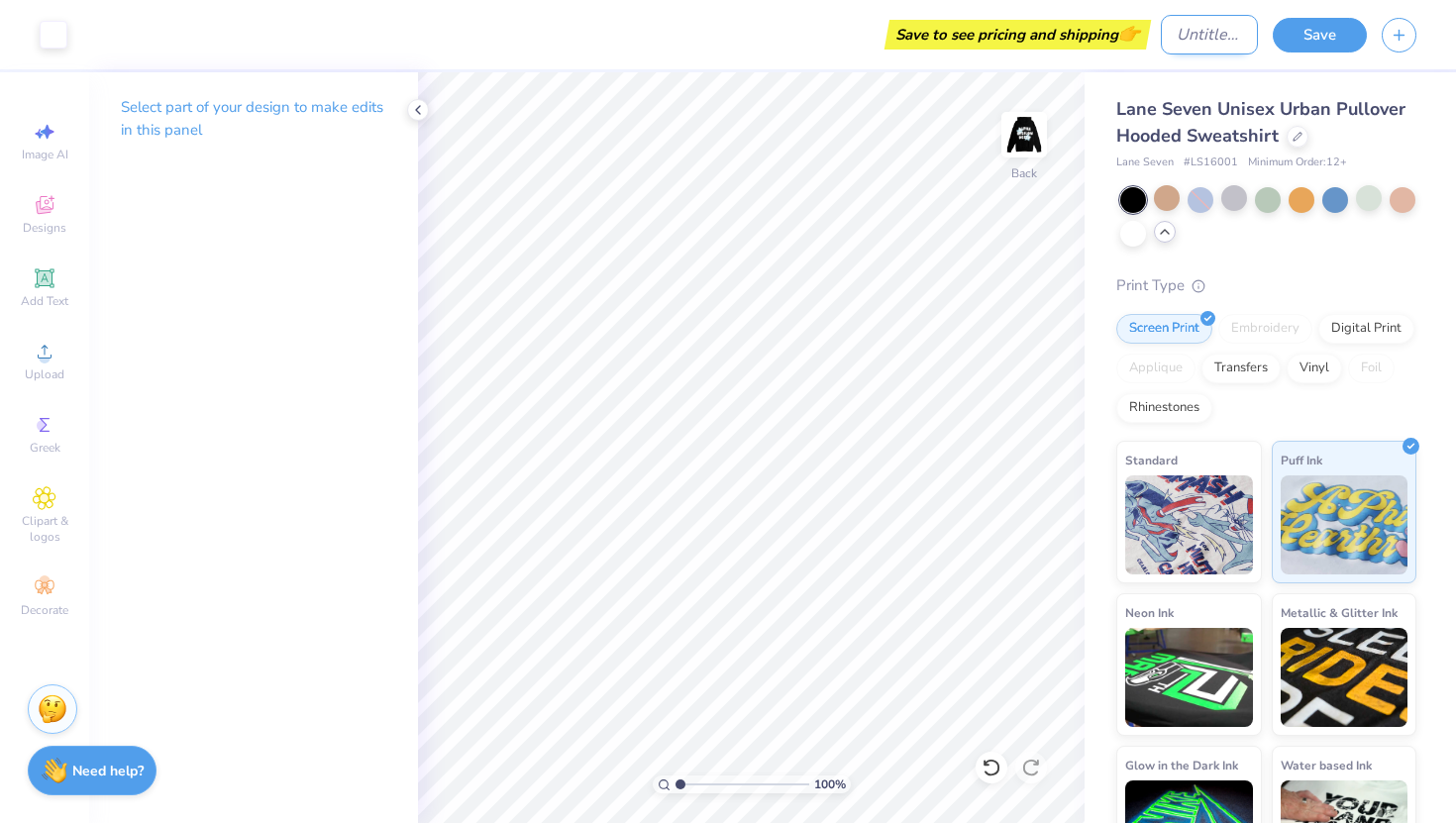 click on "Design Title" at bounding box center [1209, 35] 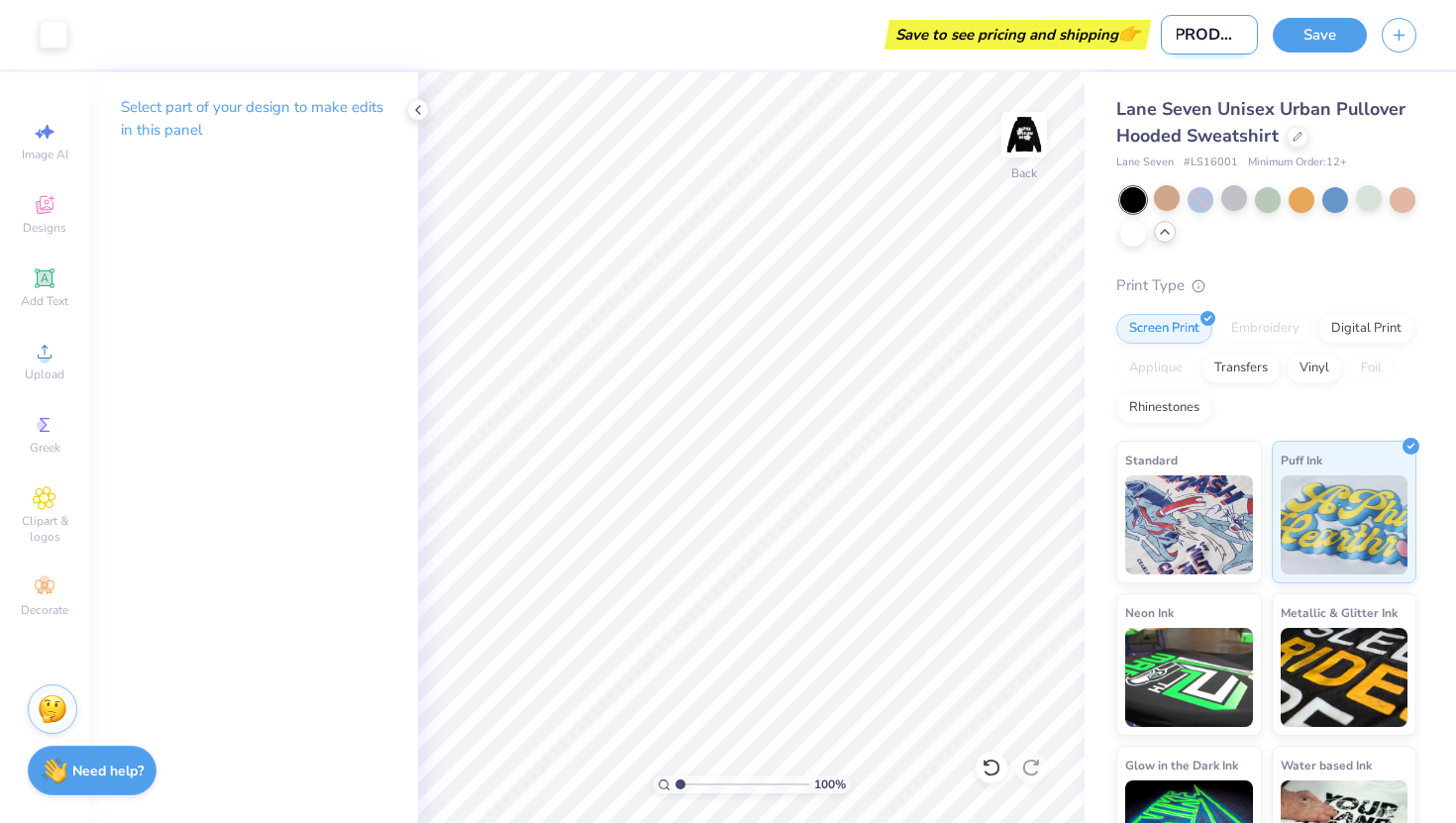 scroll, scrollTop: 0, scrollLeft: 0, axis: both 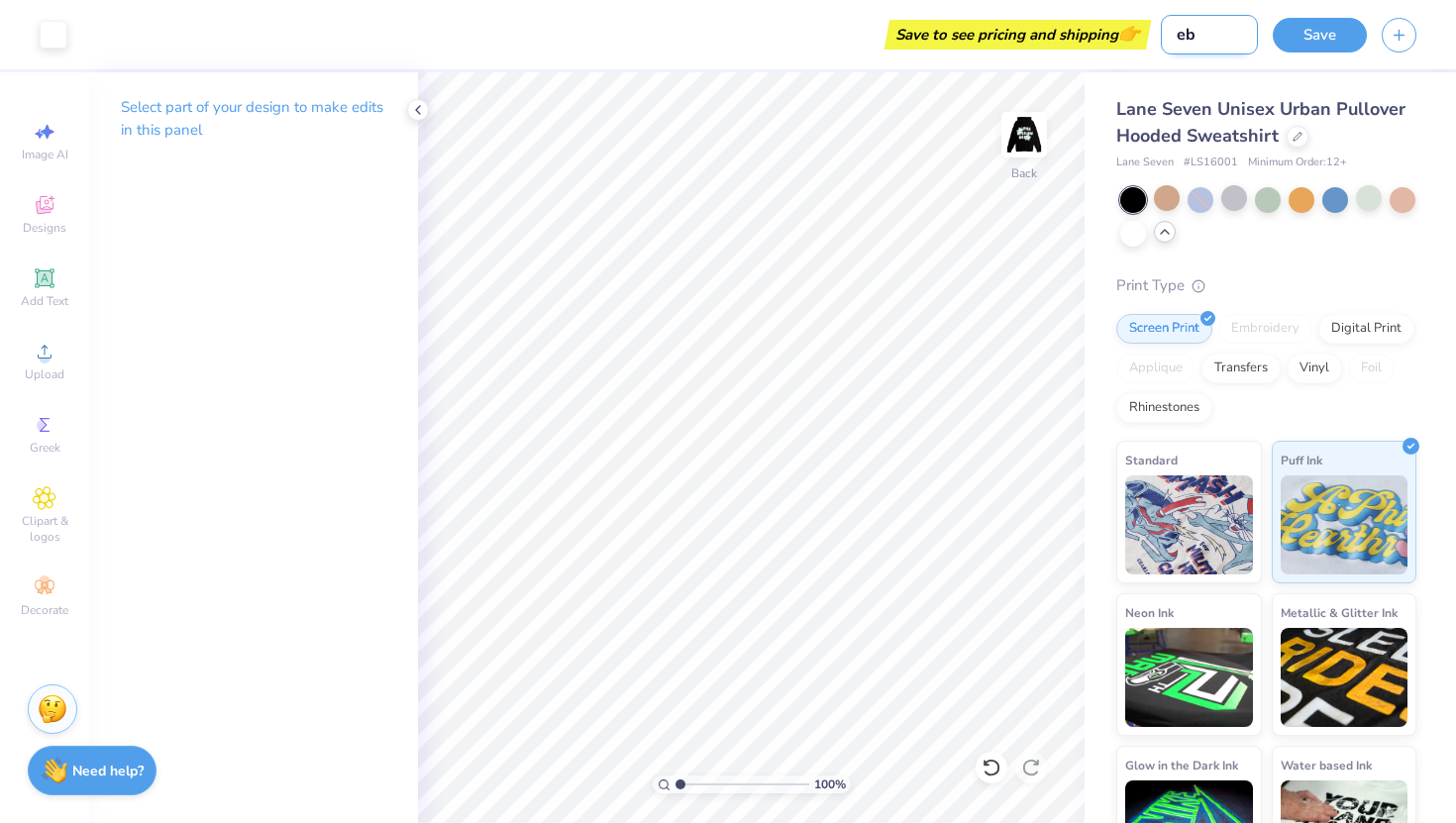 type on "e" 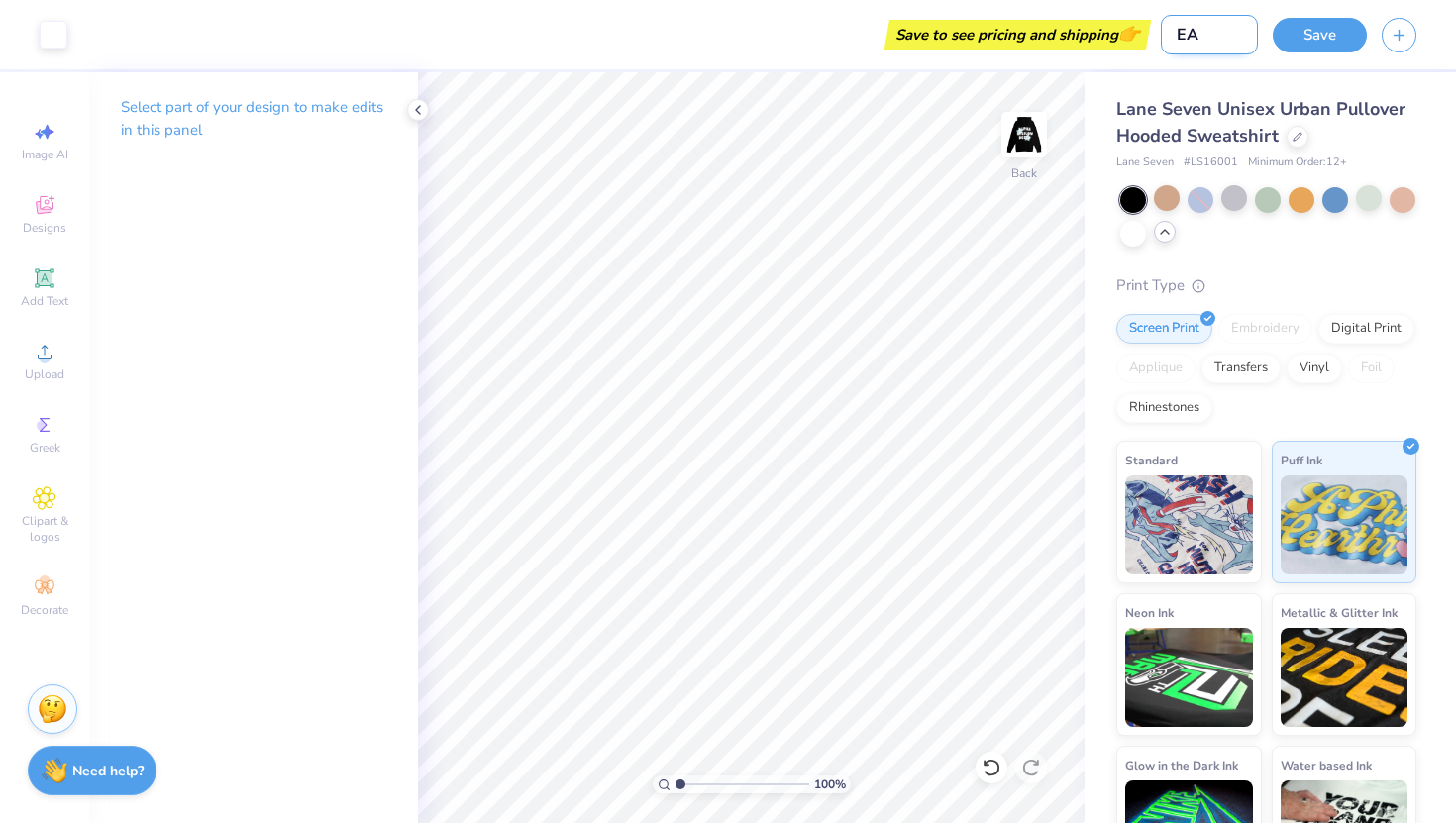 type on "E" 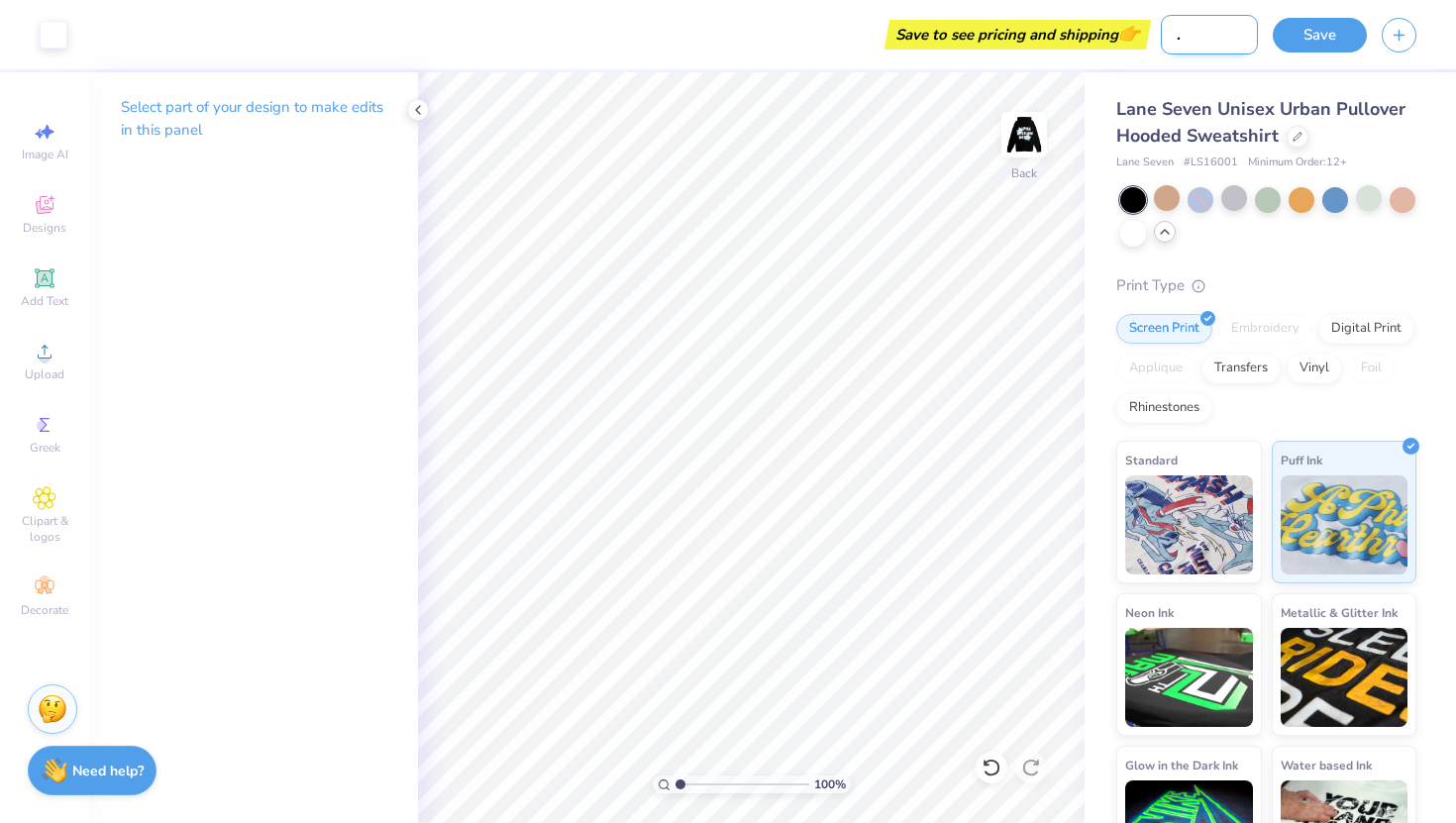 scroll, scrollTop: 0, scrollLeft: 67, axis: horizontal 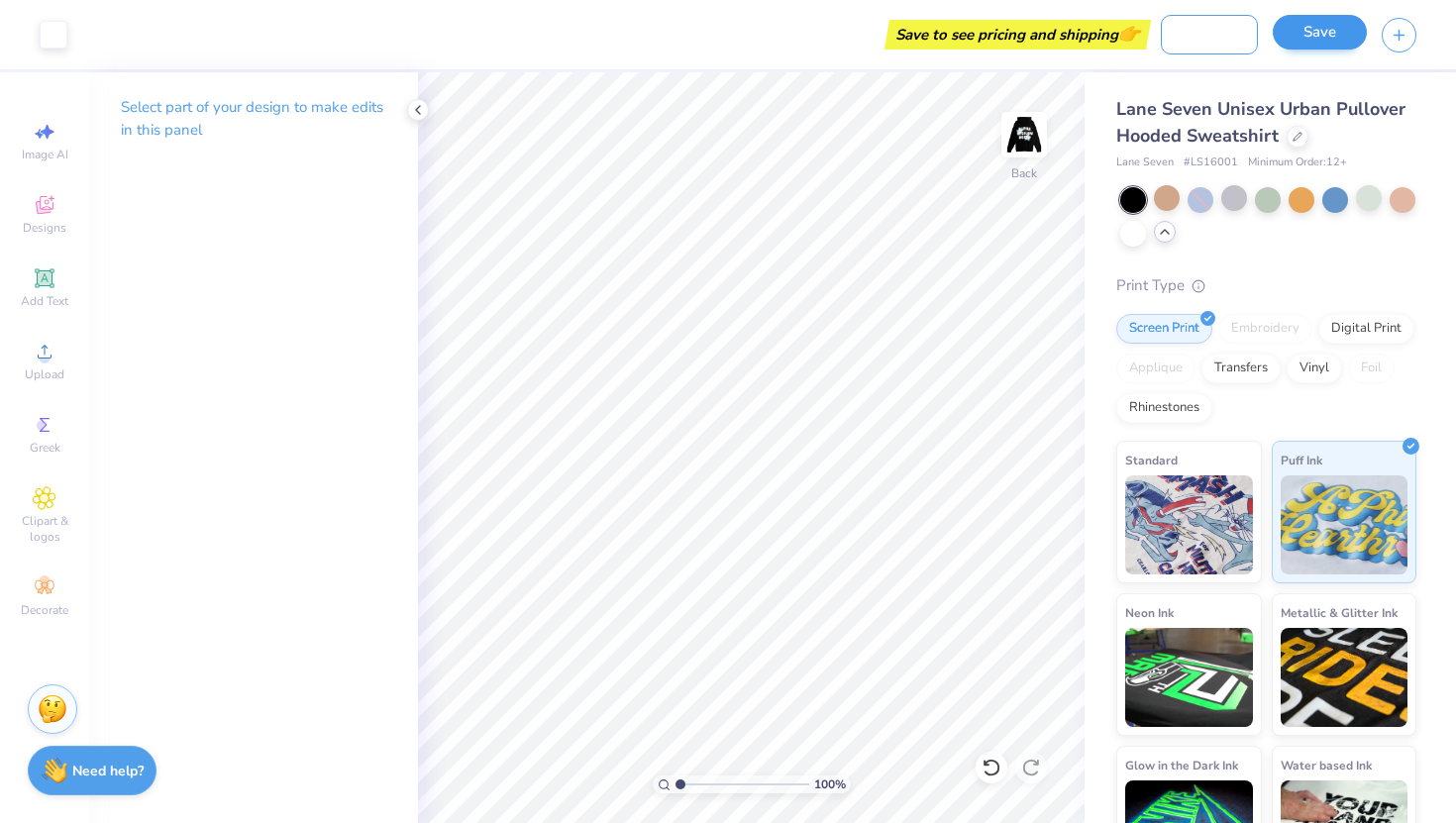 type on "[BRAND] [PRODUCT]" 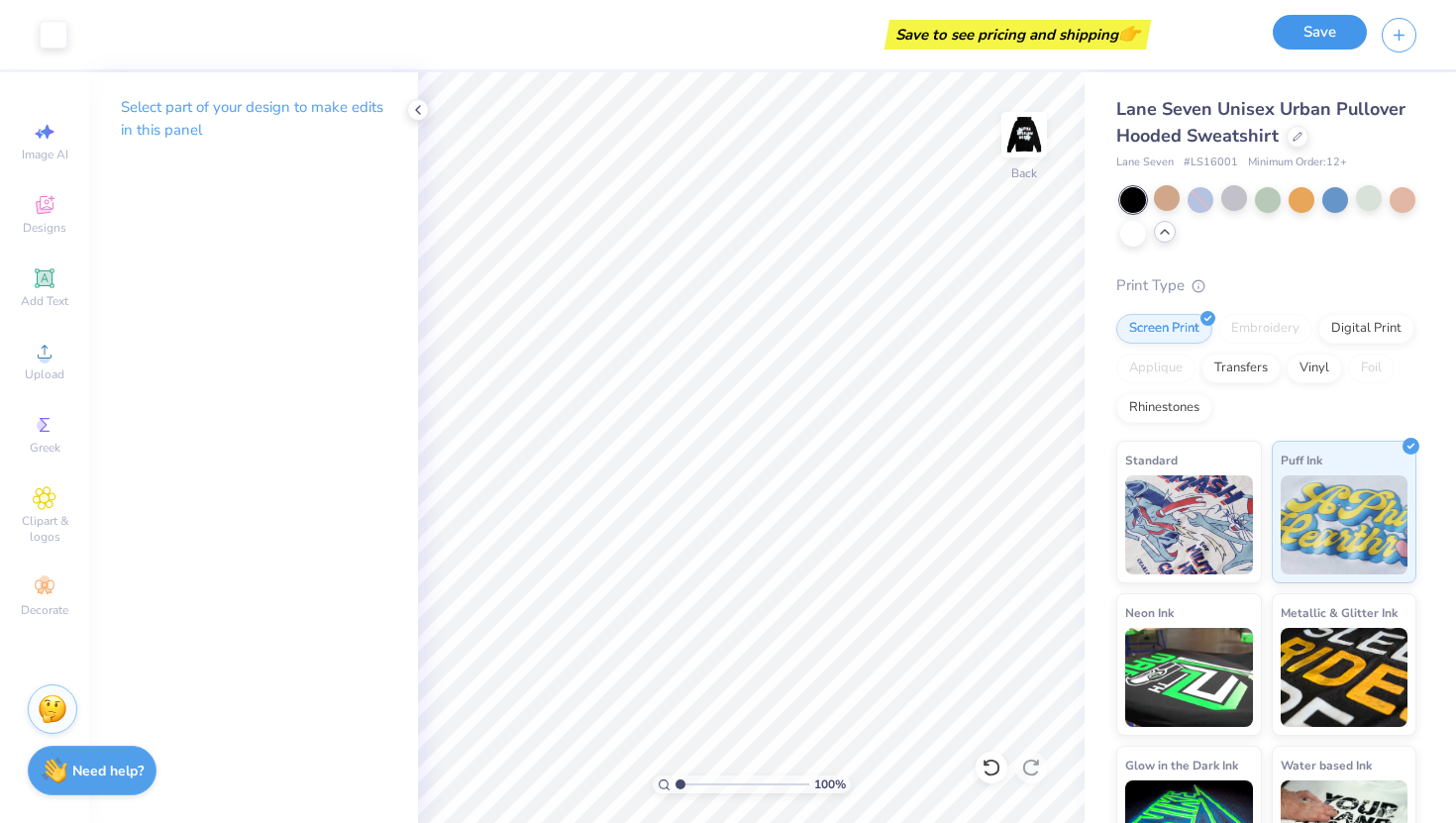 click on "Save" at bounding box center (1319, 32) 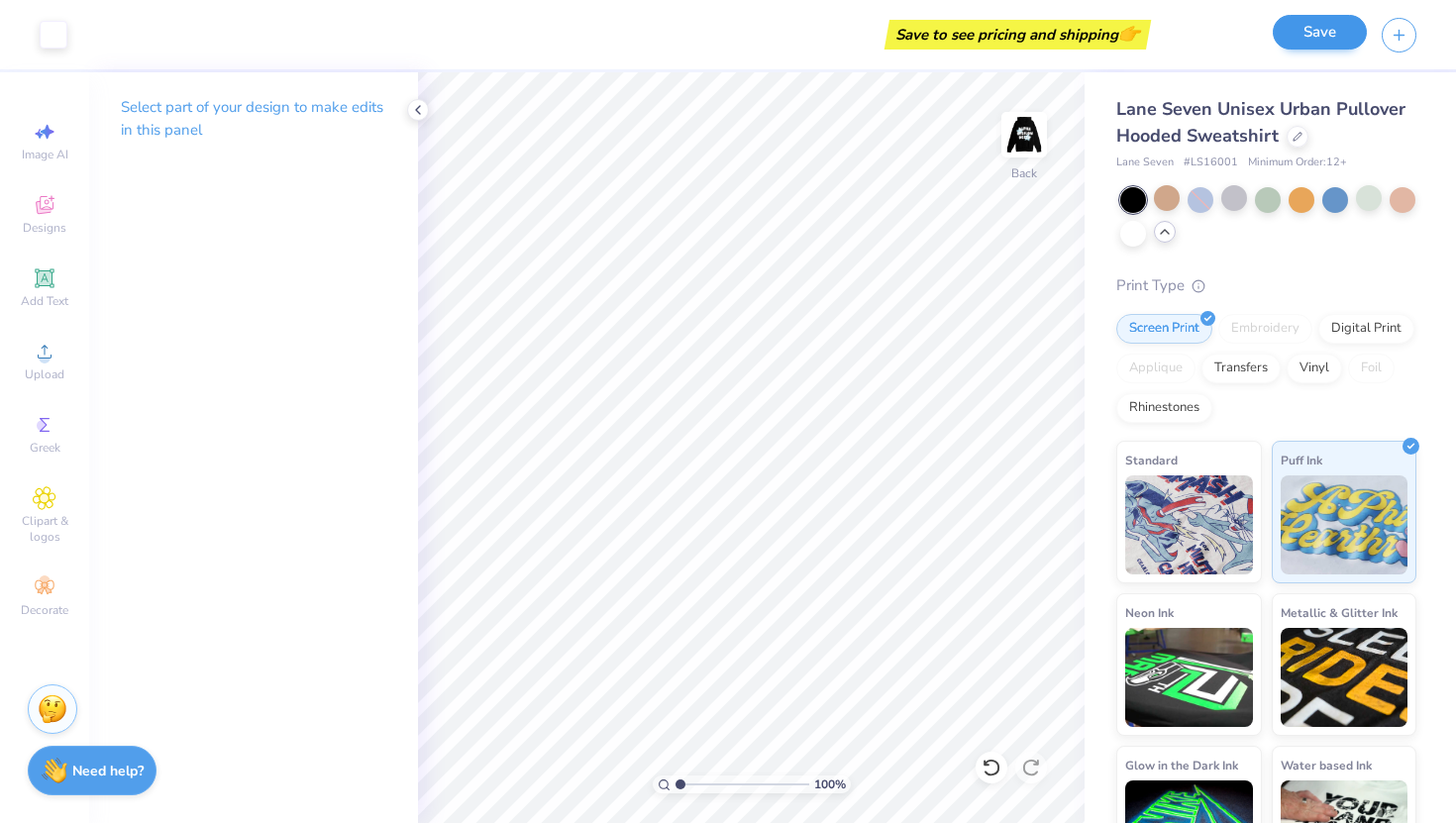 scroll, scrollTop: 0, scrollLeft: 0, axis: both 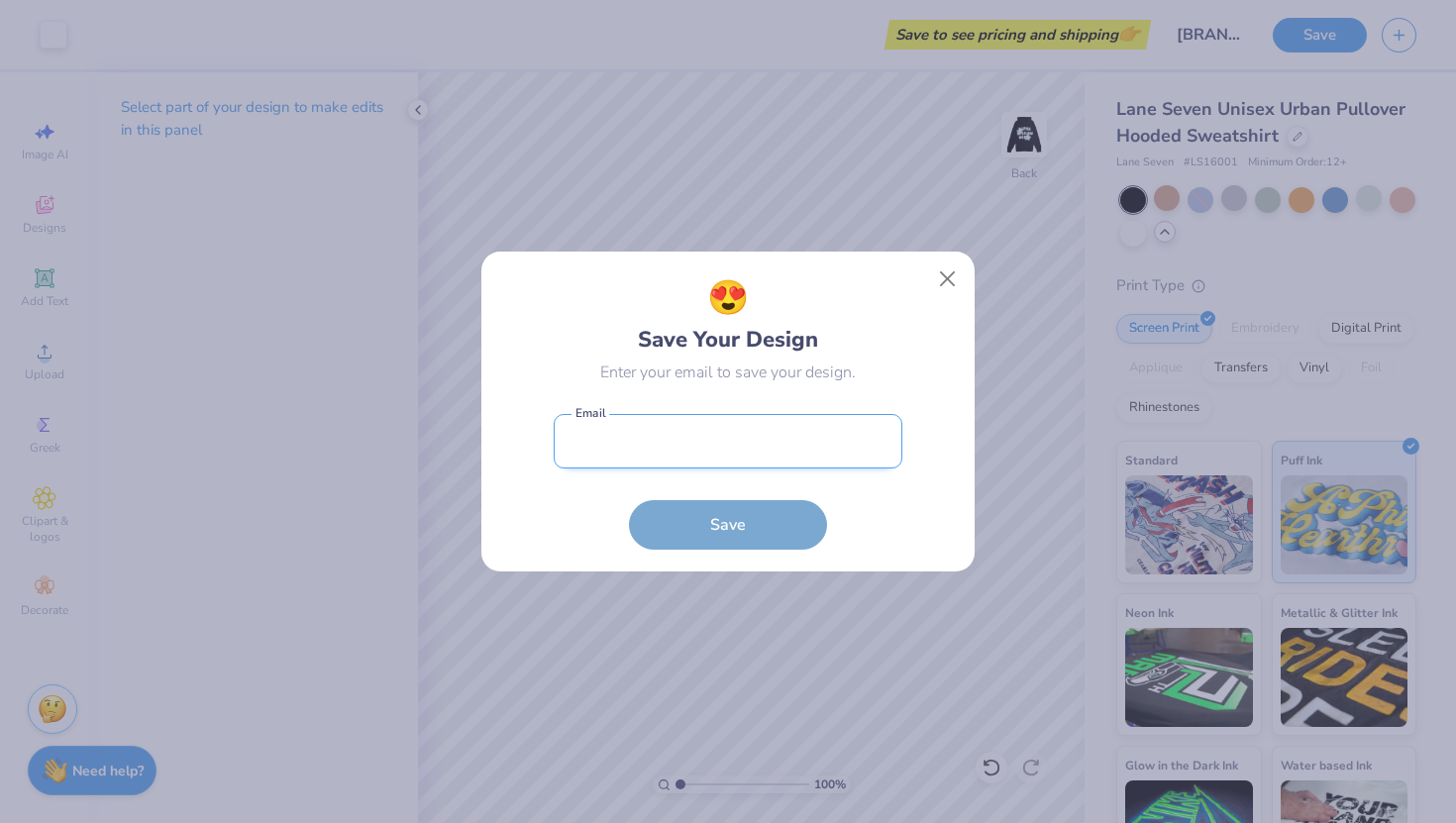 click at bounding box center [728, 441] 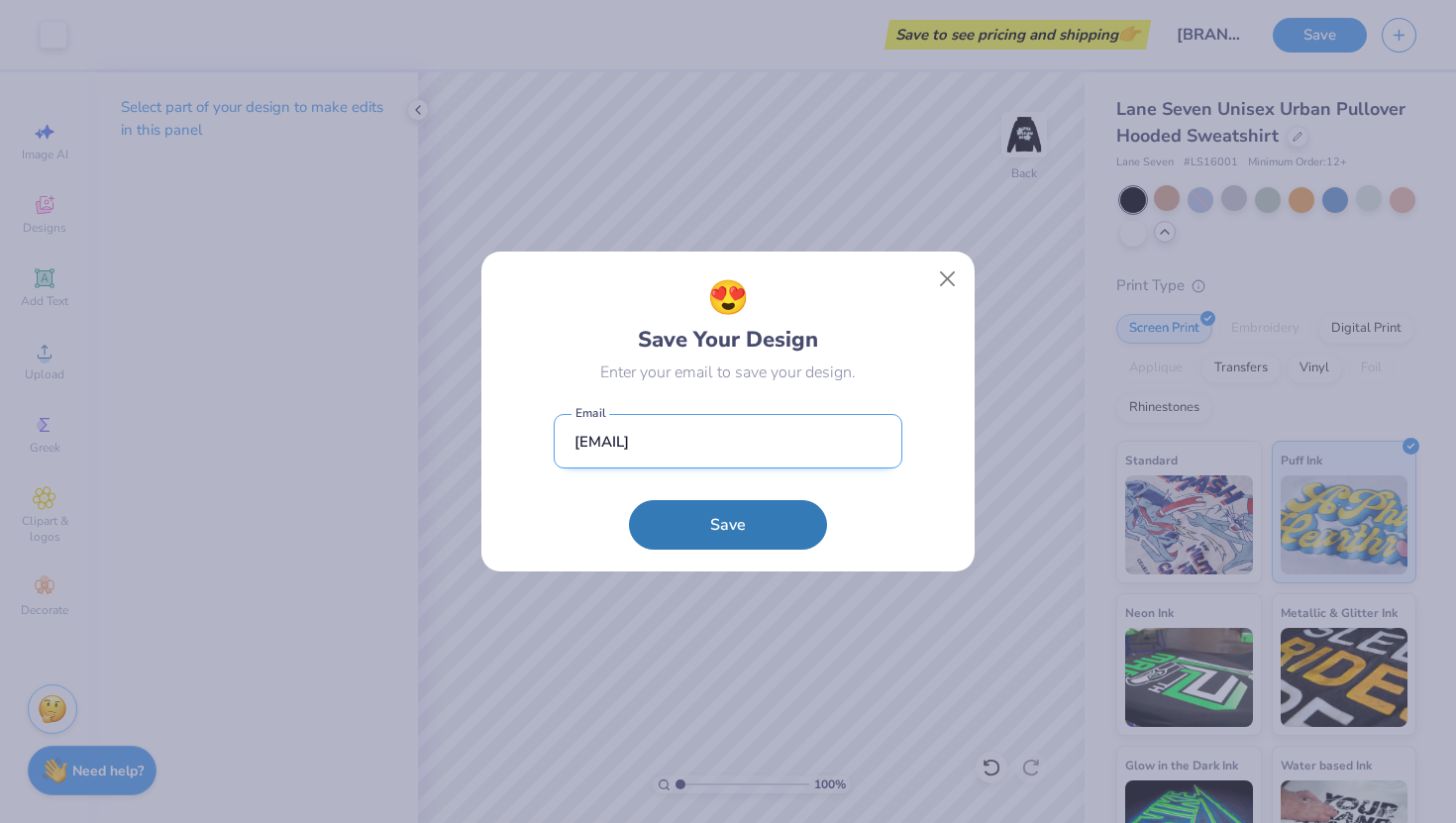 type on "[EMAIL]" 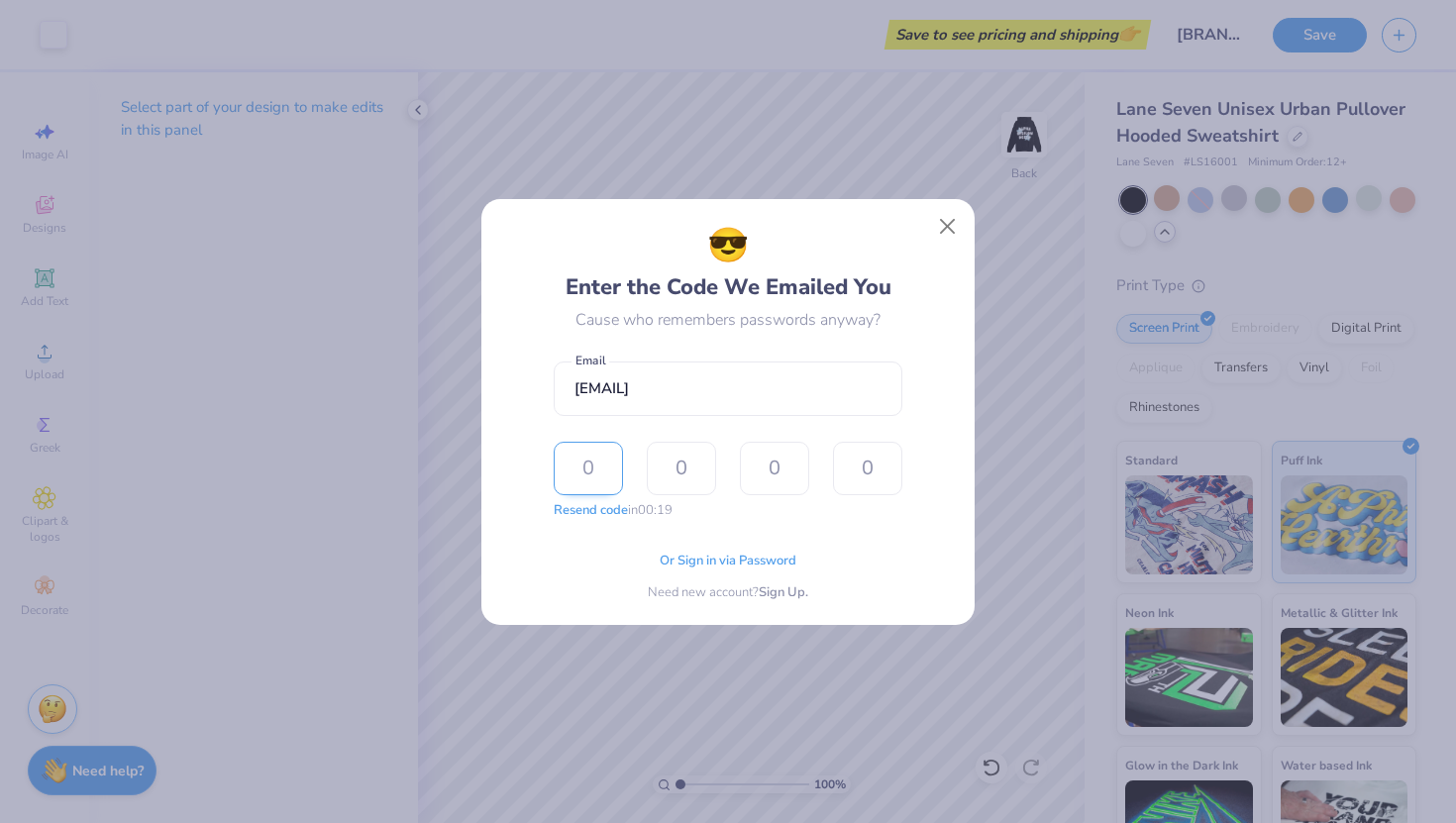 type on "9" 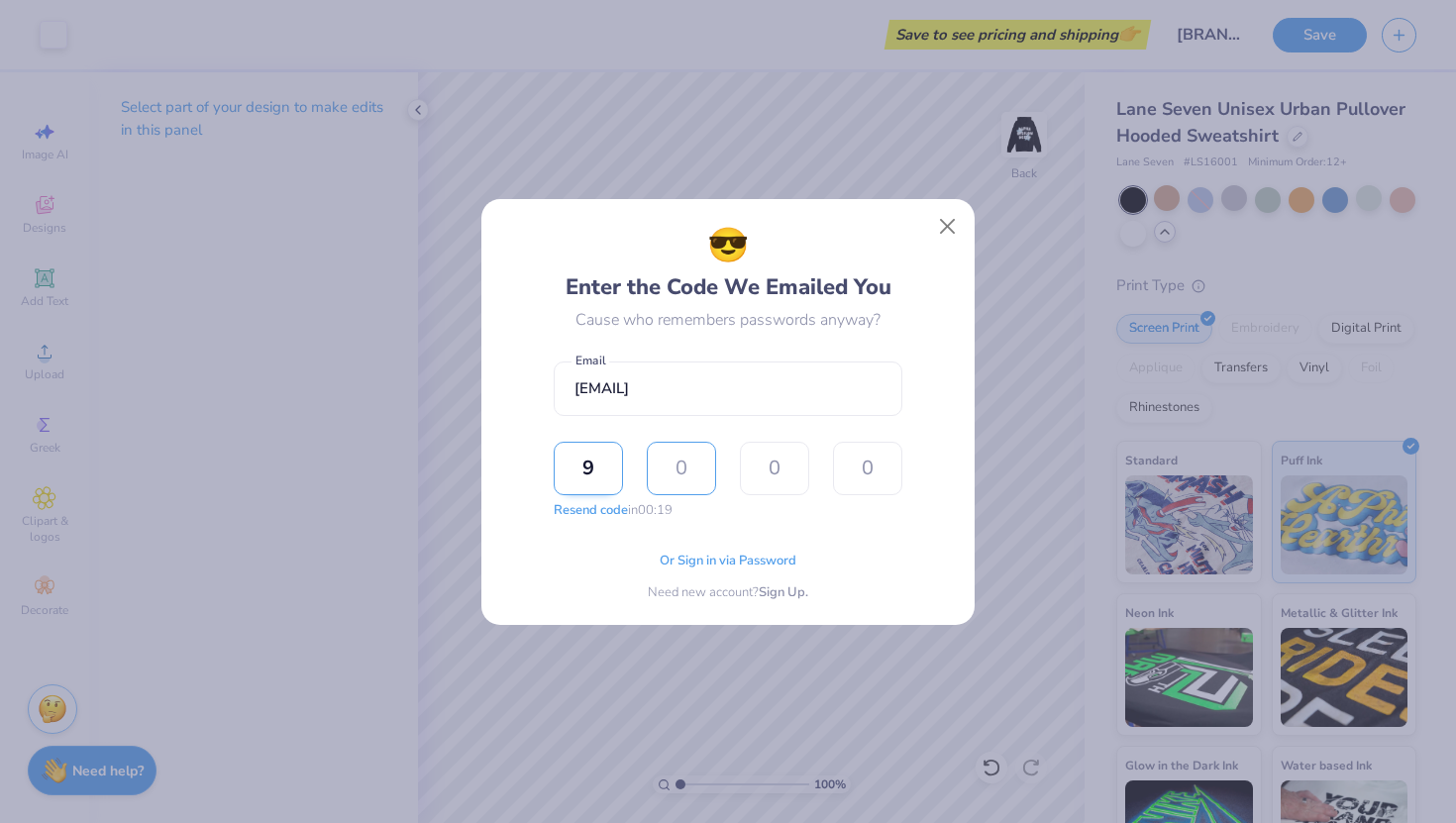 type on "7" 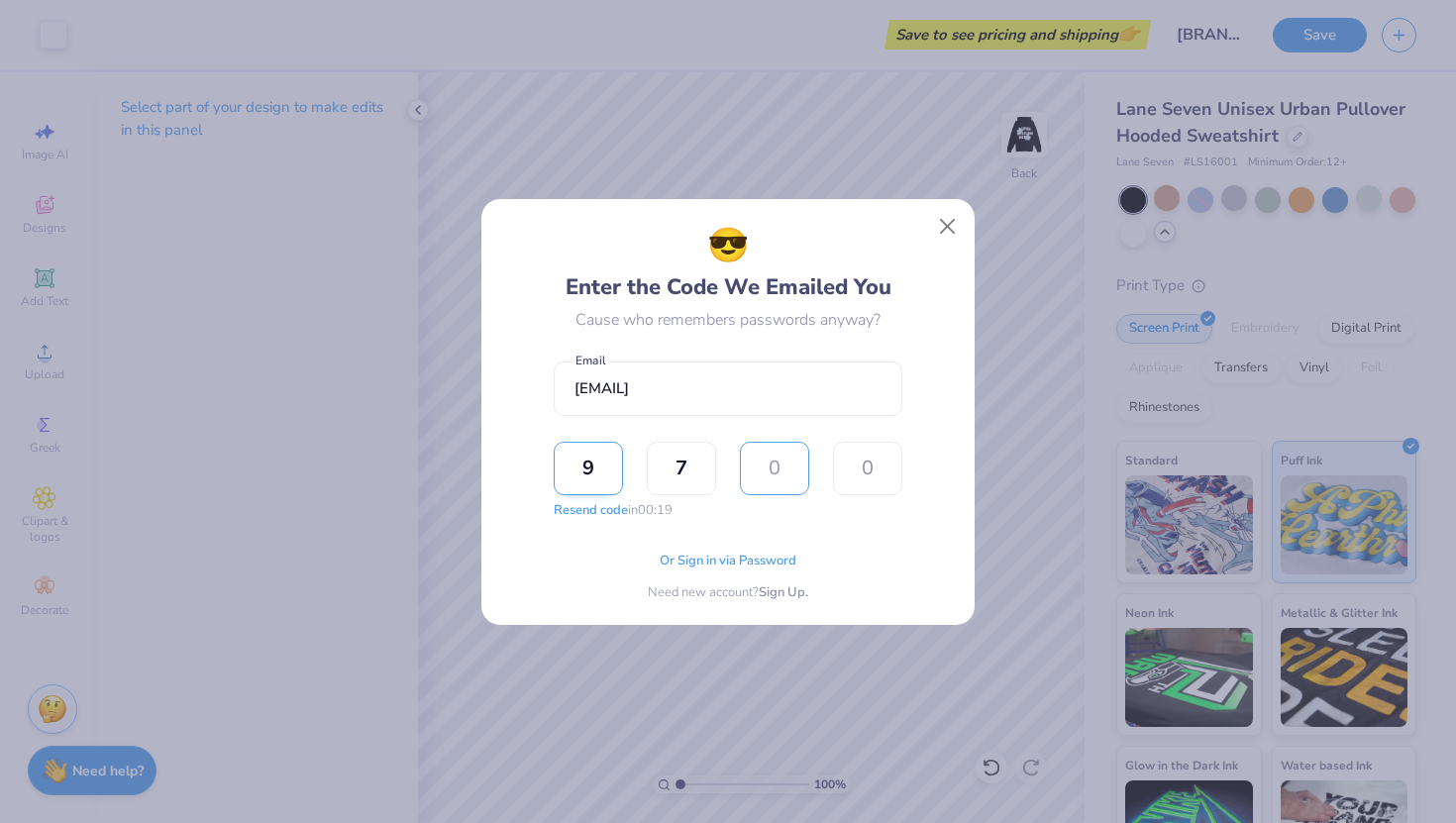 type on "3" 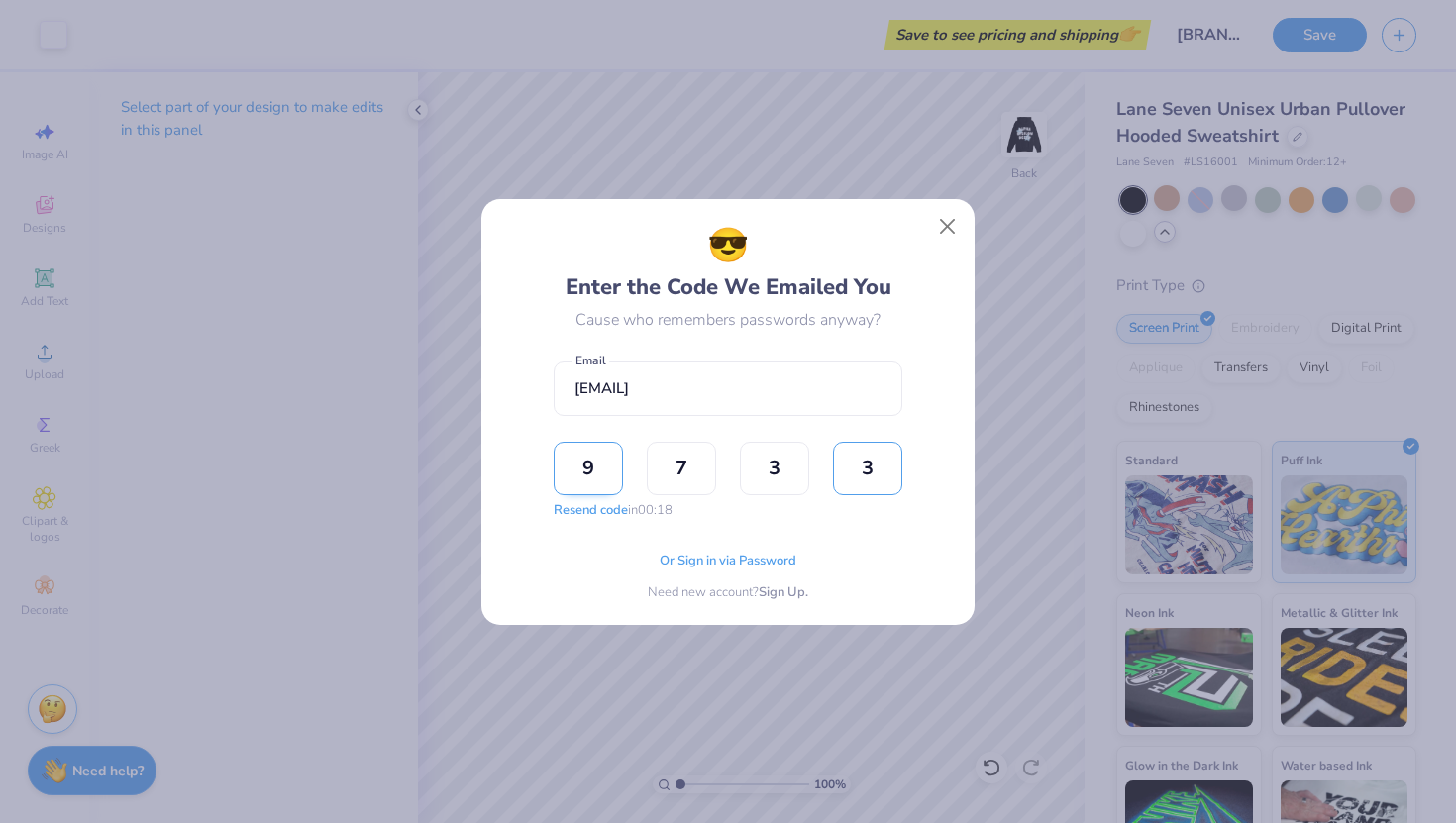 type on "3" 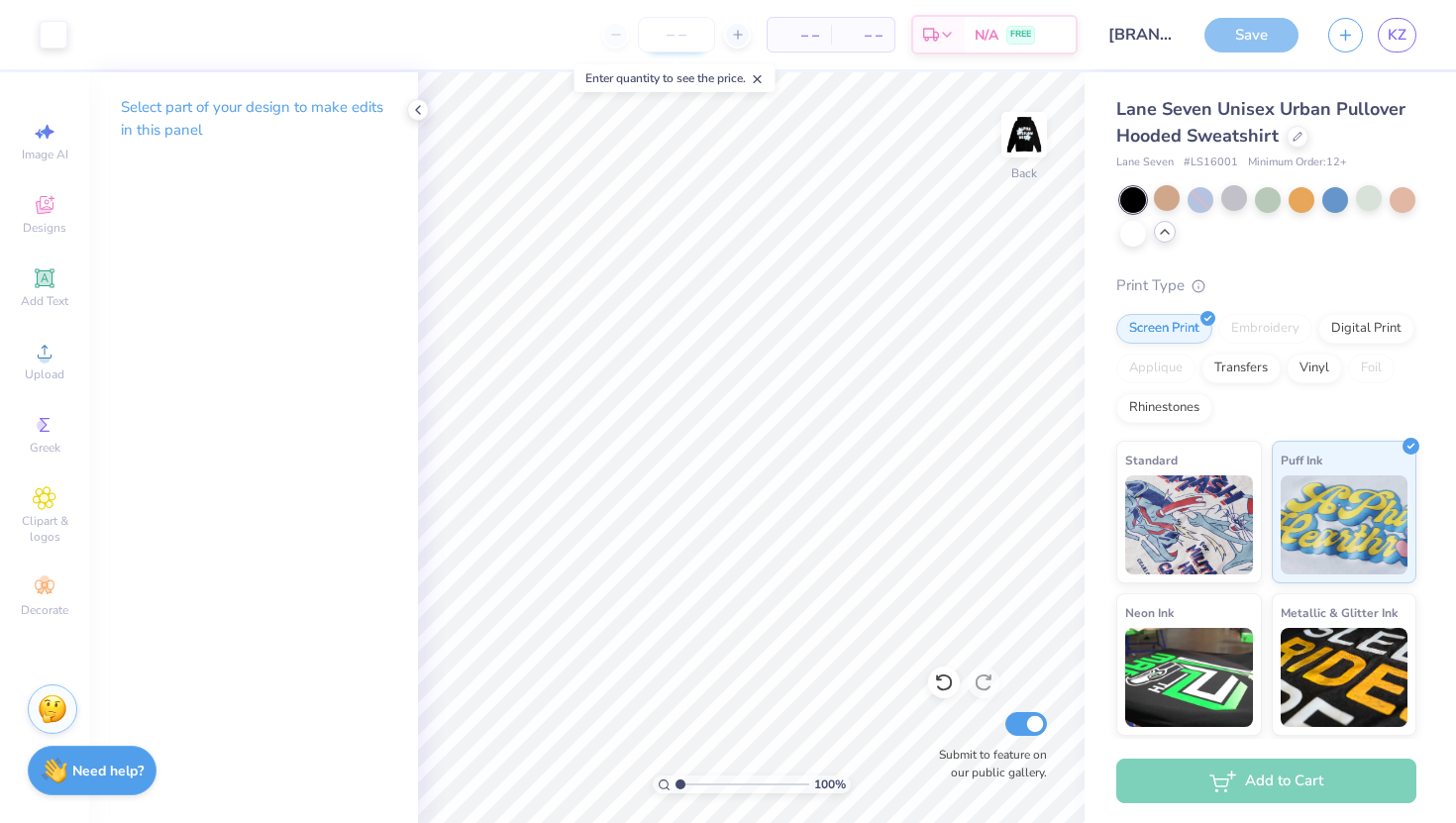 click at bounding box center [676, 35] 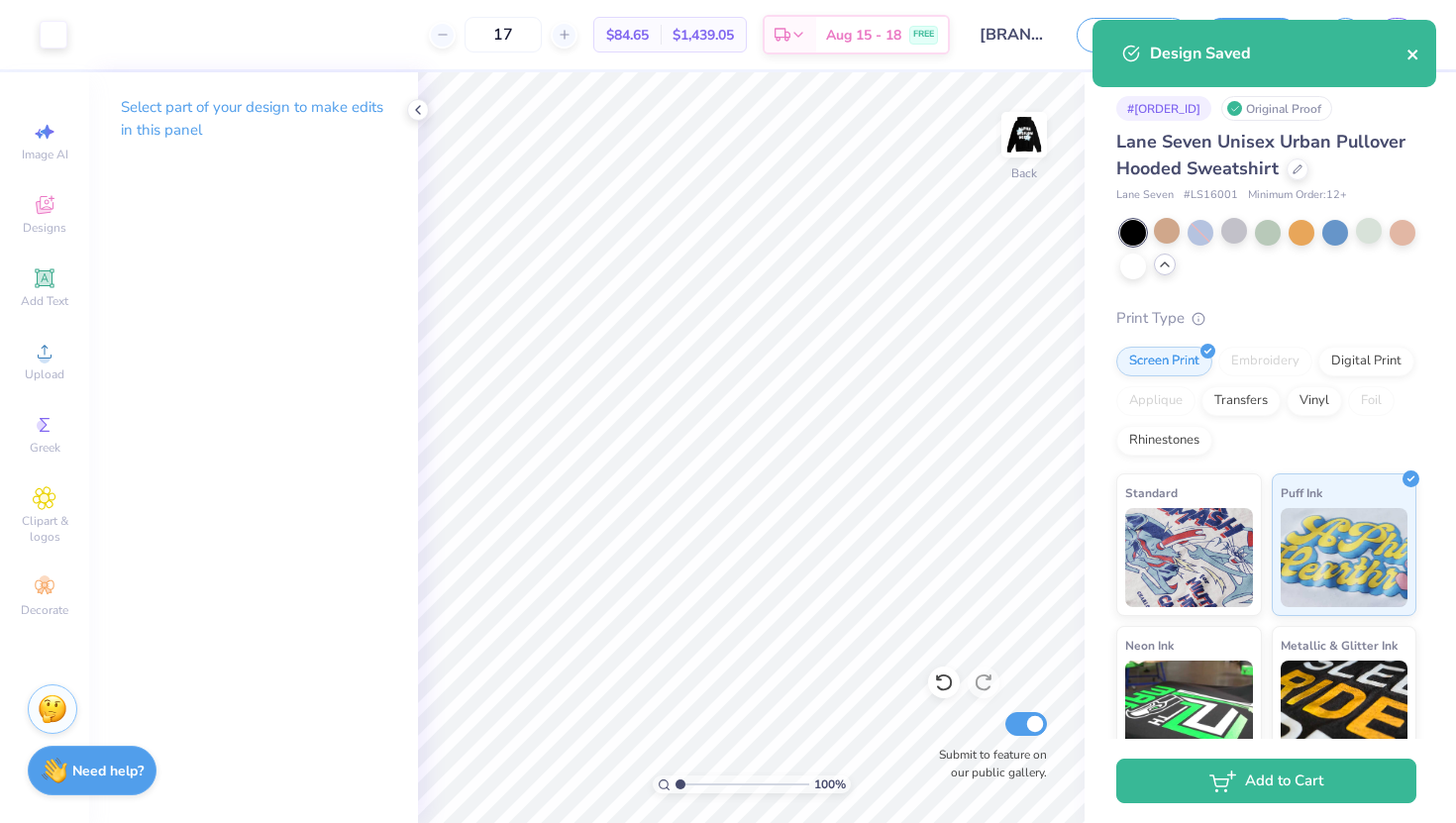 type on "17" 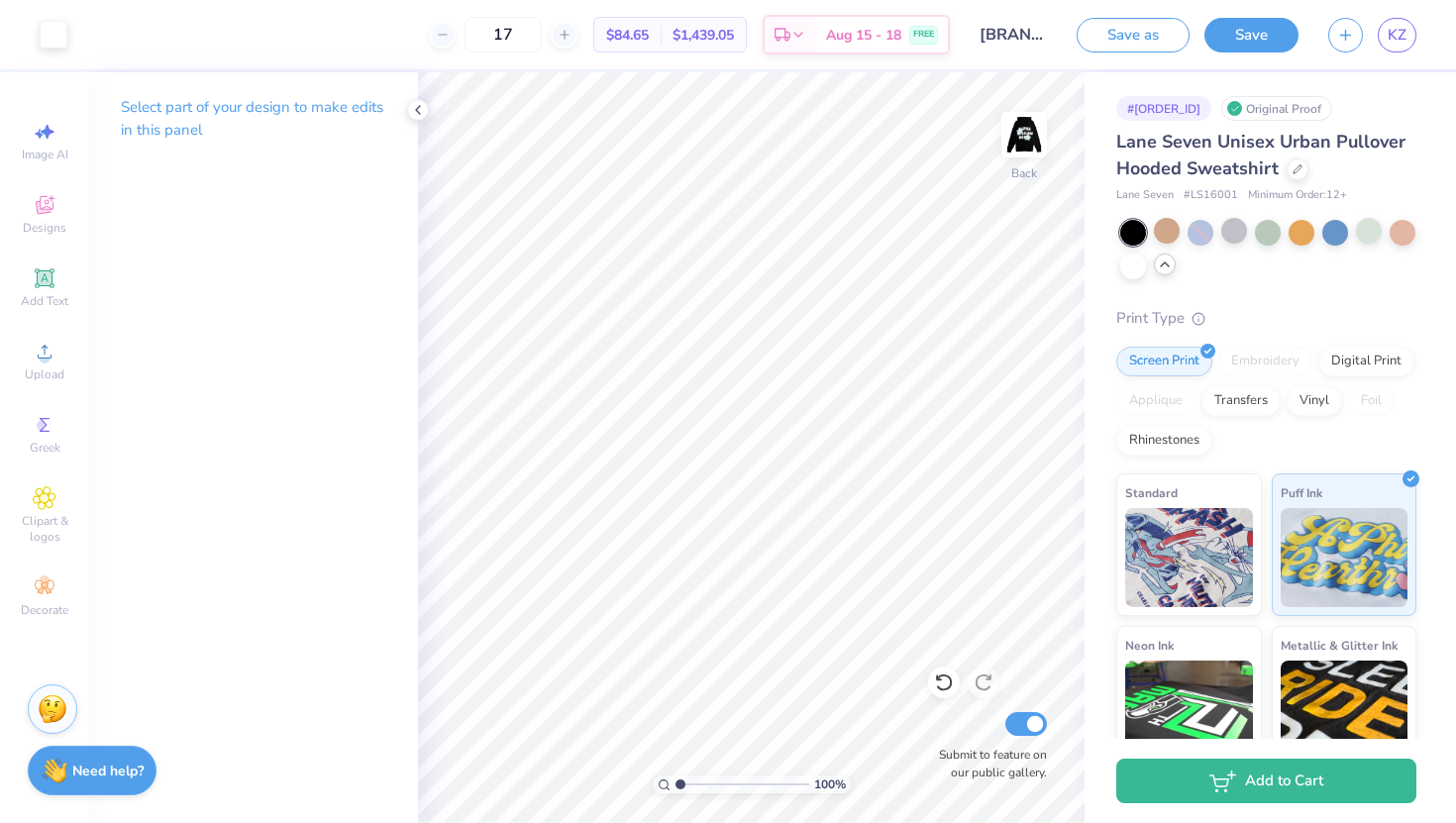 click on "17 $84.65 Per Item $1,439.05 Total Est.  Delivery Aug 15 - 18 FREE" at bounding box center [516, 35] 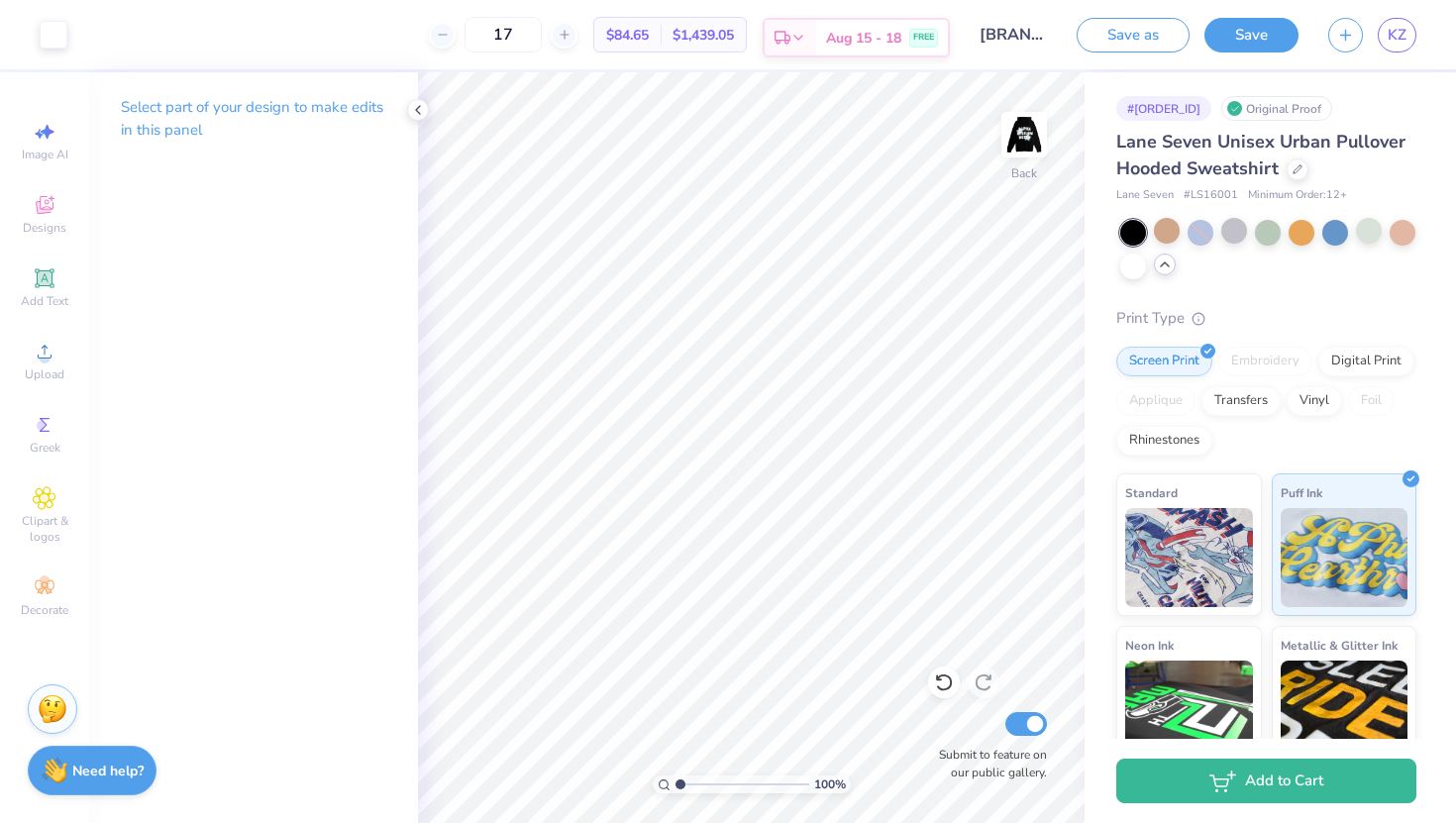 click on "Aug 15 - 18 FREE" at bounding box center [882, 38] 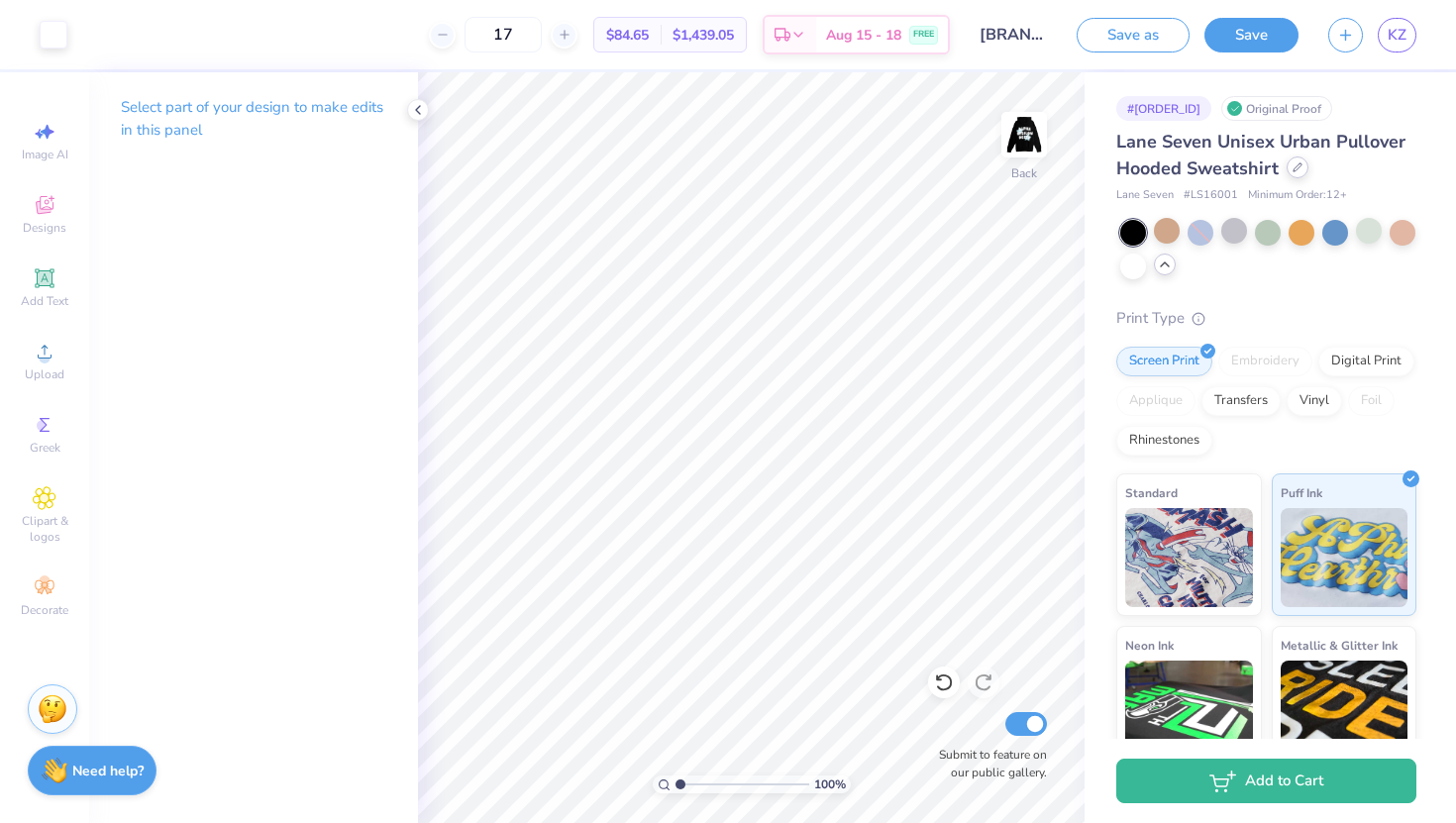 click 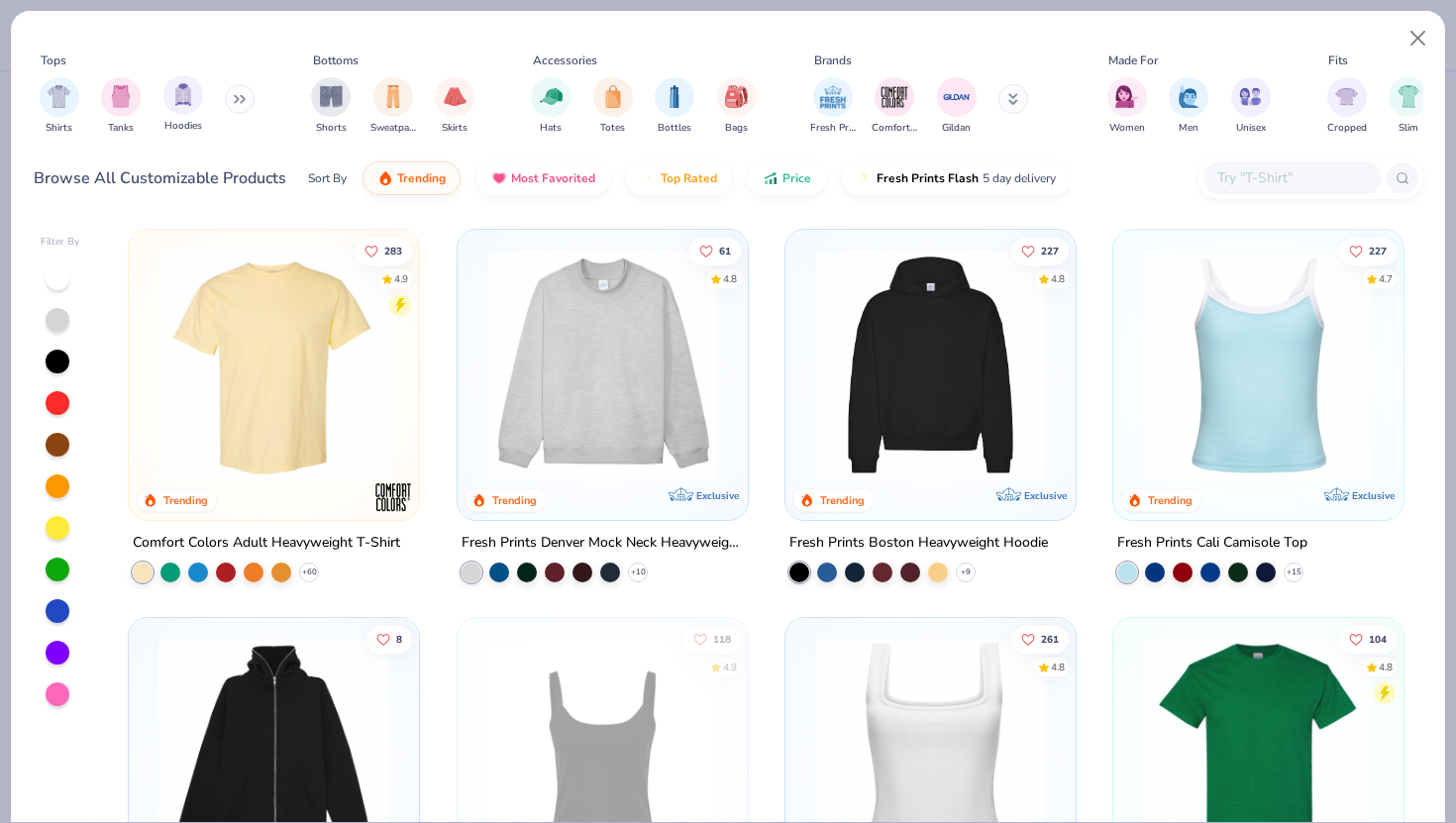 click on "Hoodies" at bounding box center [183, 104] 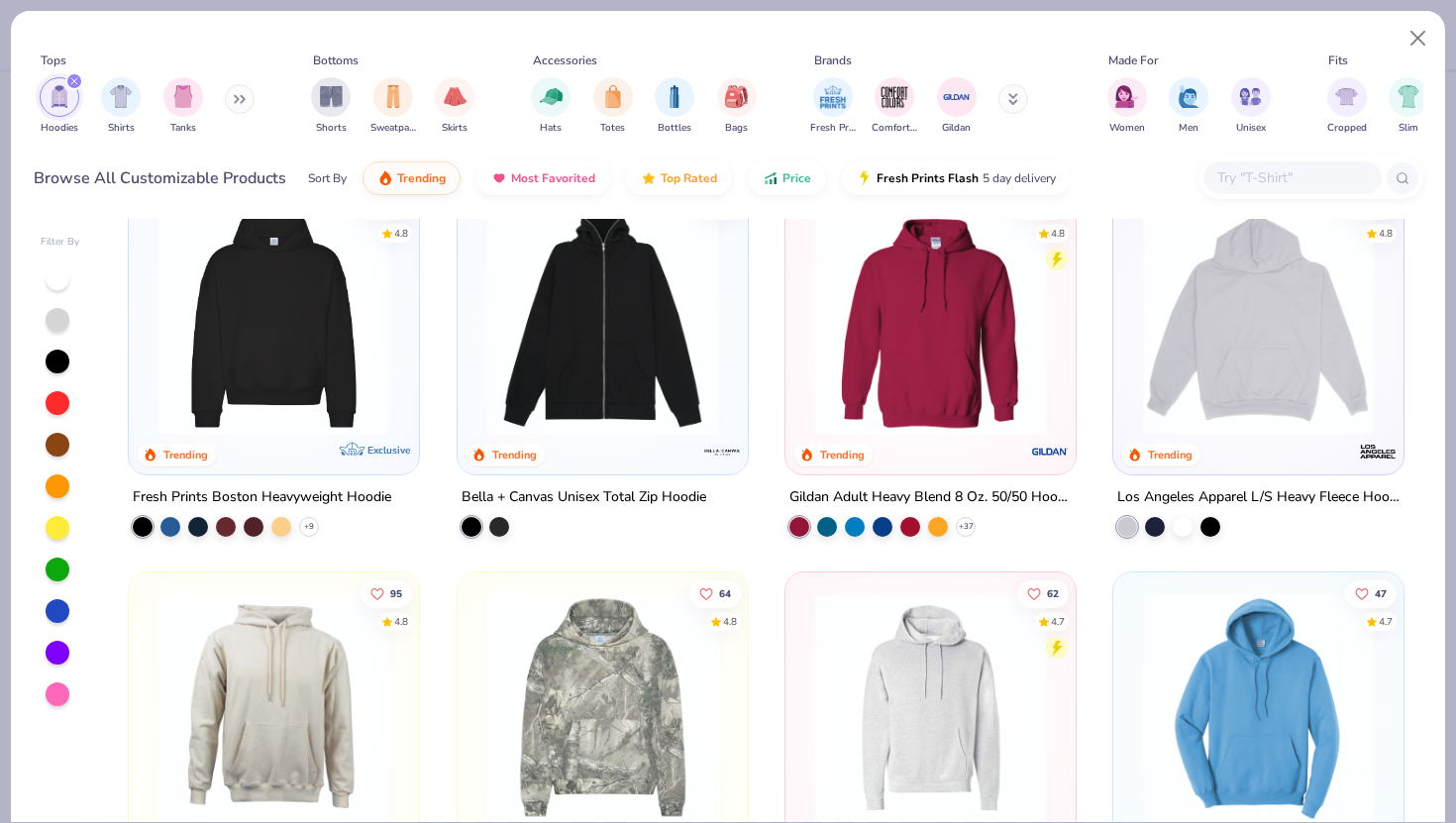 scroll, scrollTop: 50, scrollLeft: 0, axis: vertical 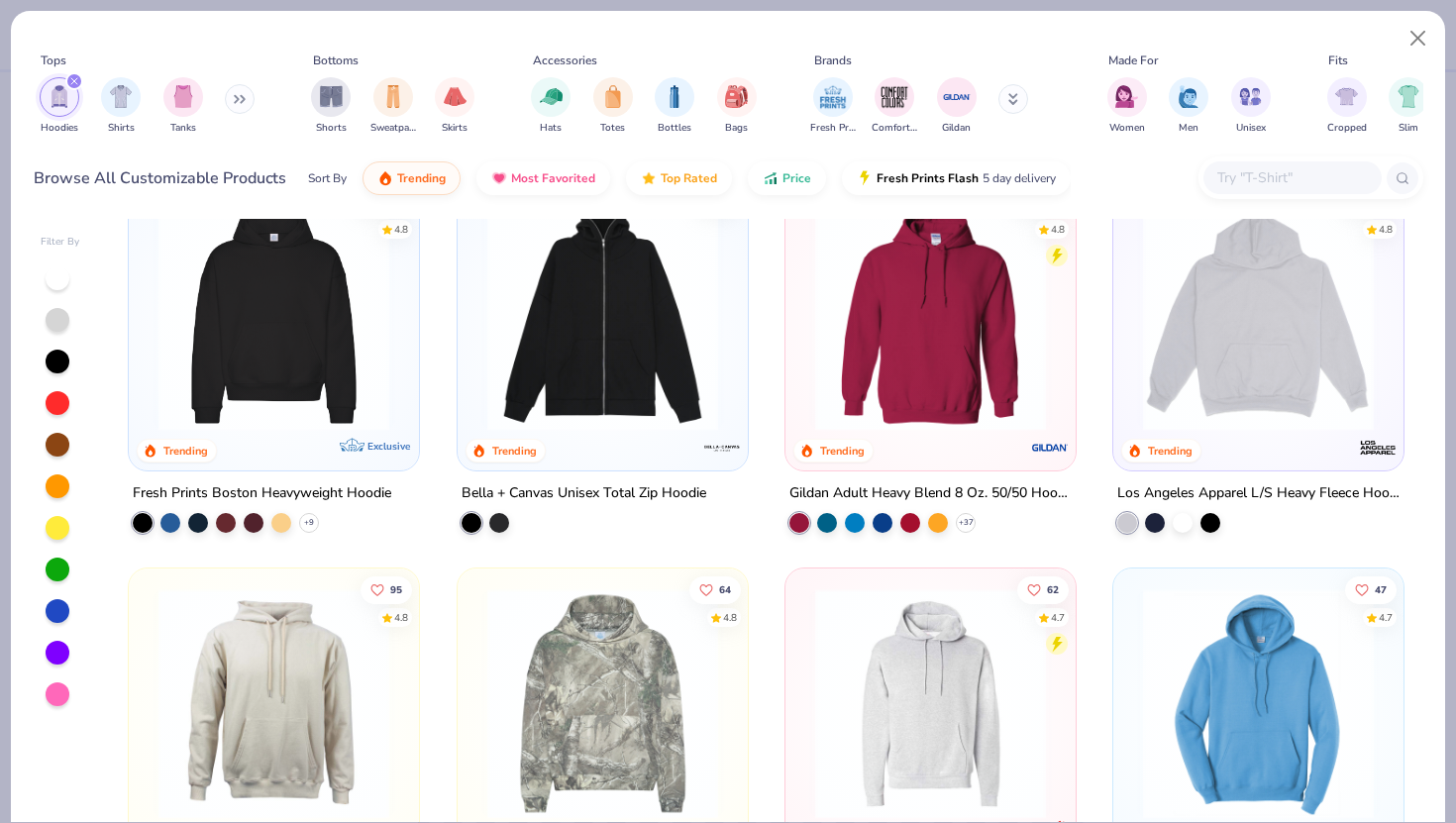 click at bounding box center [273, 315] 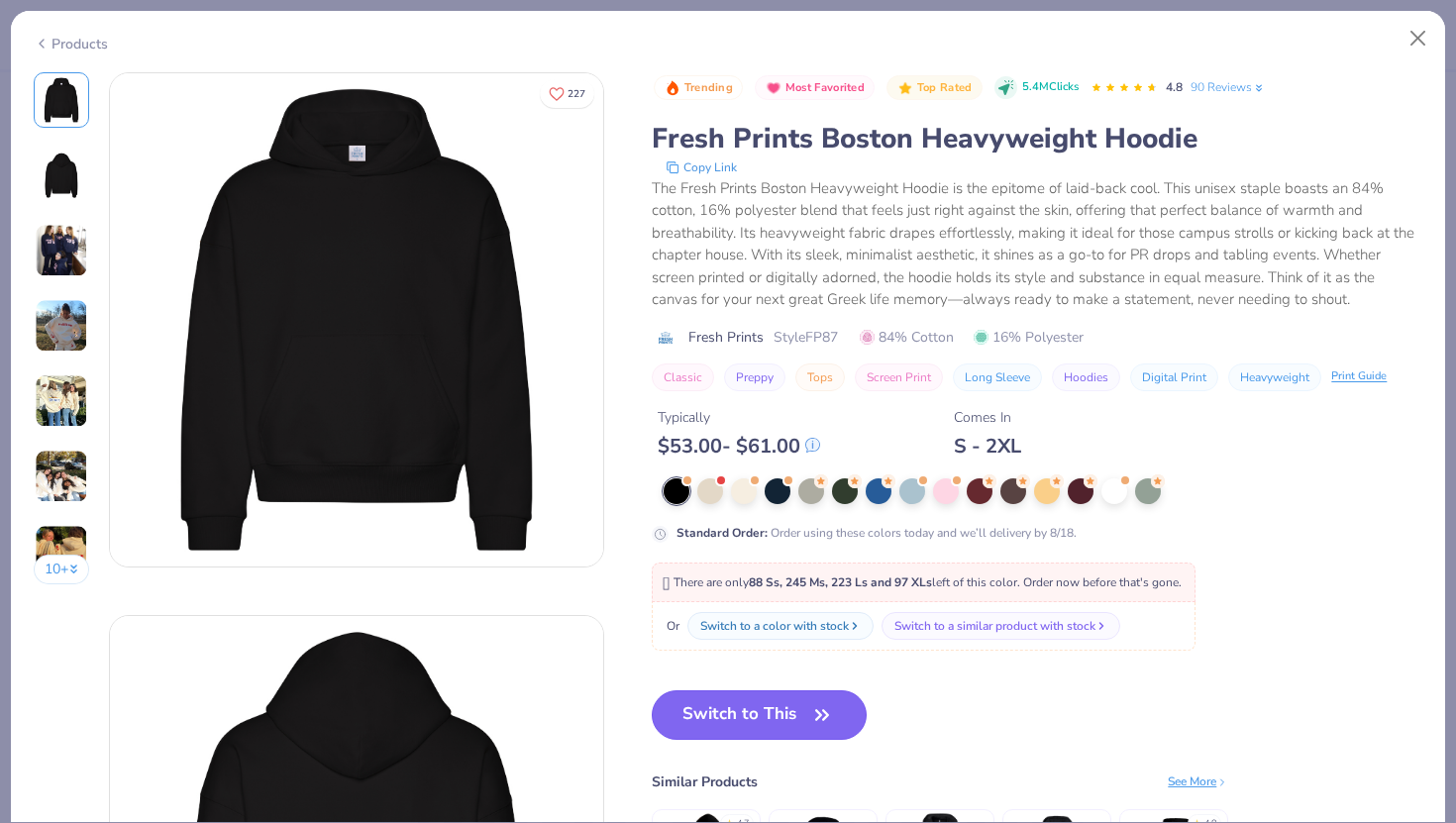 click on "Switch to This" at bounding box center (759, 715) 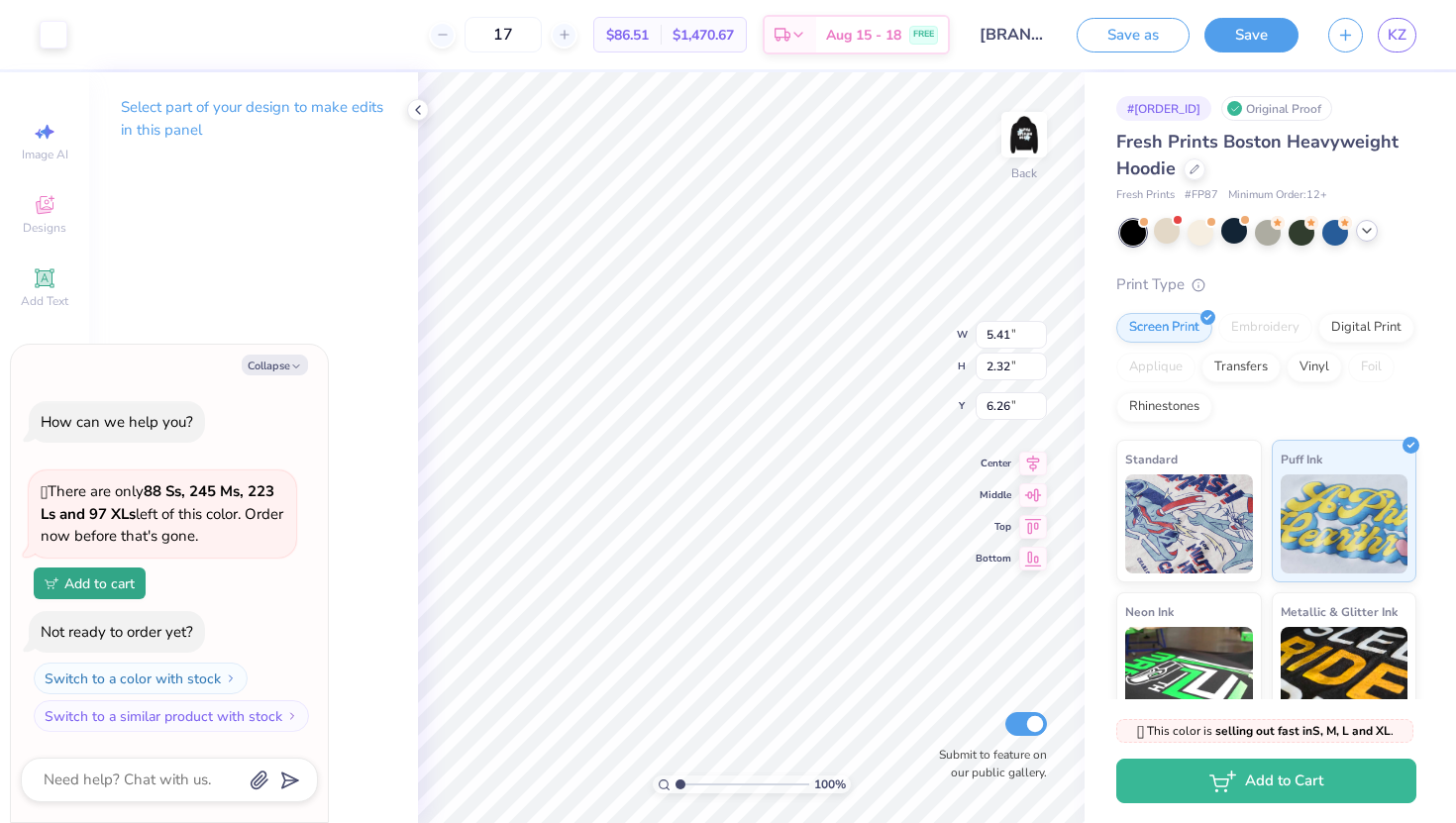 type on "x" 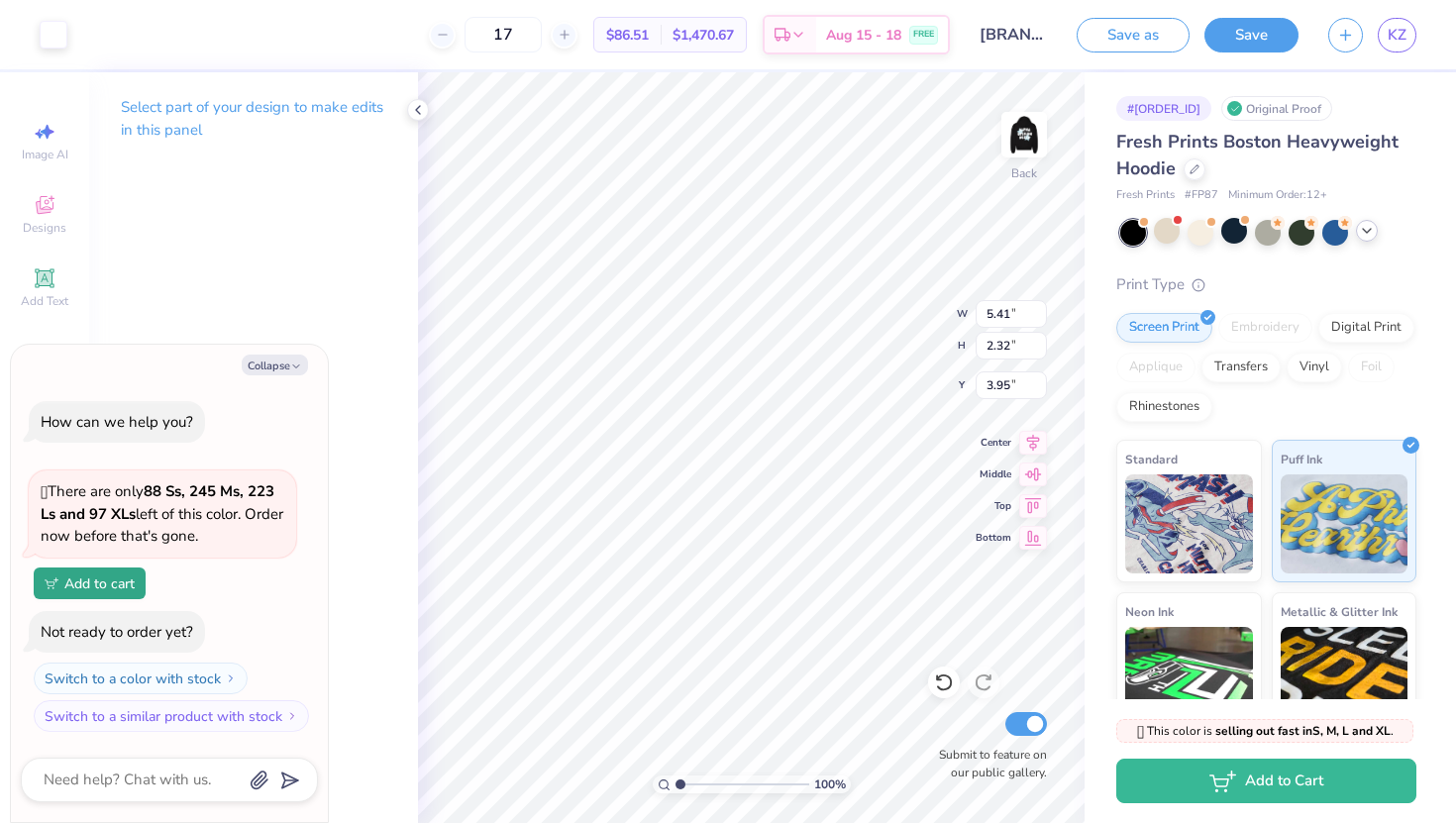 type on "x" 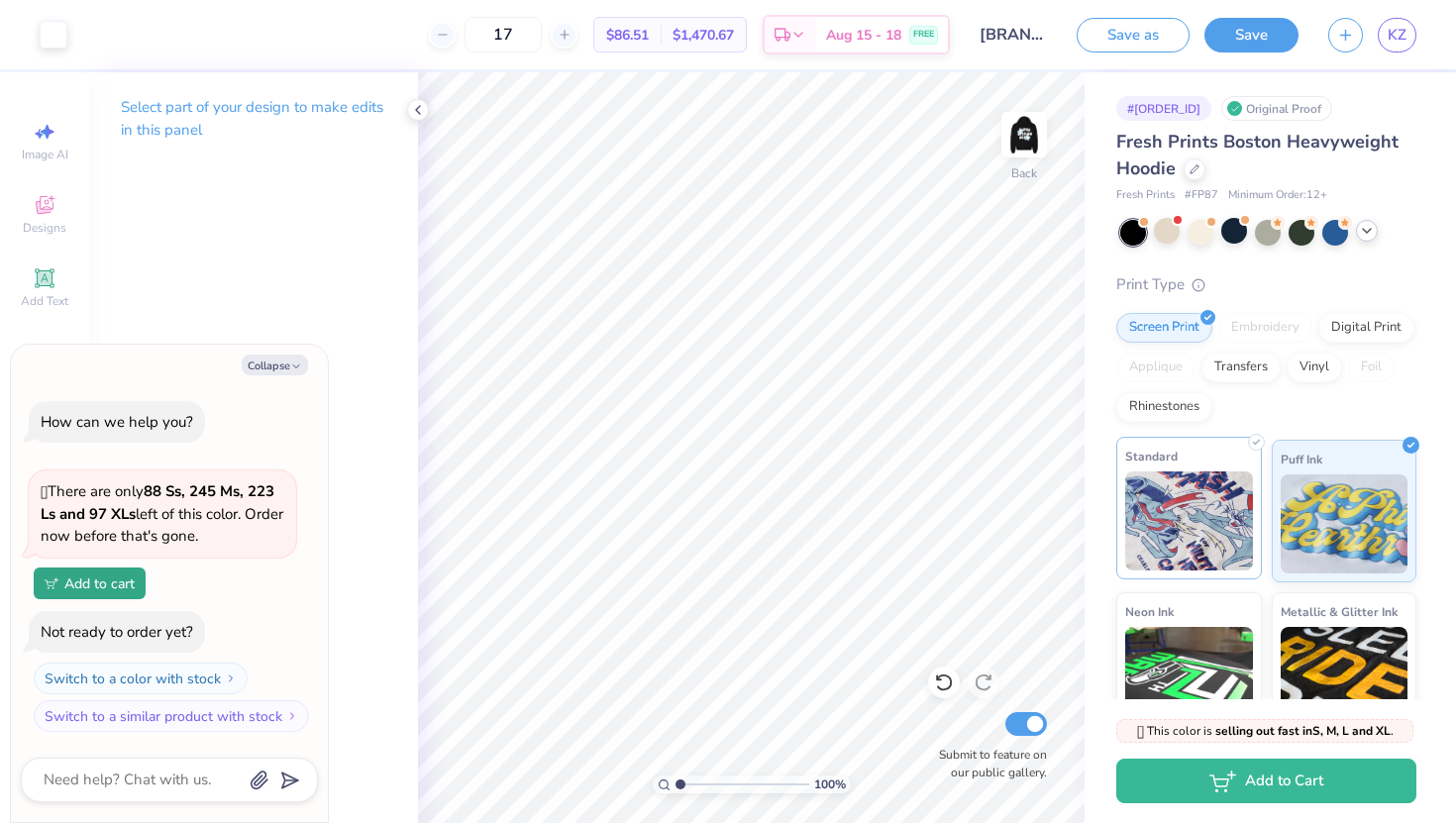 click at bounding box center [1189, 521] 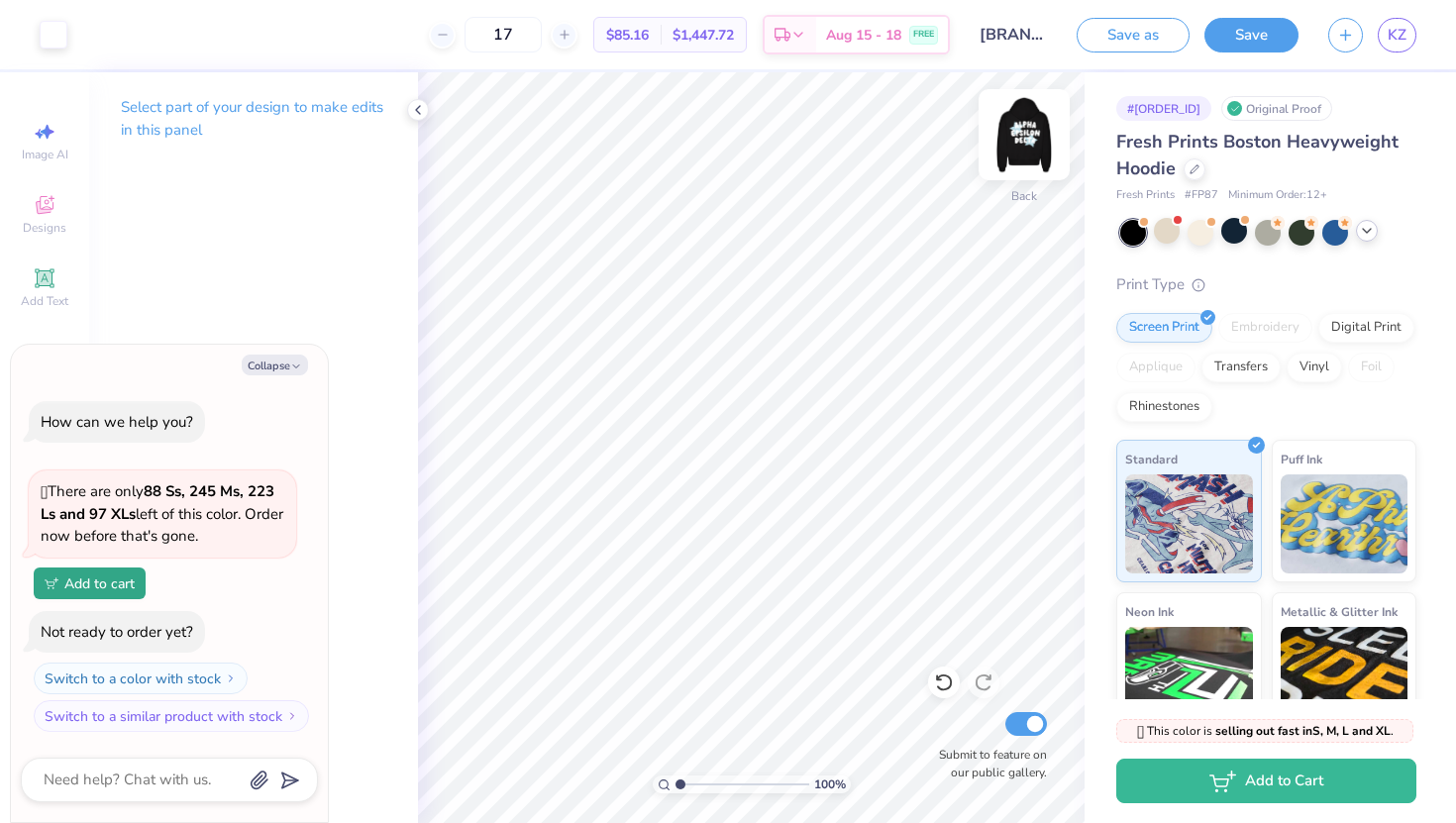 click at bounding box center [1024, 135] 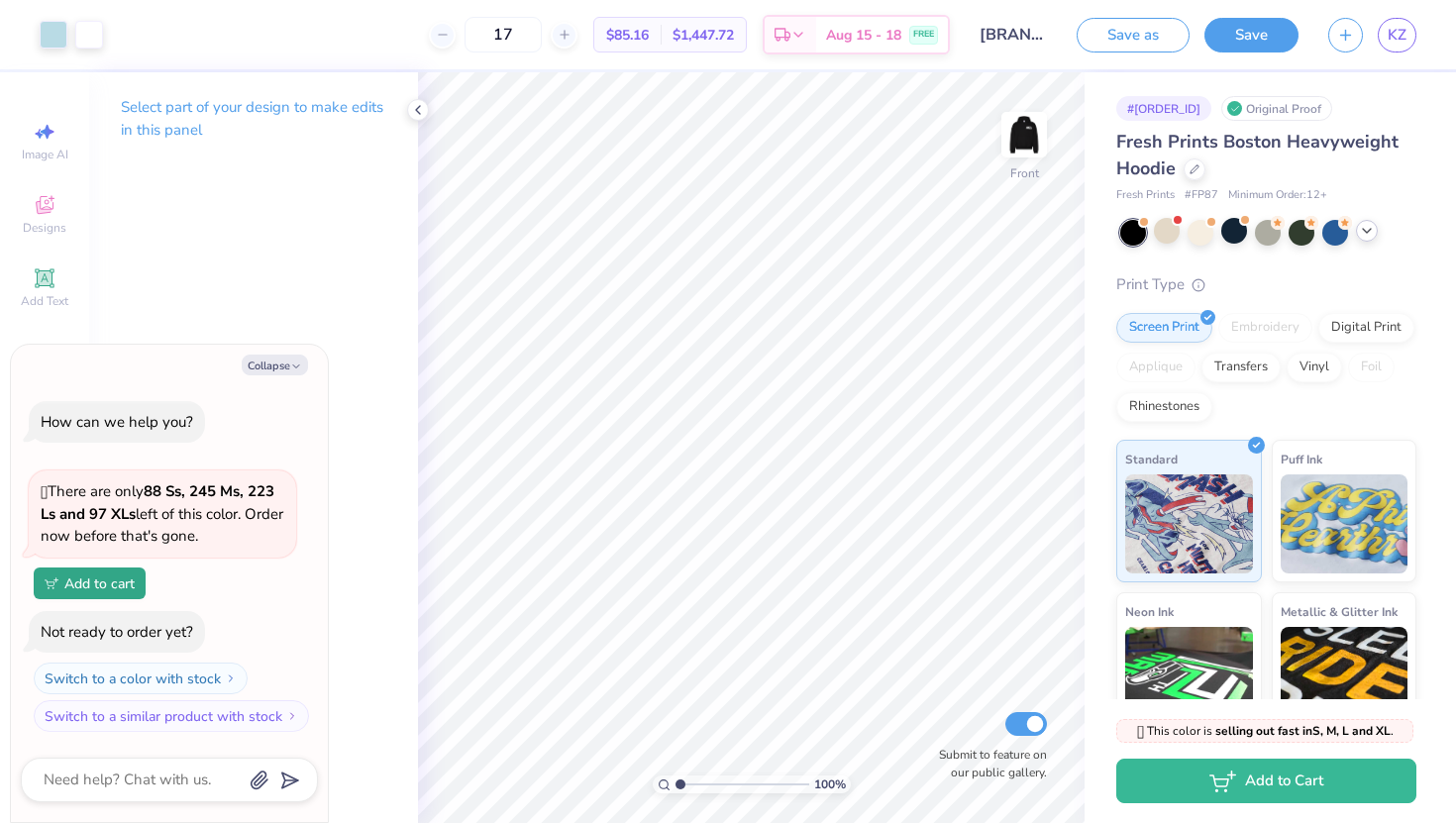 click at bounding box center [1024, 135] 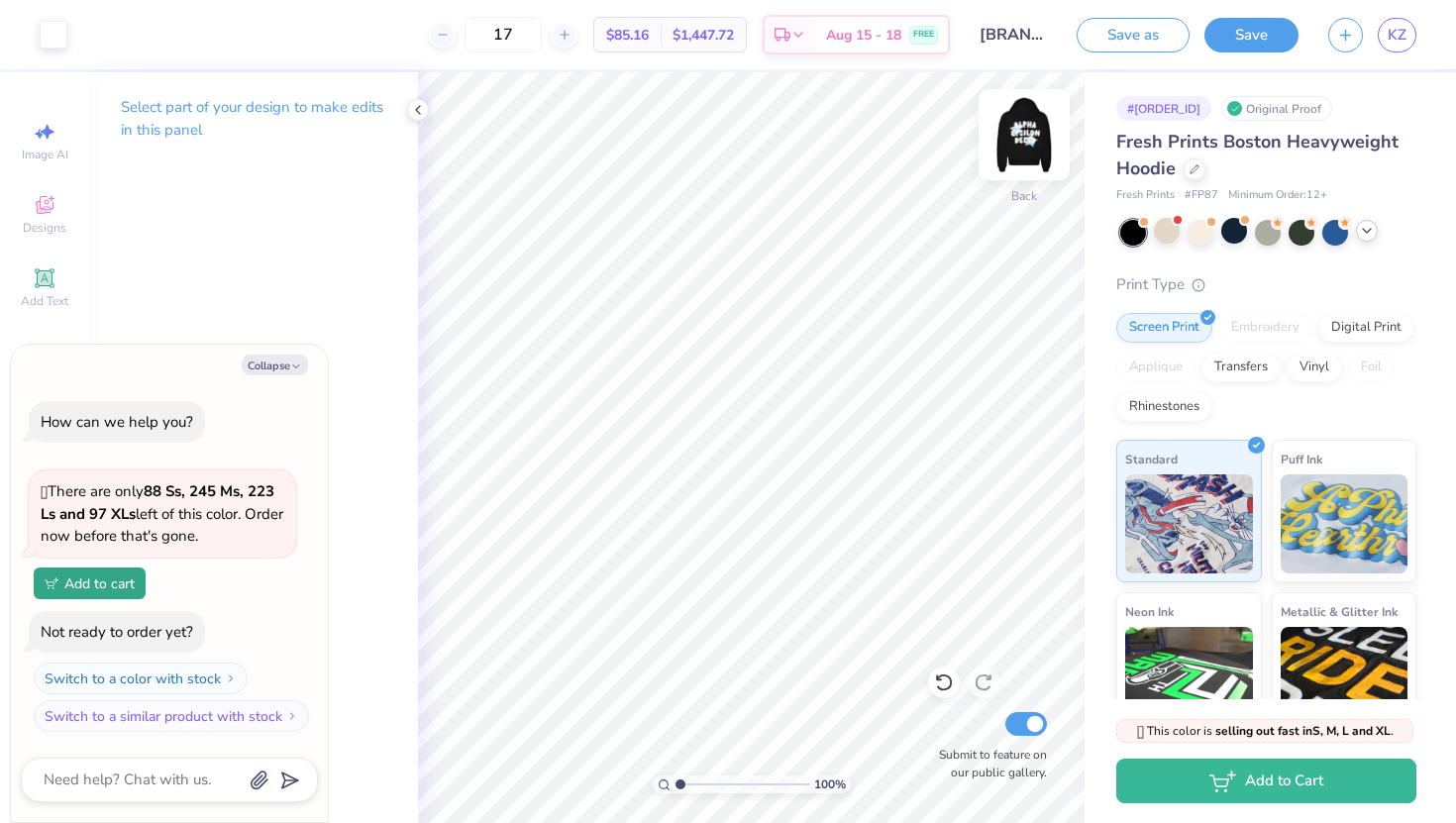 click at bounding box center [1024, 135] 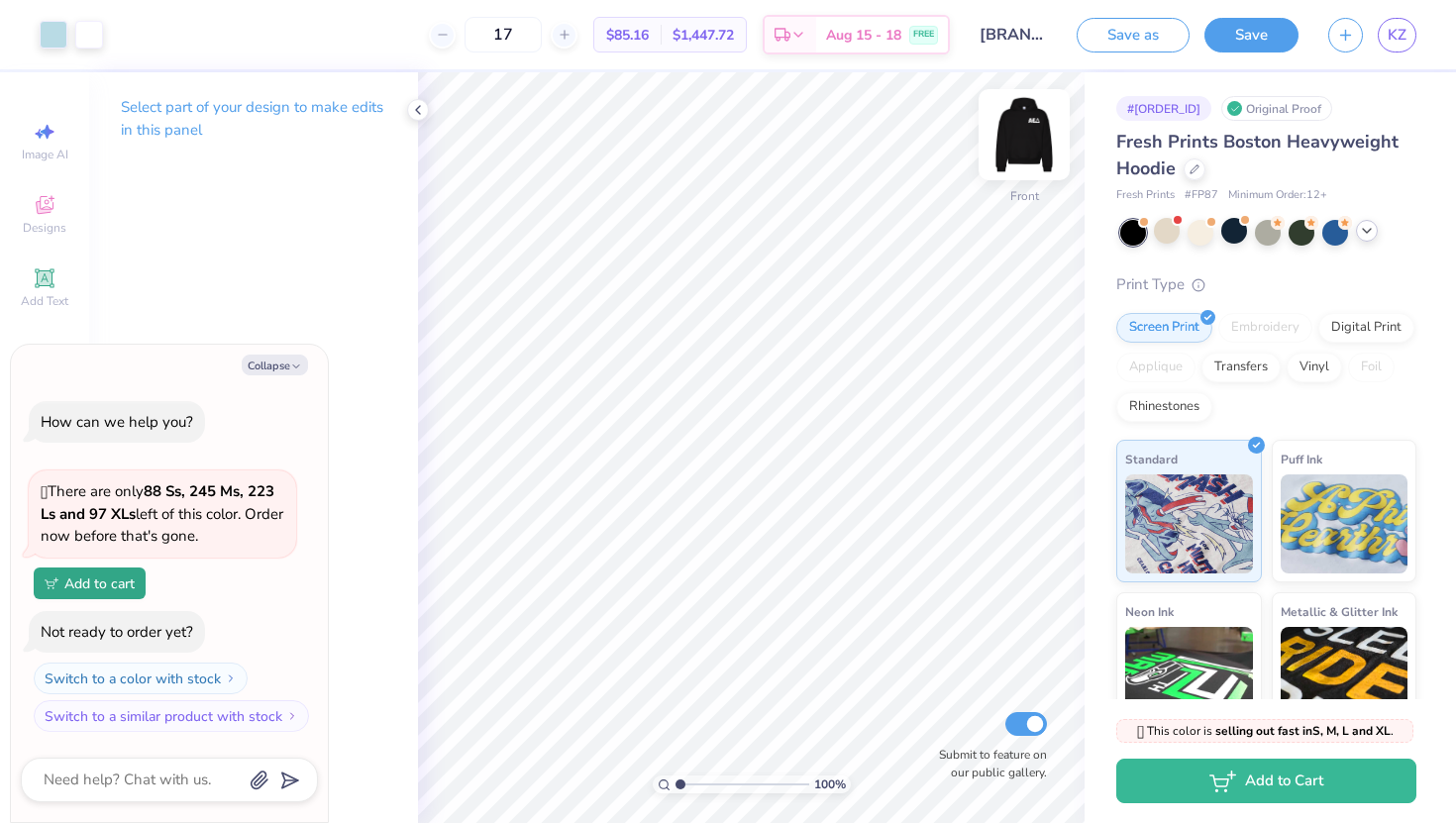 click at bounding box center (1024, 135) 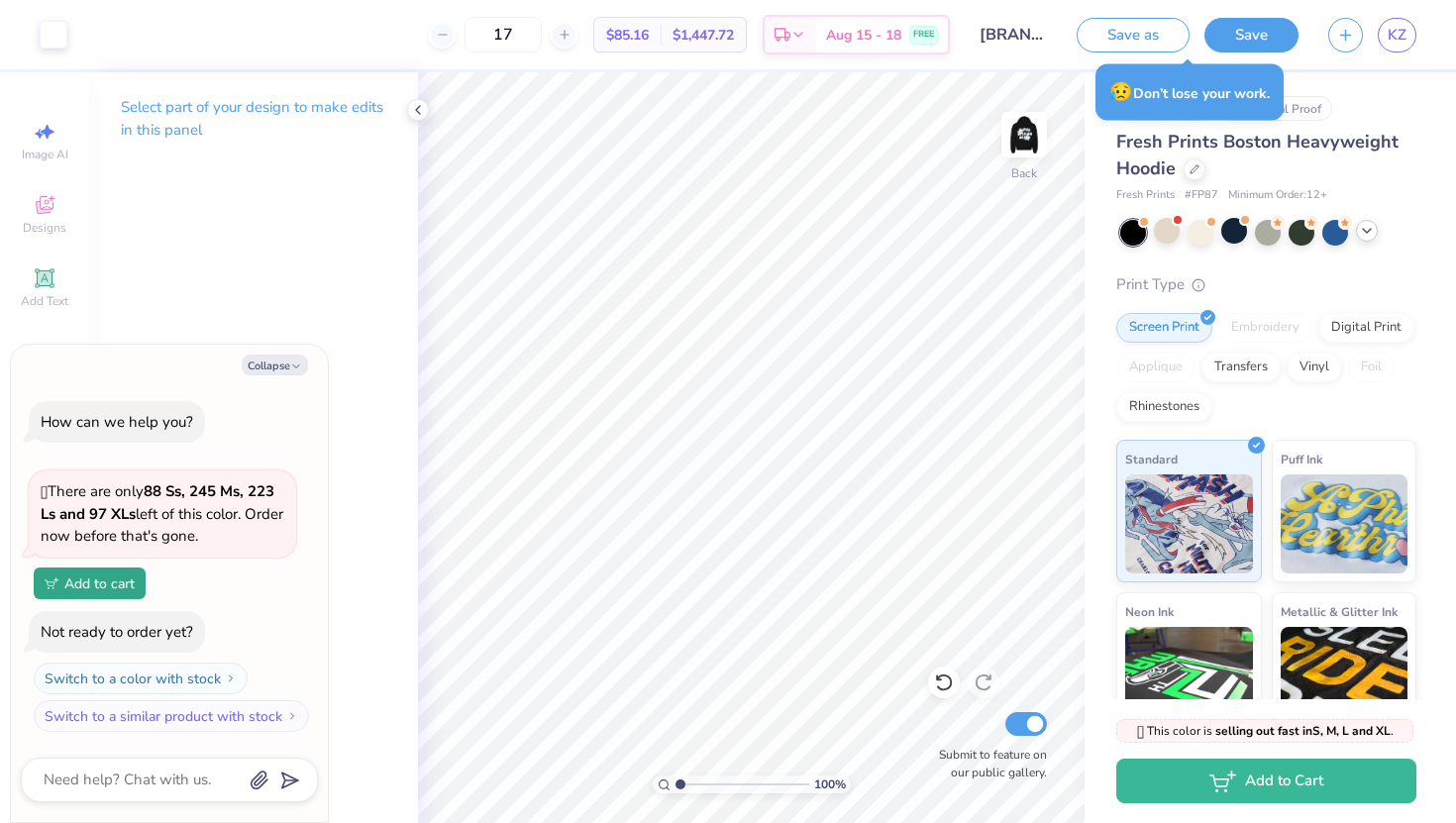 type on "x" 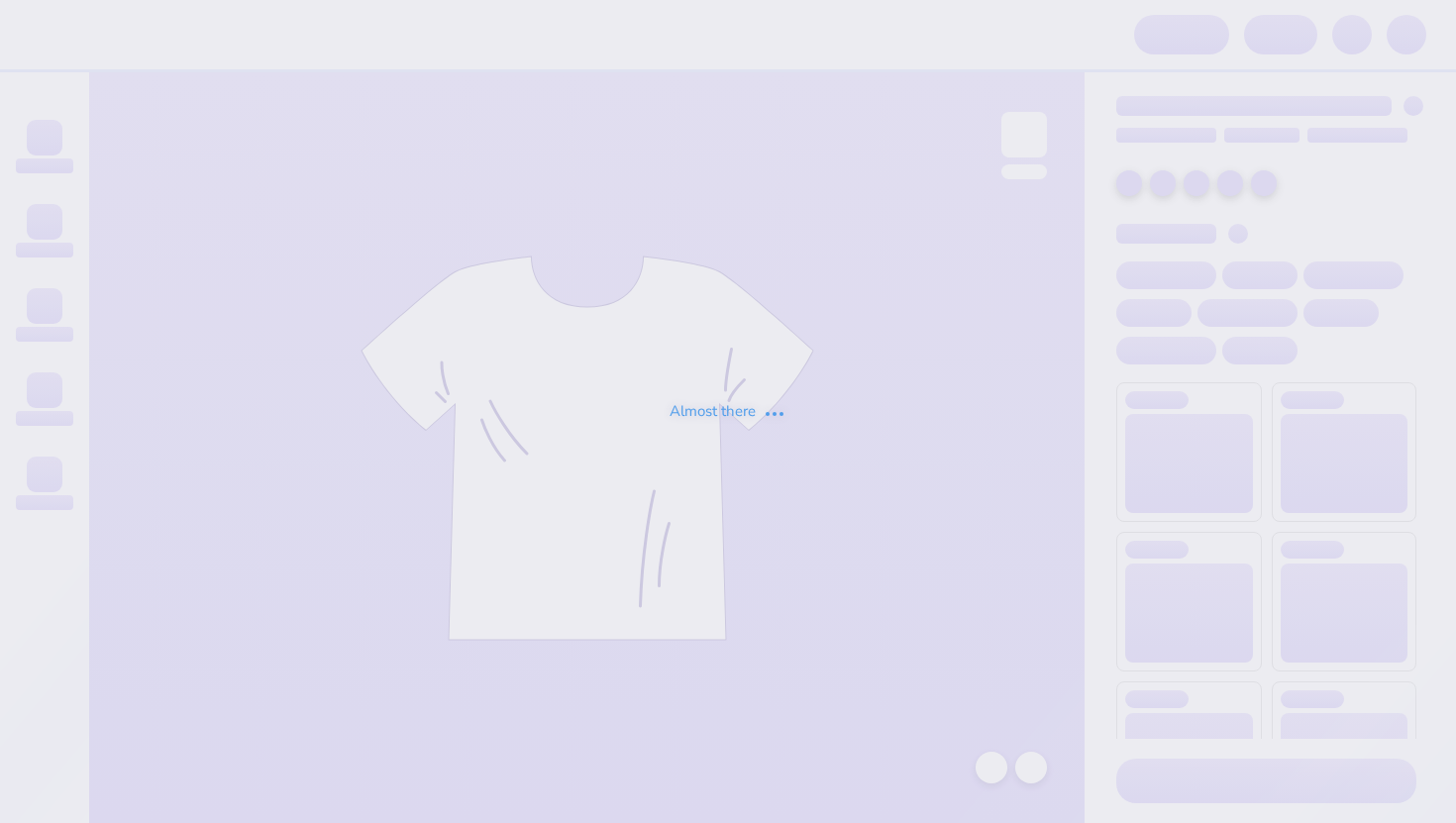 scroll, scrollTop: 0, scrollLeft: 0, axis: both 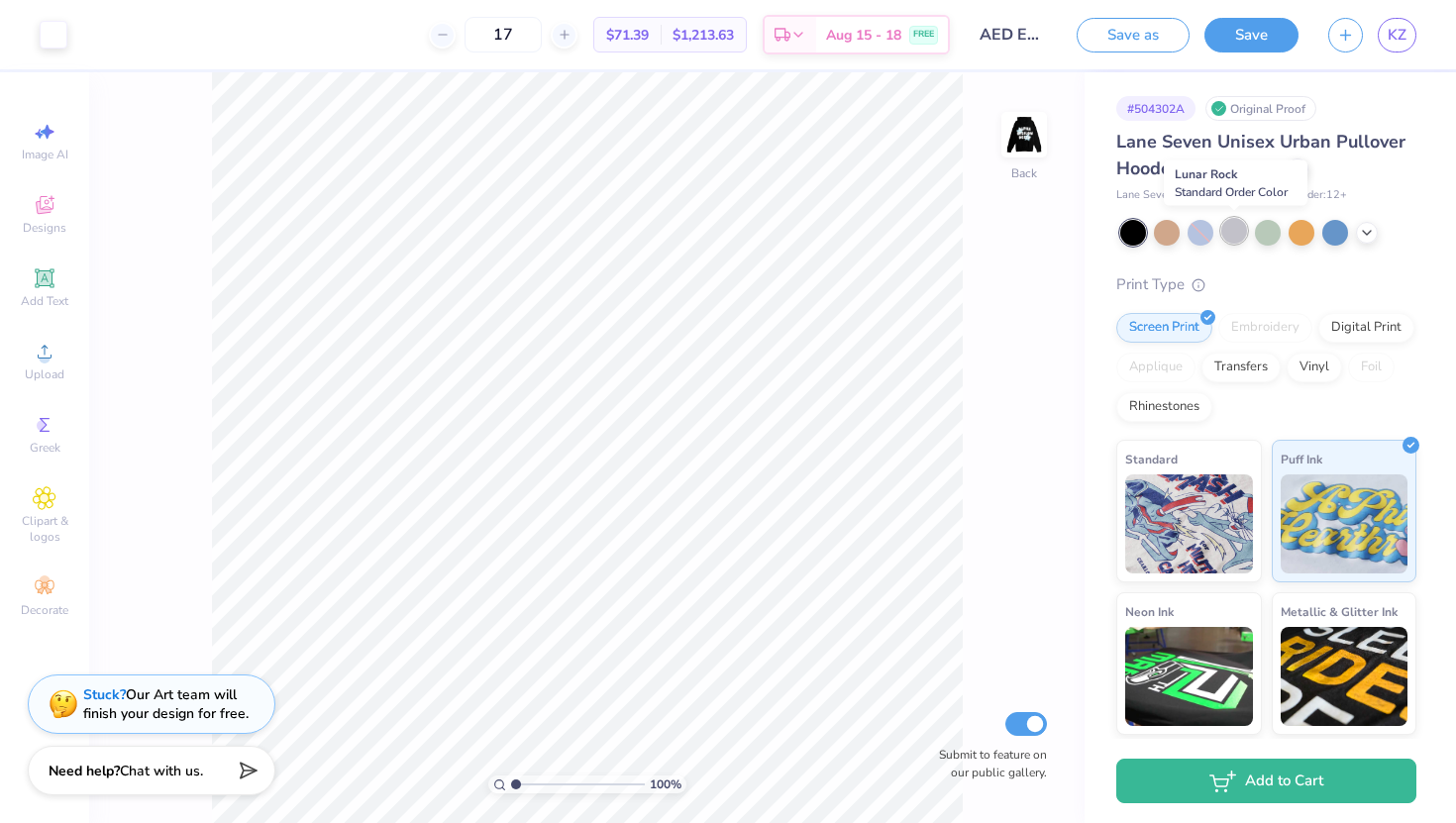 click at bounding box center (1234, 231) 